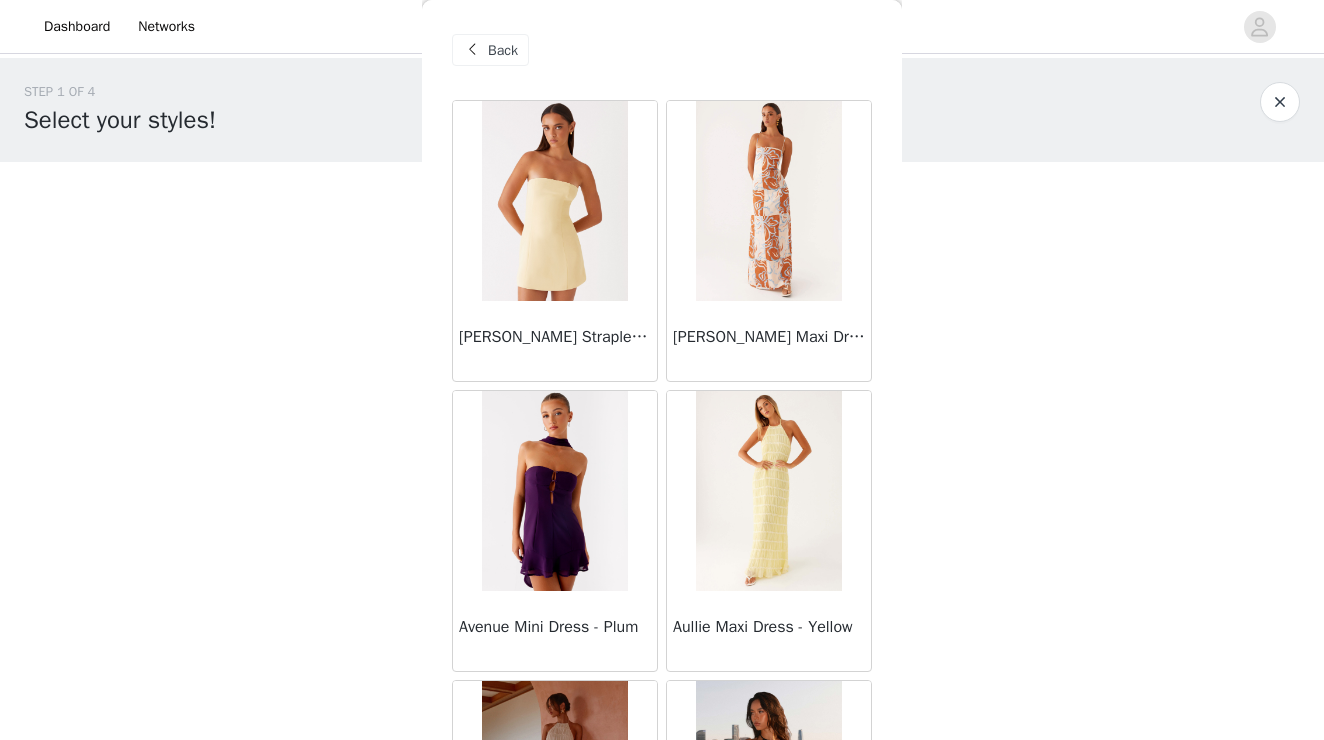 scroll, scrollTop: 0, scrollLeft: 0, axis: both 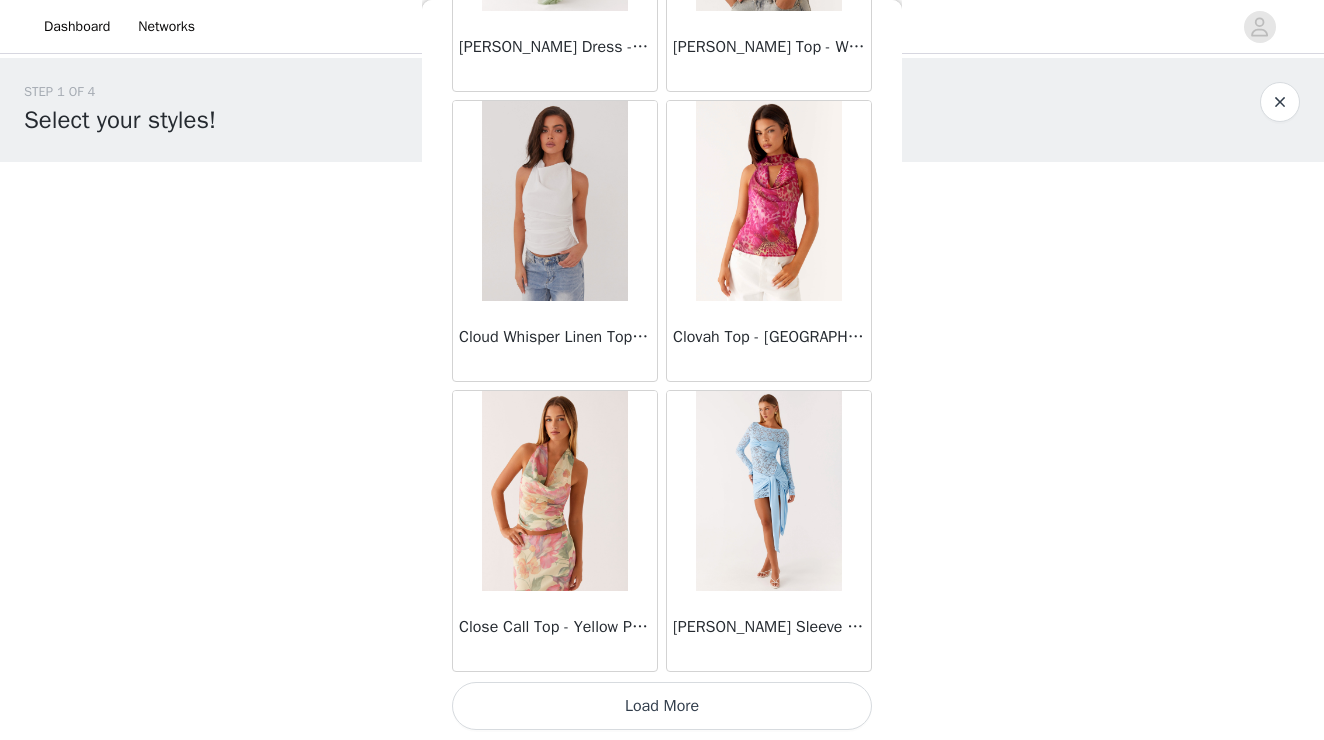 click on "Load More" at bounding box center [662, 706] 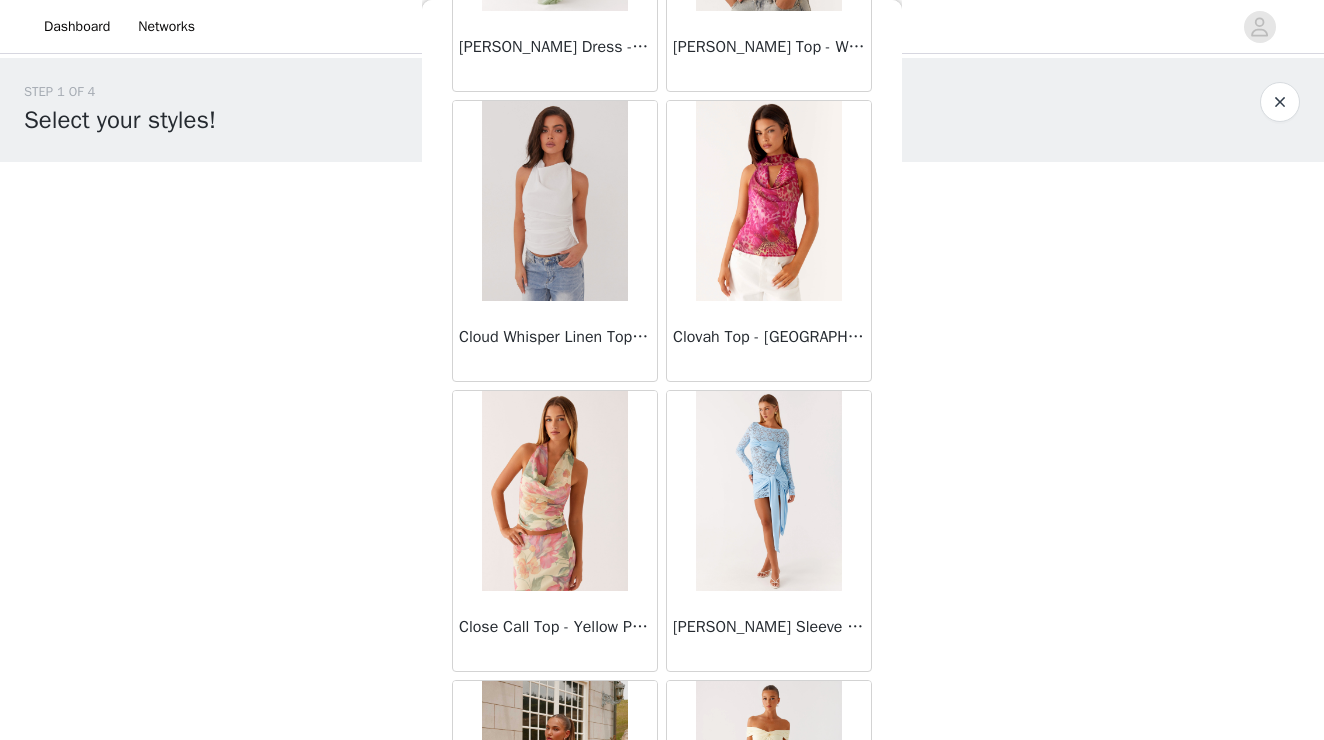 scroll, scrollTop: 11011, scrollLeft: 0, axis: vertical 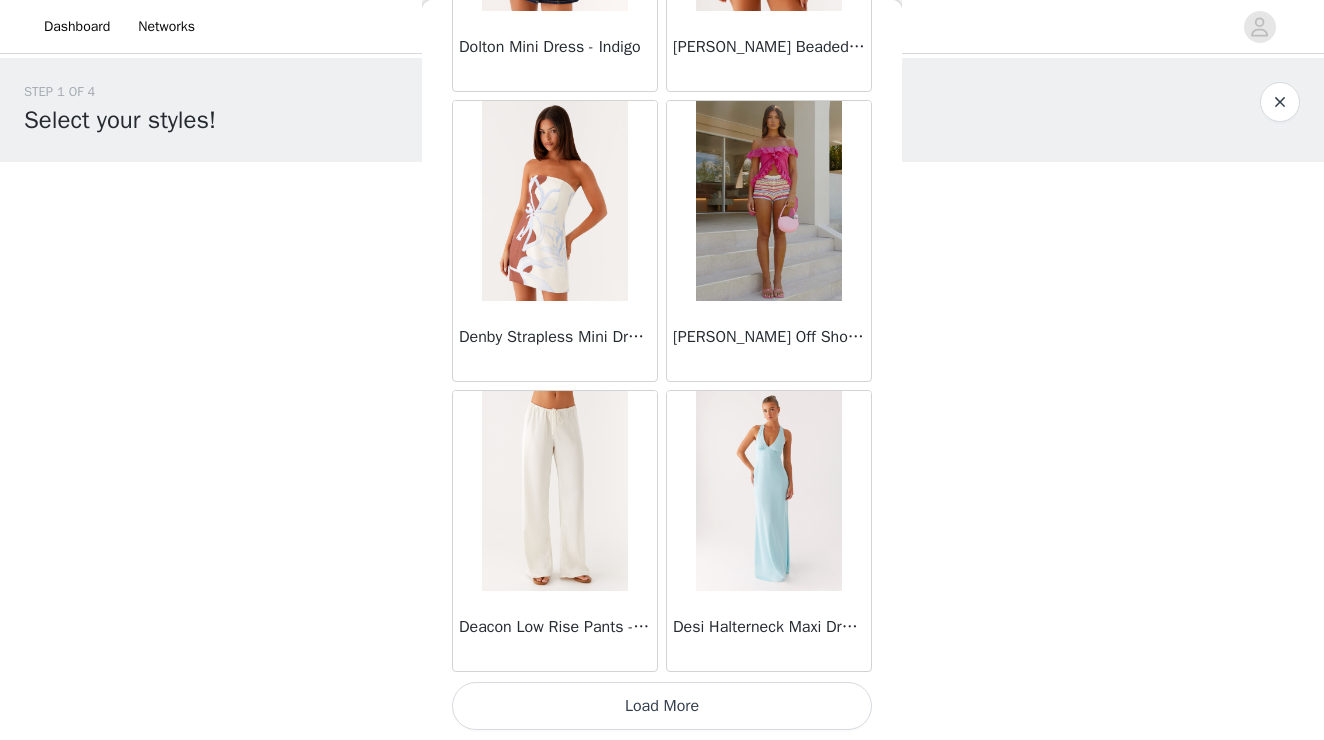 click on "Load More" at bounding box center [662, 706] 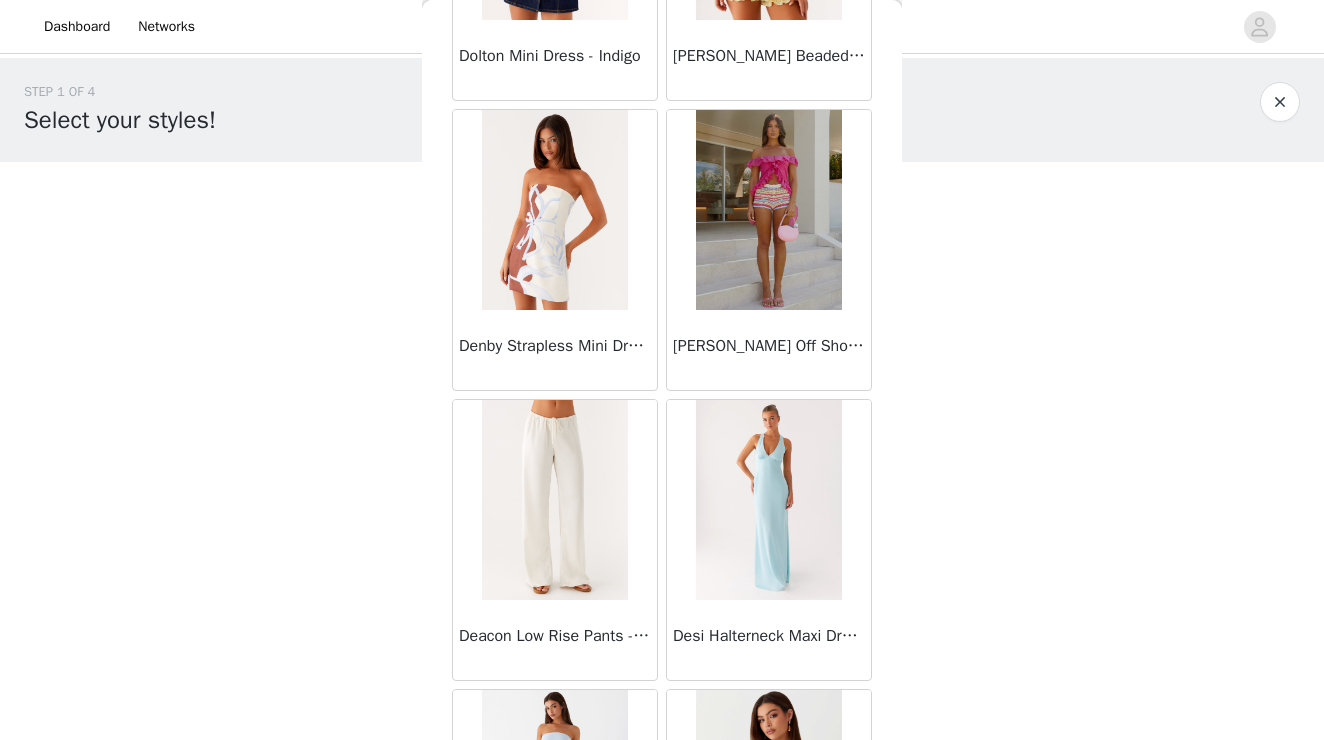 scroll, scrollTop: 0, scrollLeft: 0, axis: both 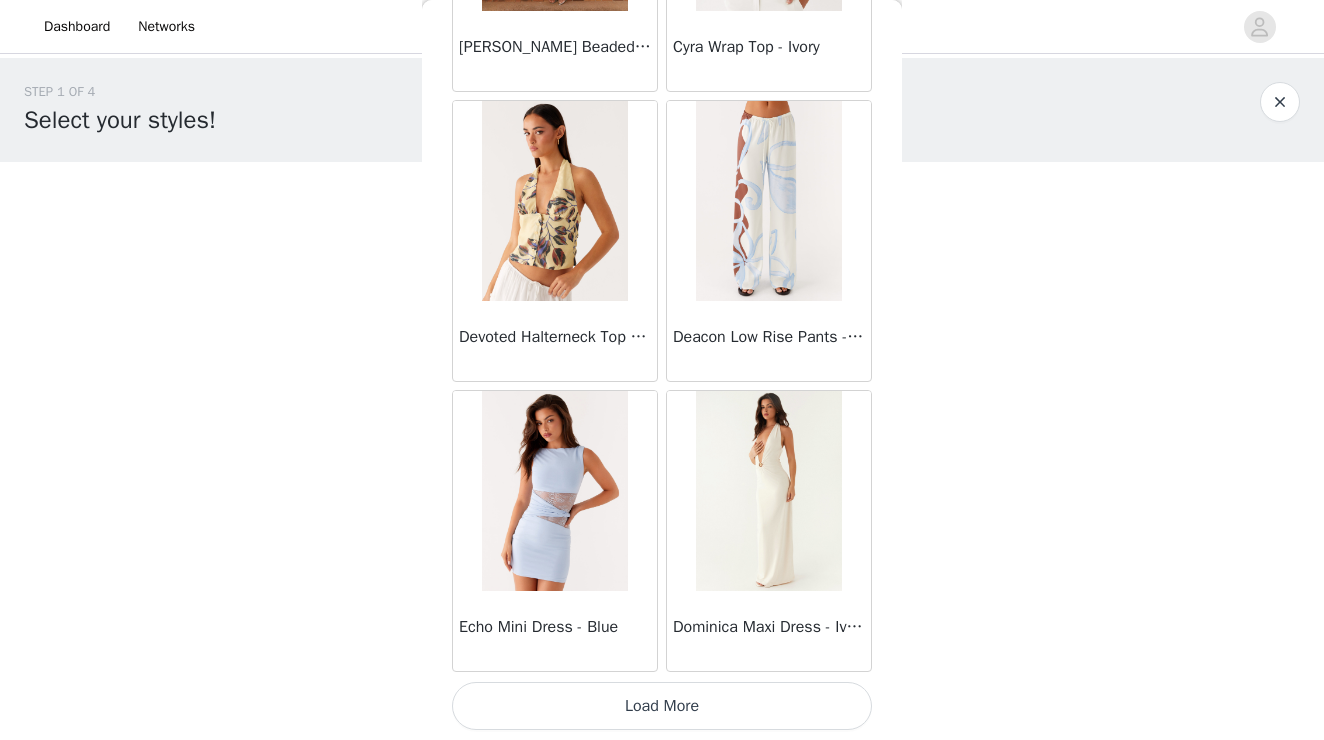 click on "Load More" at bounding box center [662, 706] 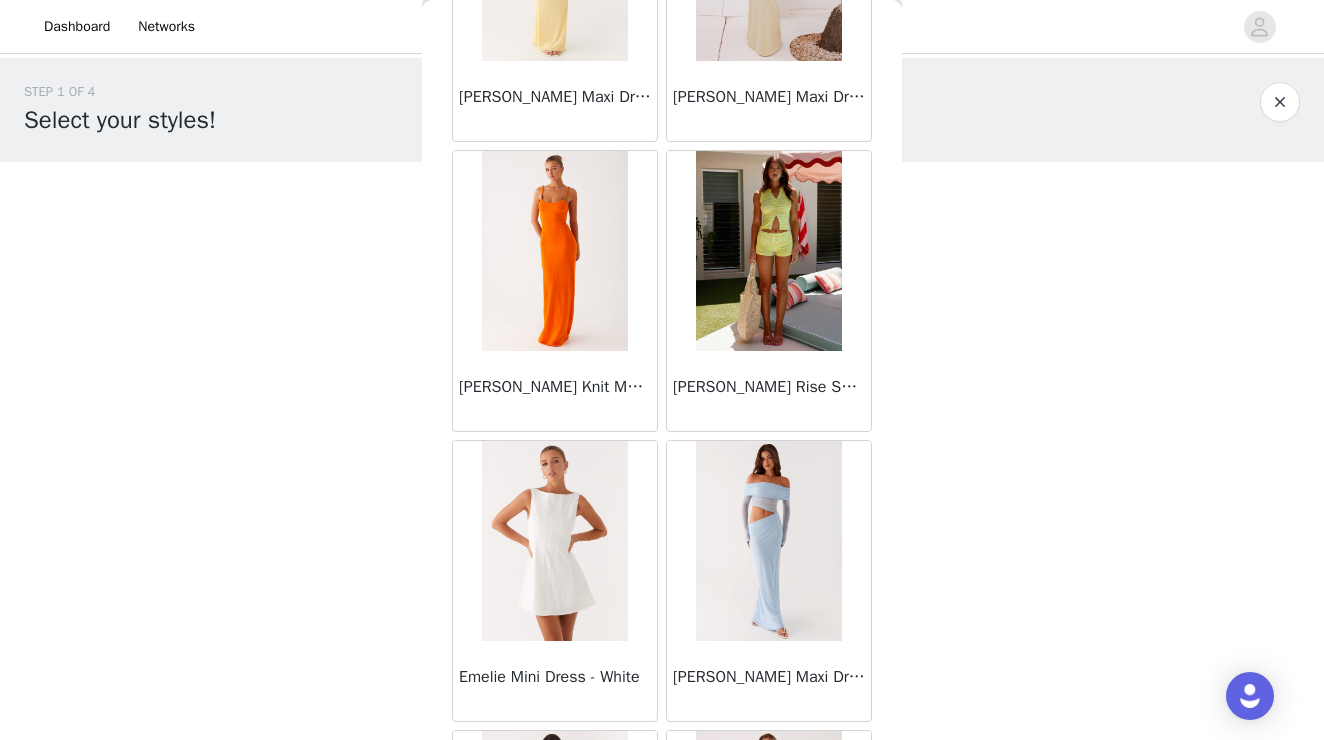scroll, scrollTop: 17948, scrollLeft: 0, axis: vertical 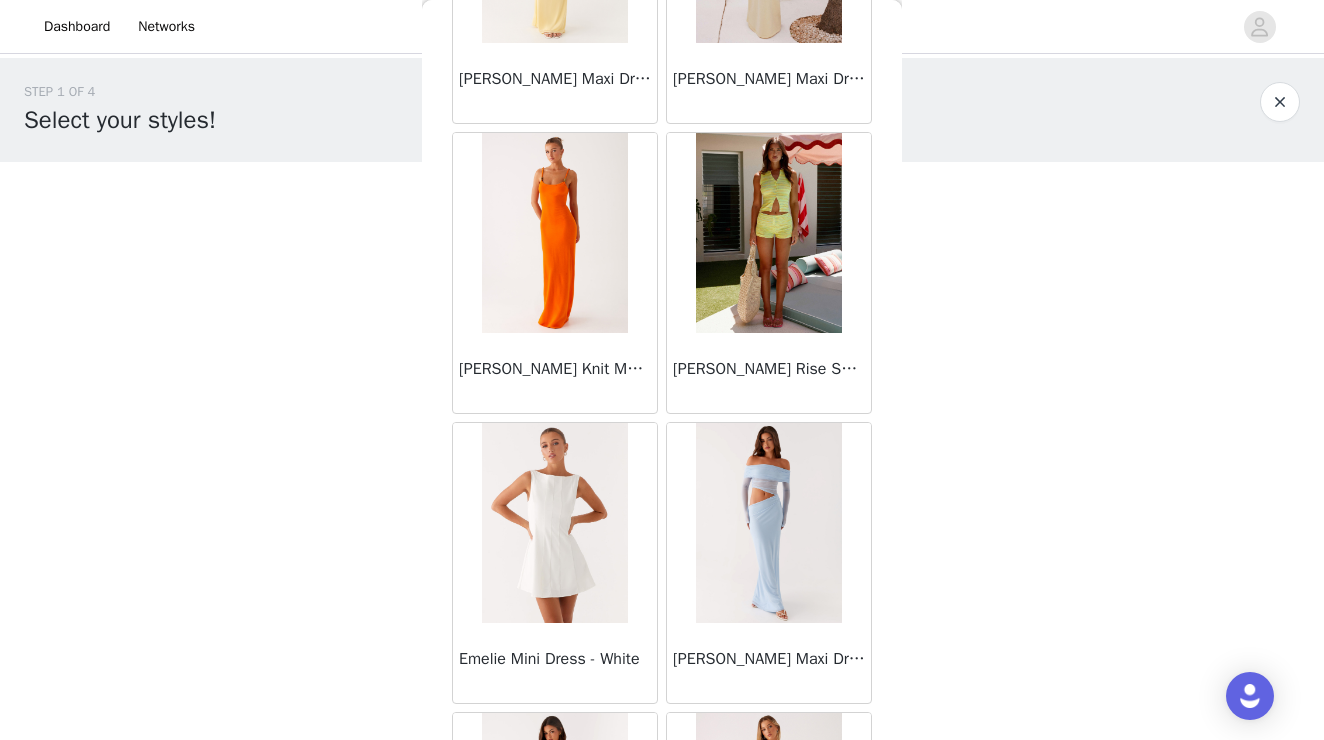 click at bounding box center (554, 233) 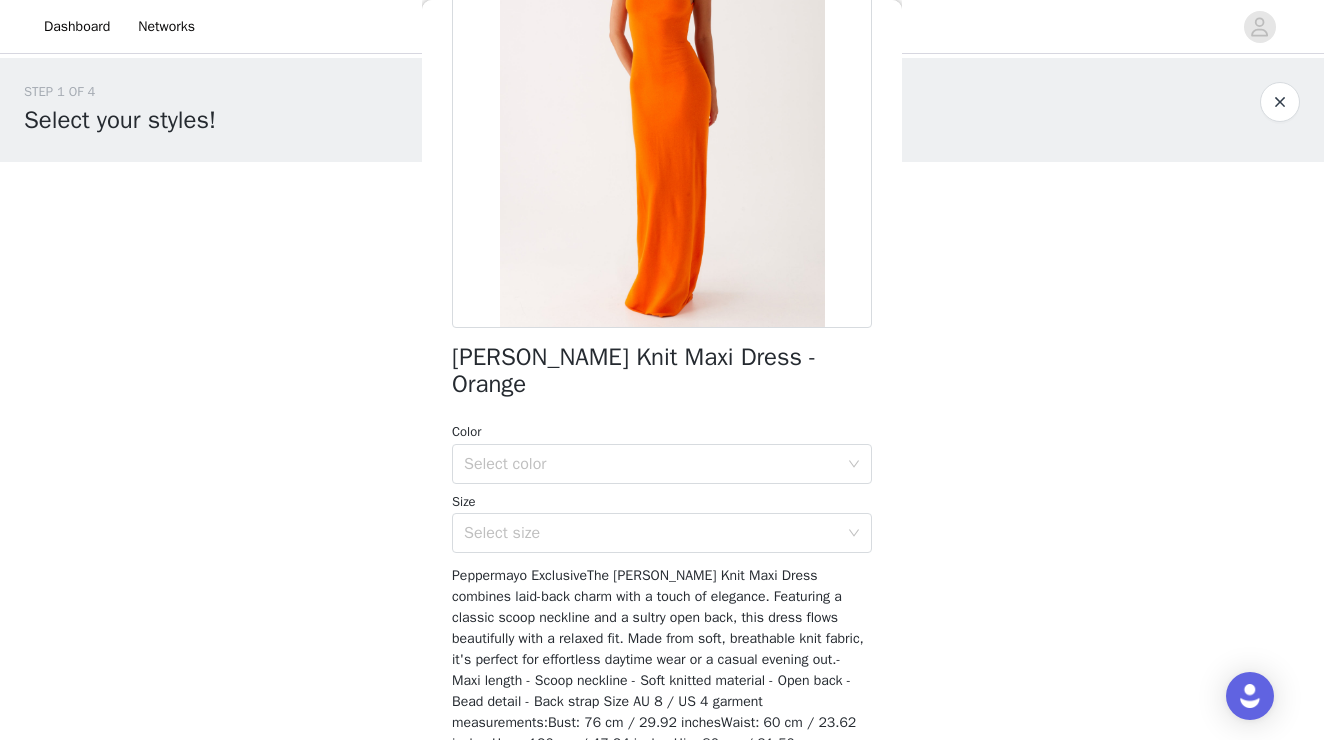 scroll, scrollTop: 293, scrollLeft: 0, axis: vertical 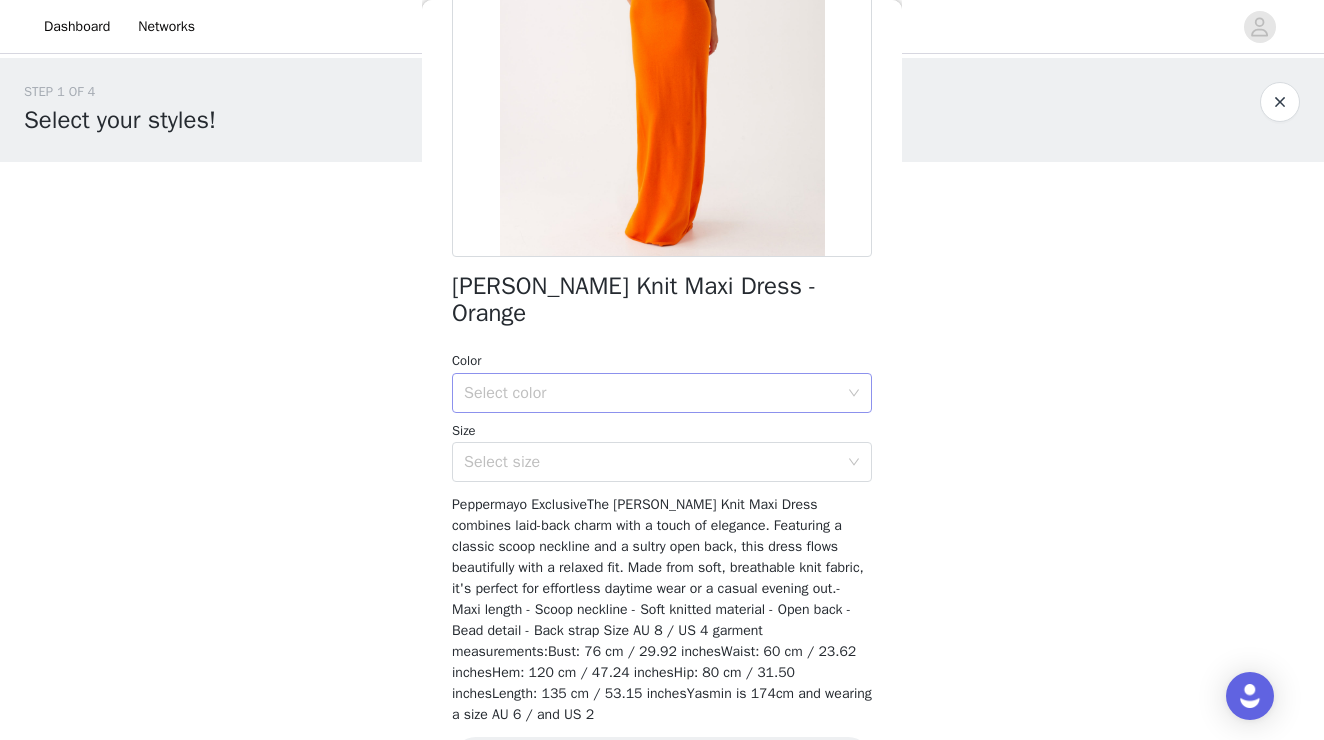 click on "Select color" at bounding box center [651, 393] 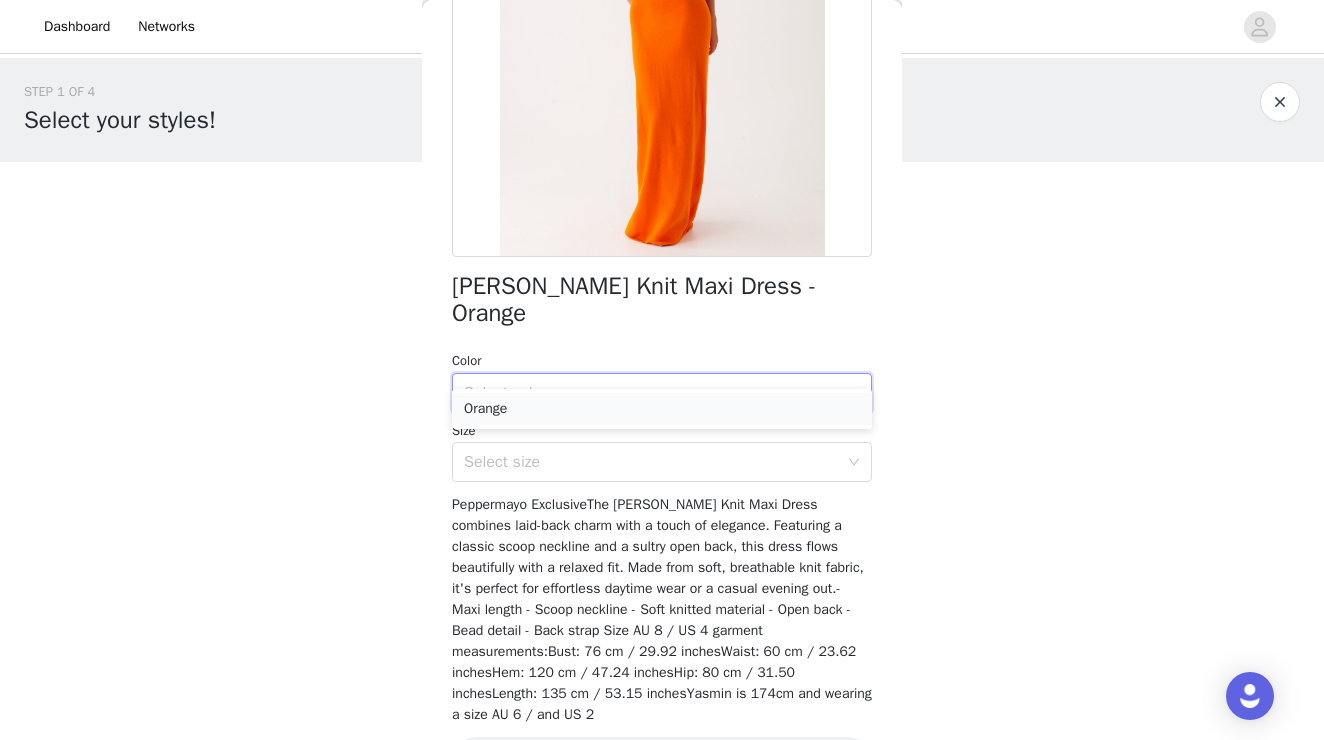 click on "Orange" at bounding box center (662, 409) 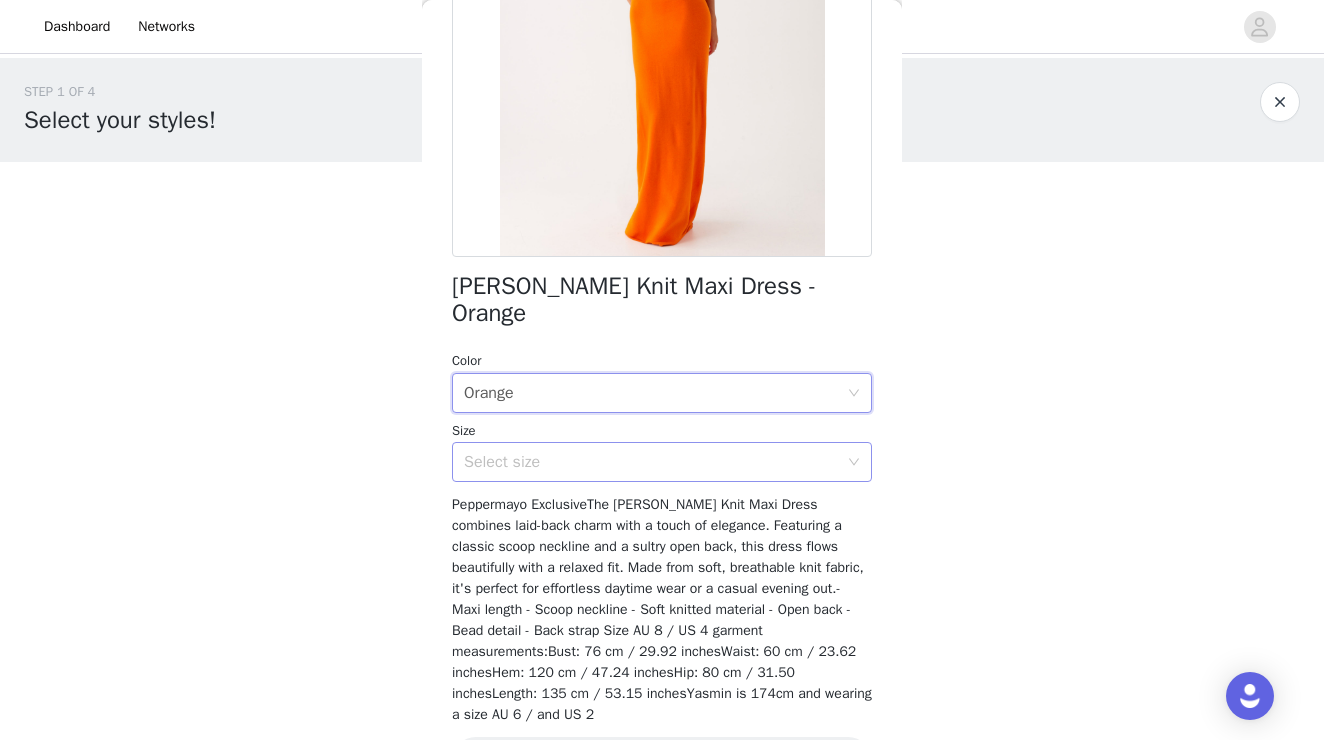 click on "Select size" at bounding box center (651, 462) 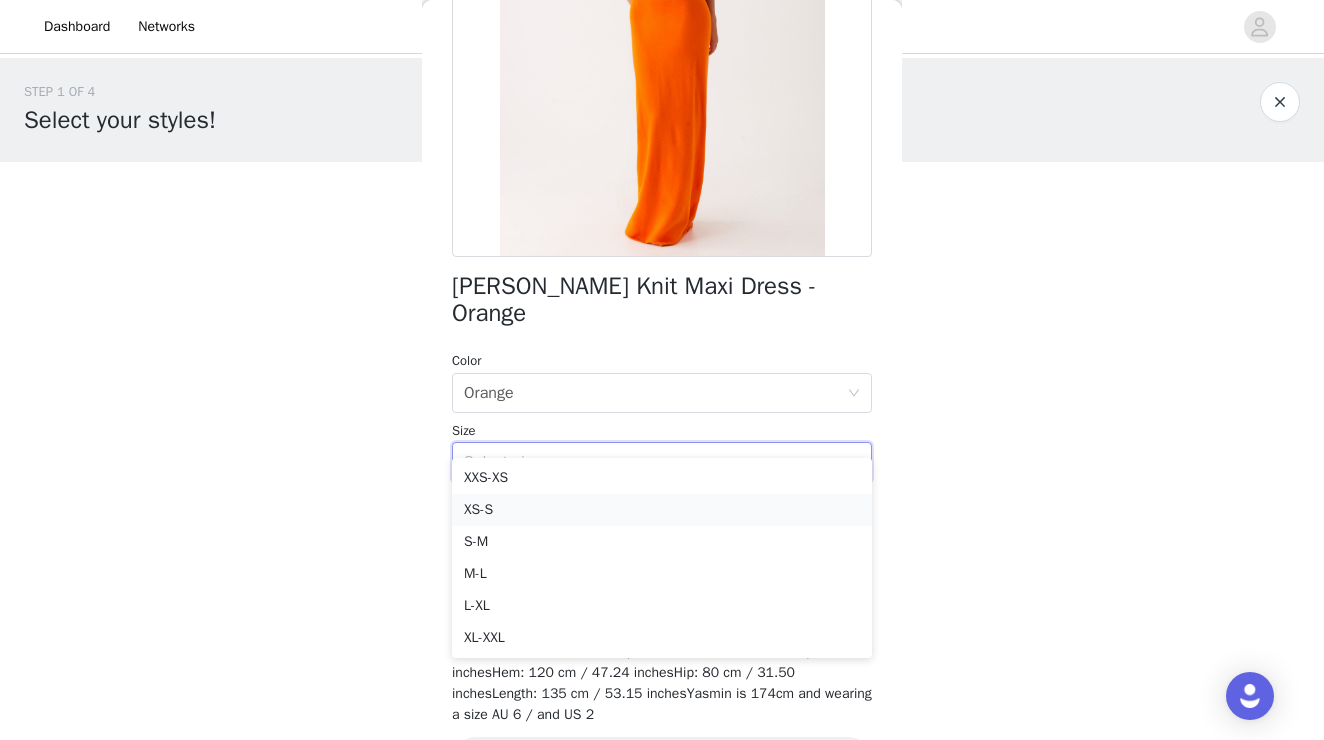 click on "XS-S" at bounding box center [662, 510] 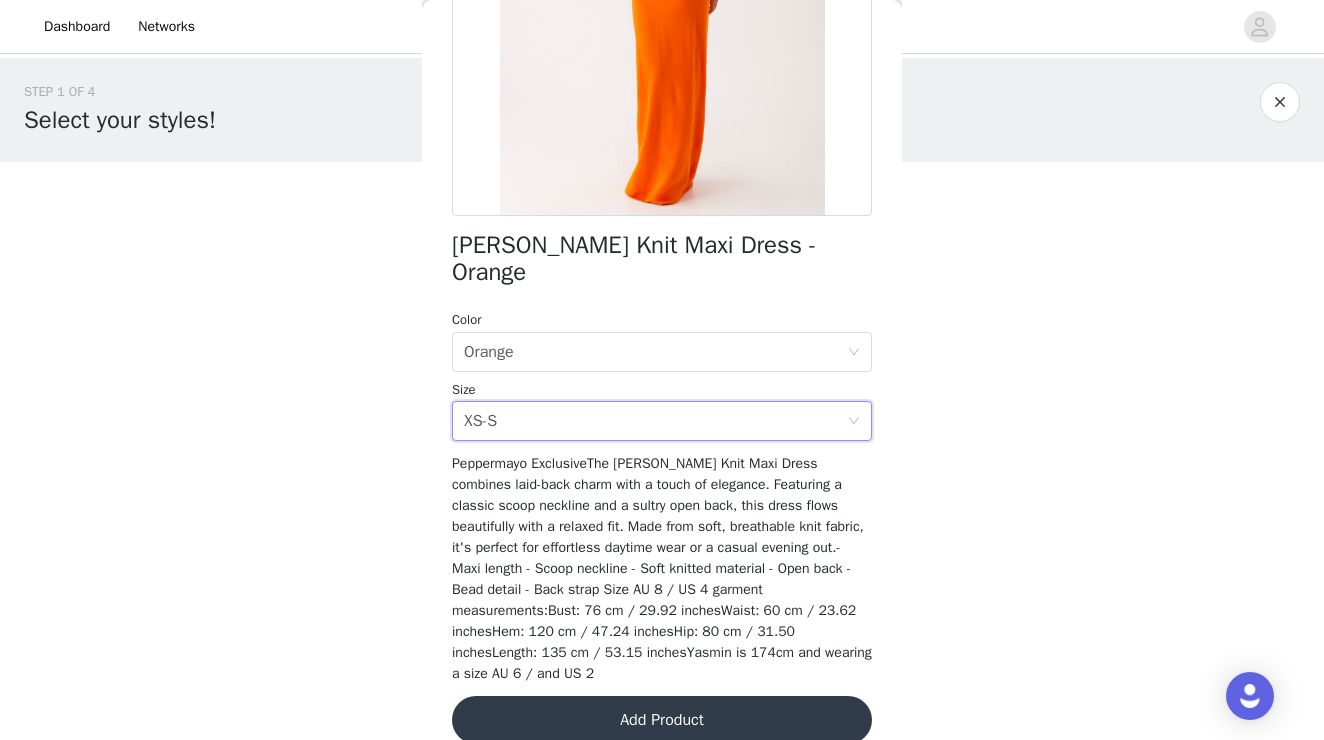 scroll, scrollTop: 320, scrollLeft: 0, axis: vertical 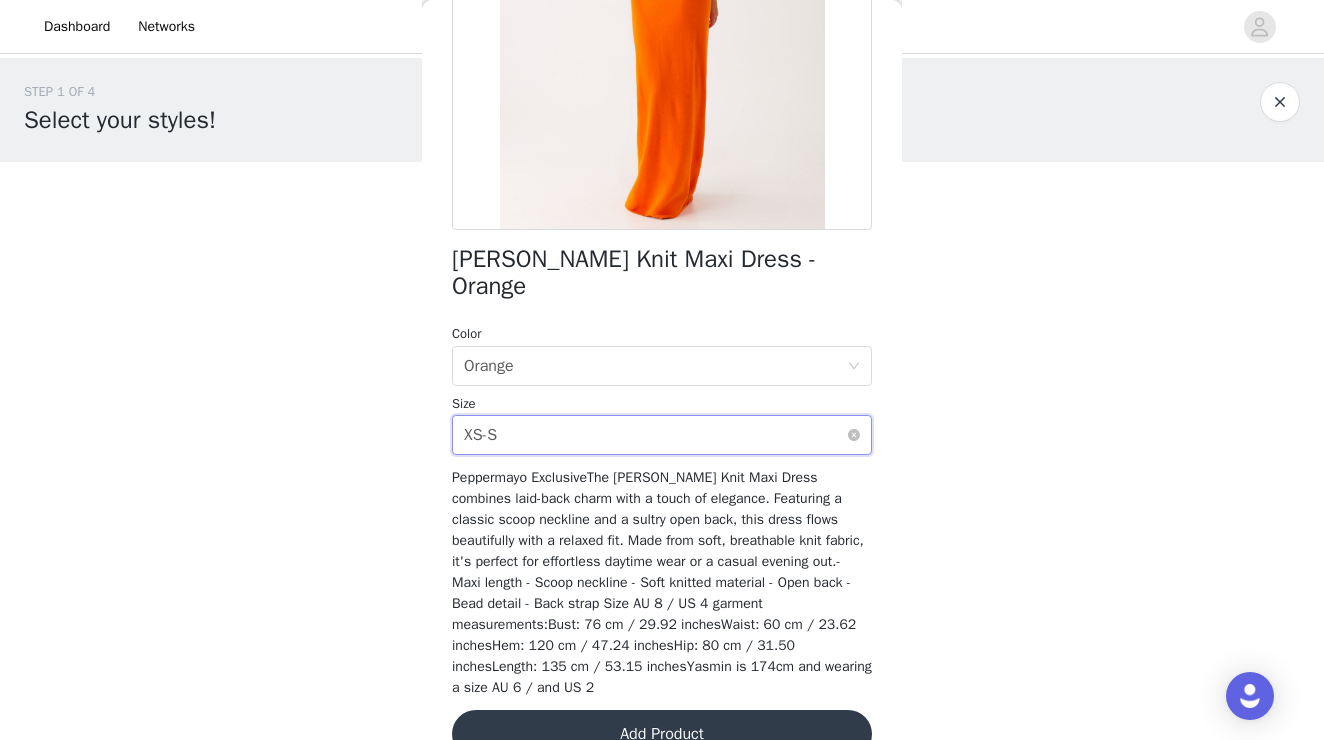 click on "Select size XS-S" at bounding box center [655, 435] 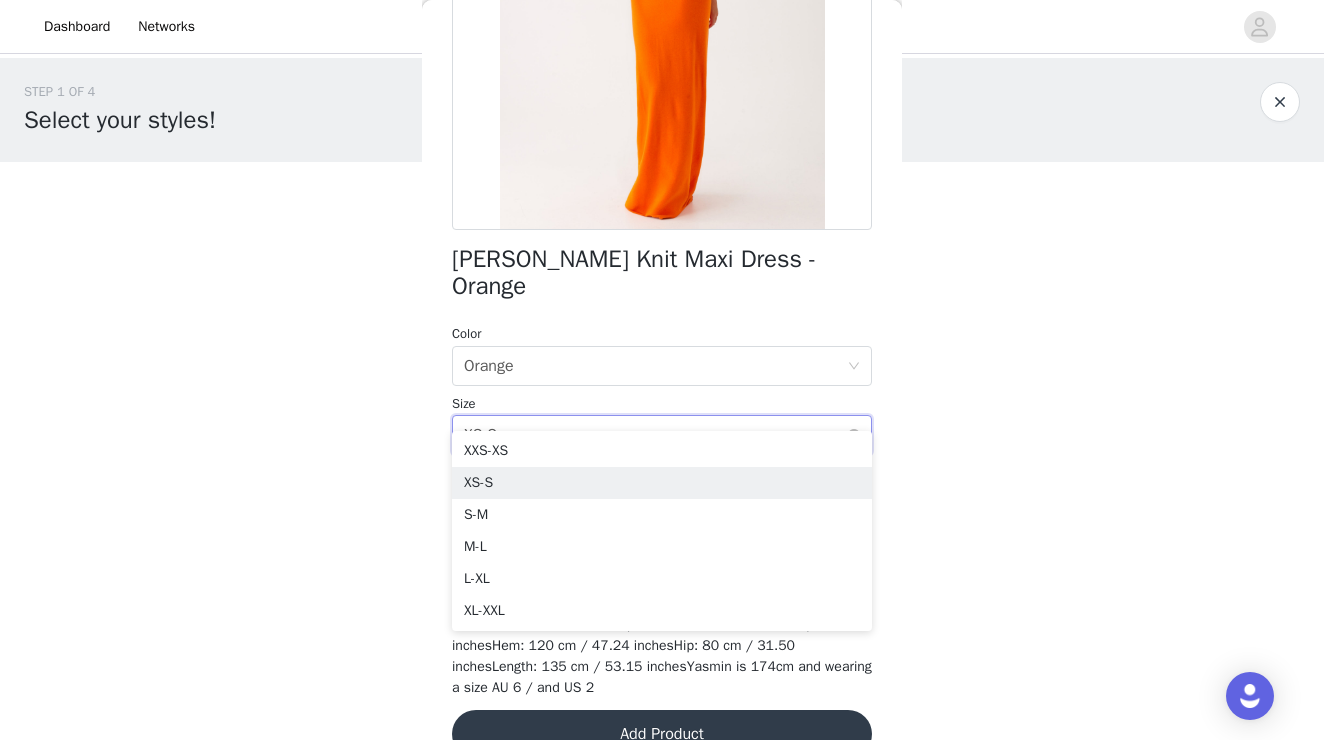 click on "Select size XS-S" at bounding box center (655, 435) 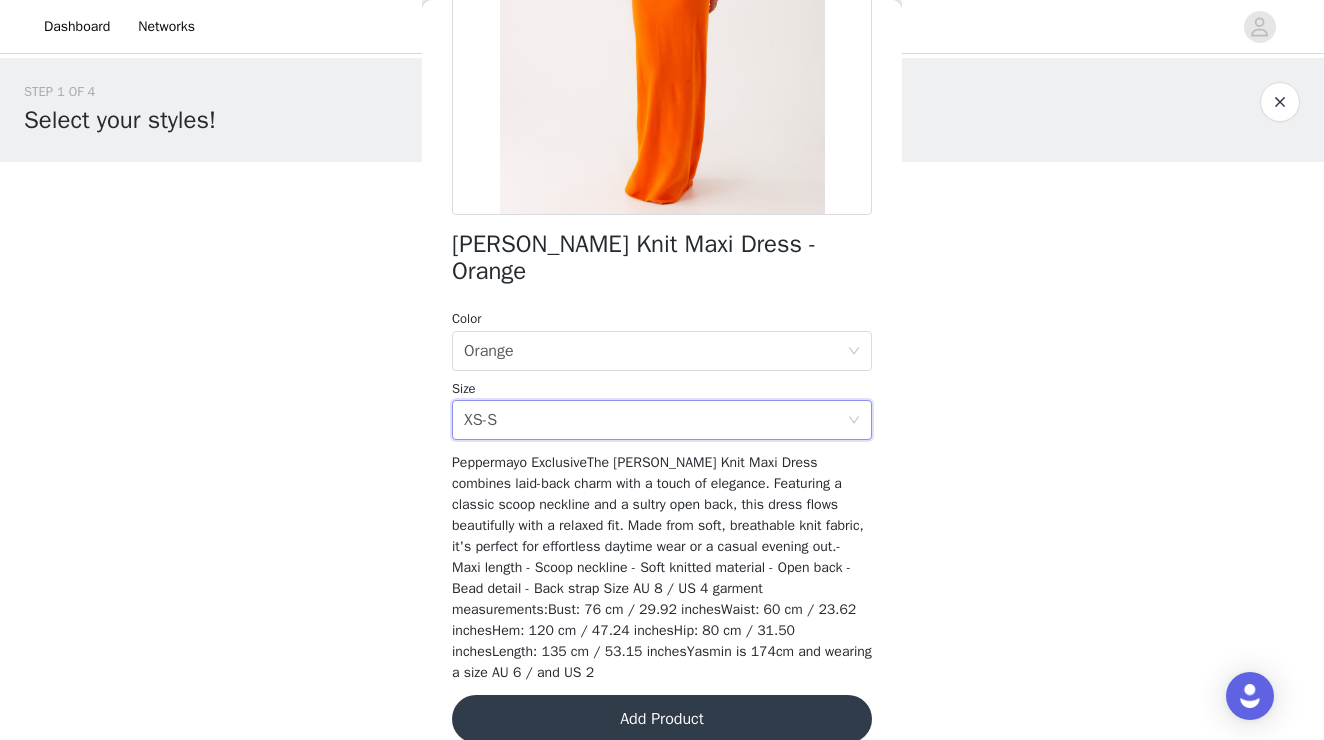 scroll, scrollTop: 334, scrollLeft: 0, axis: vertical 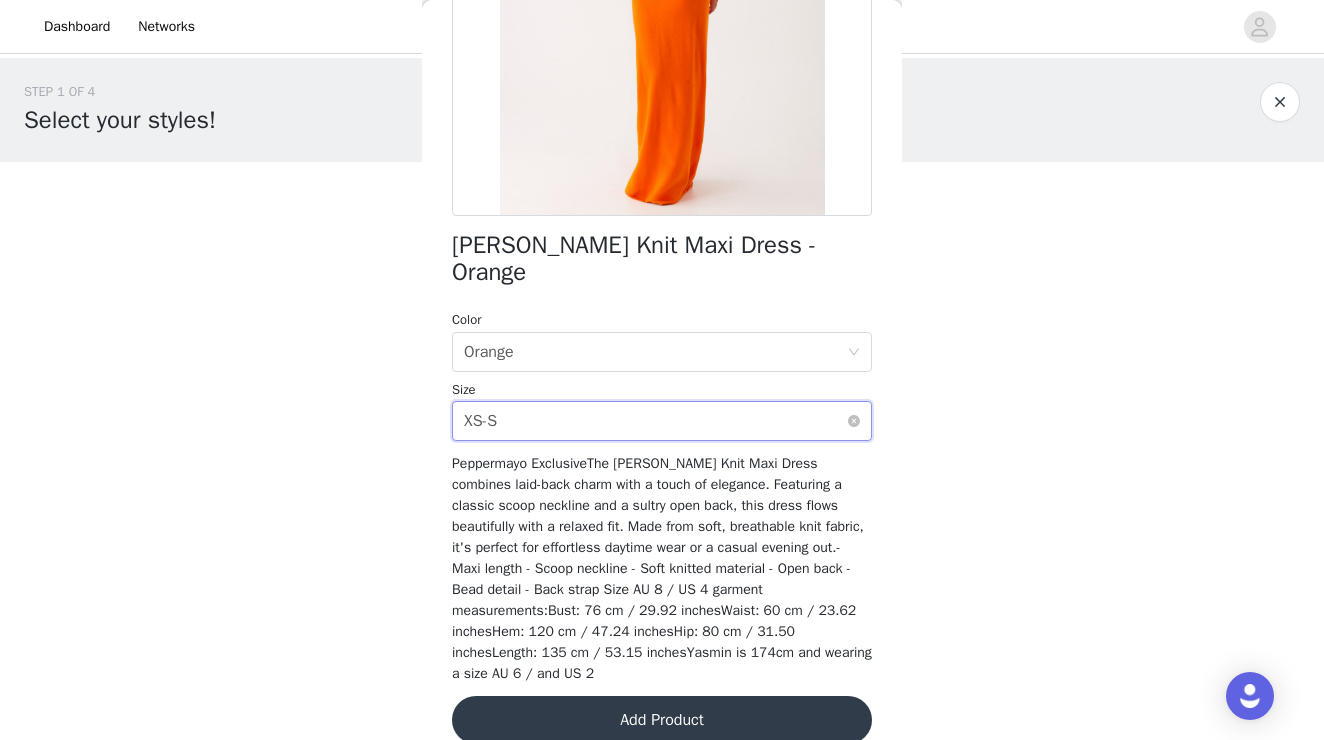 click on "Select size XS-S" at bounding box center (655, 421) 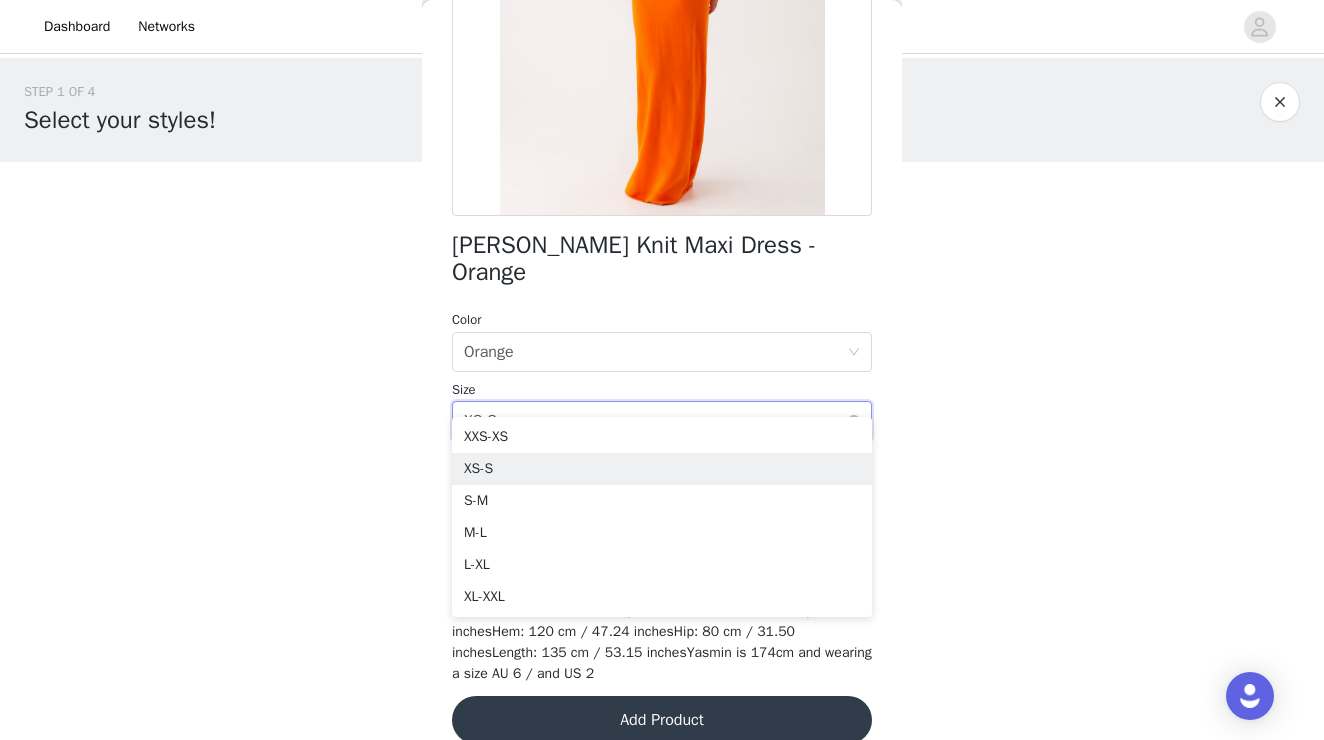 click on "Select size XS-S" at bounding box center [655, 421] 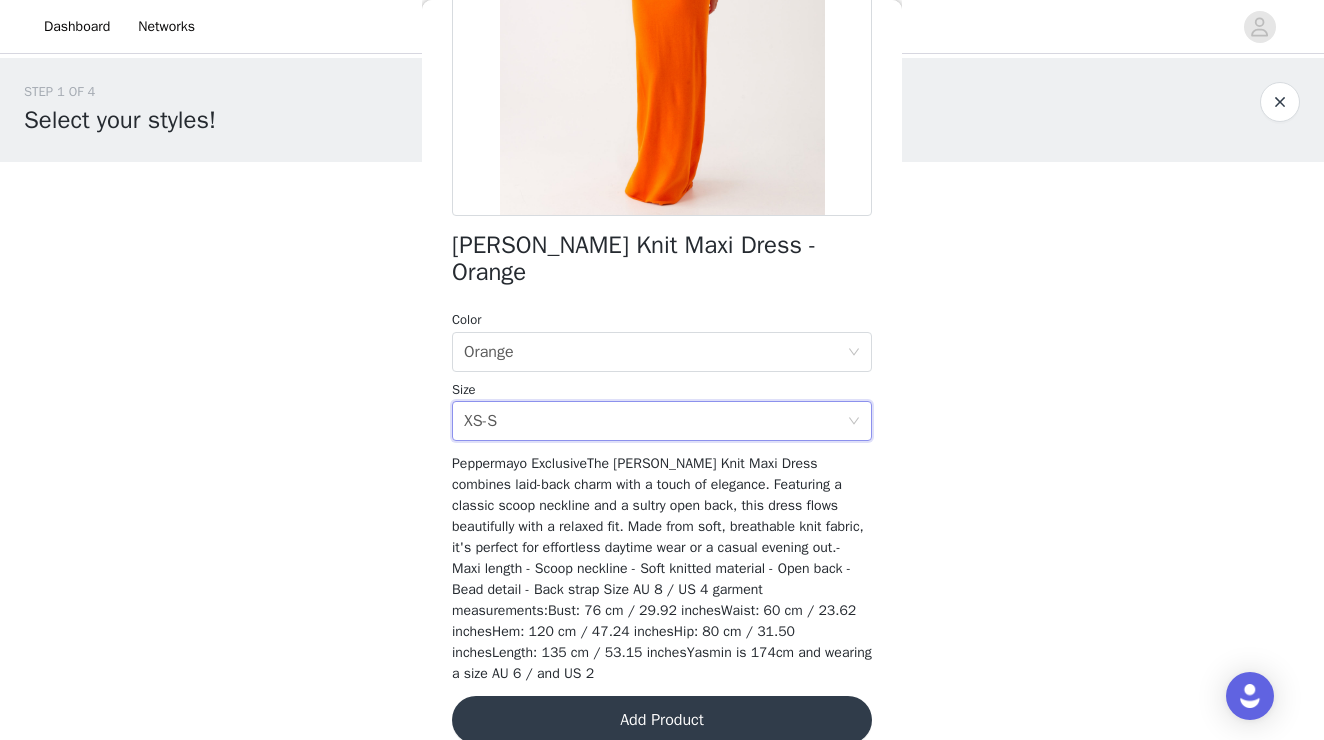 click on "Add Product" at bounding box center [662, 720] 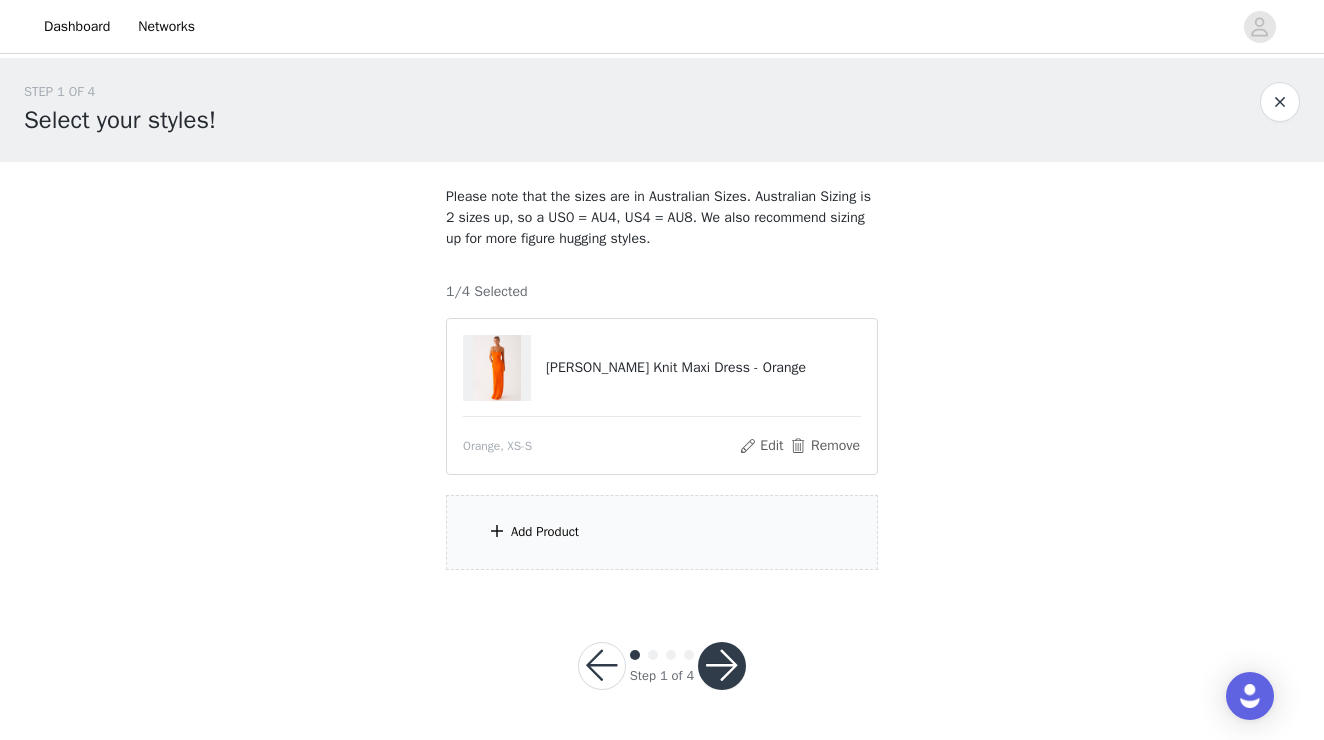 click on "Add Product" at bounding box center [662, 532] 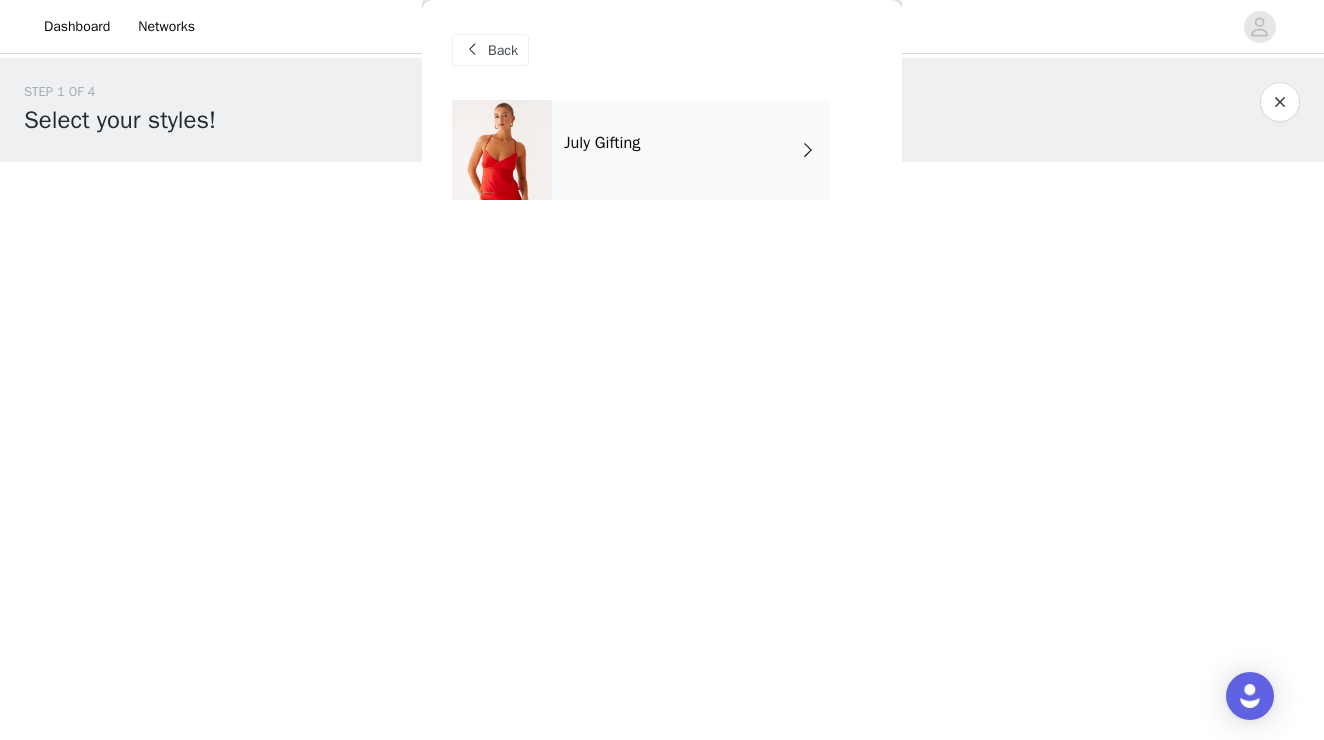 click on "July Gifting" at bounding box center [691, 150] 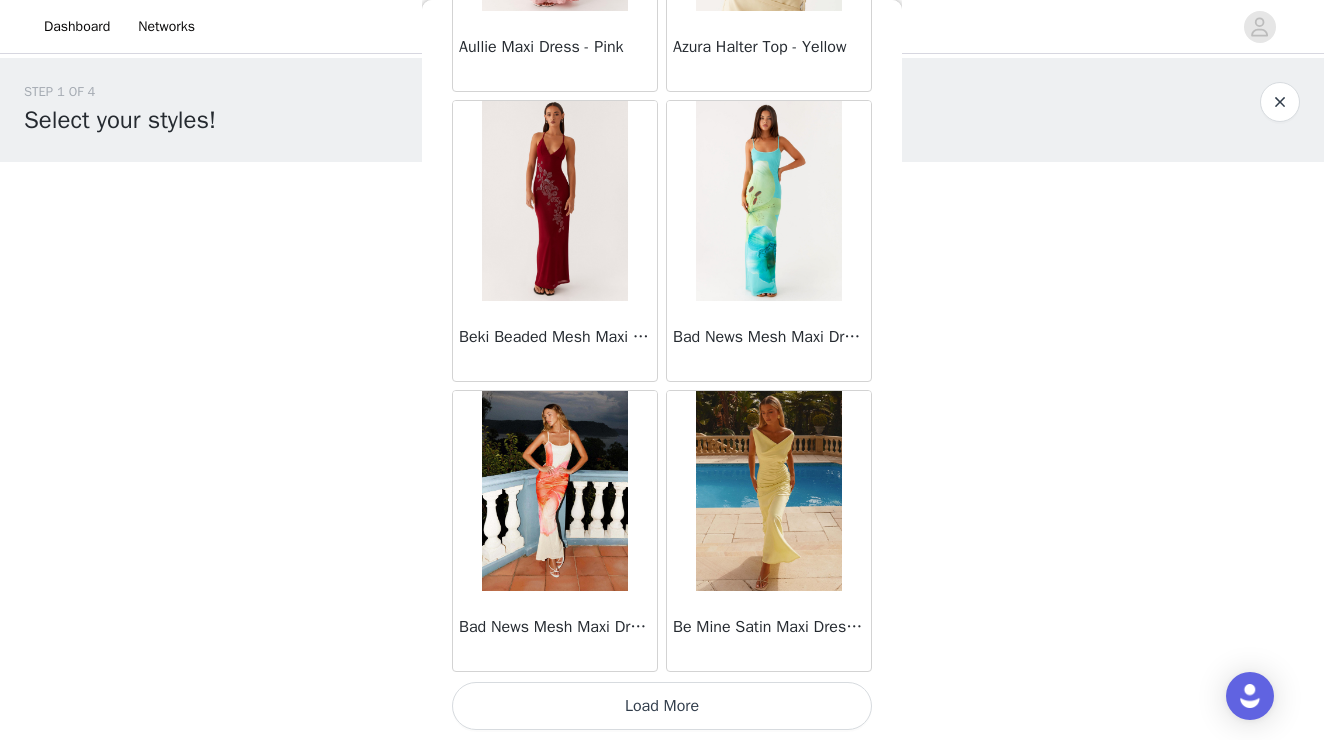click on "Load More" at bounding box center (662, 706) 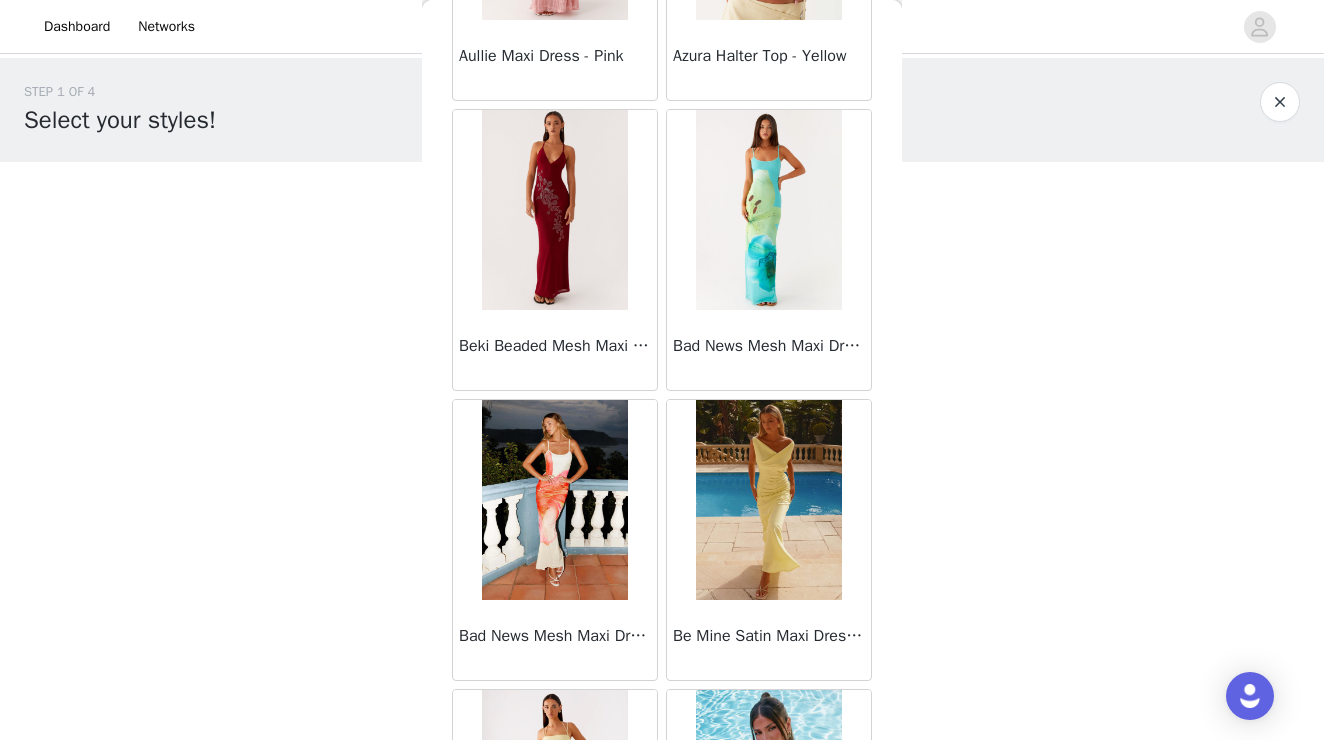 scroll, scrollTop: 0, scrollLeft: 0, axis: both 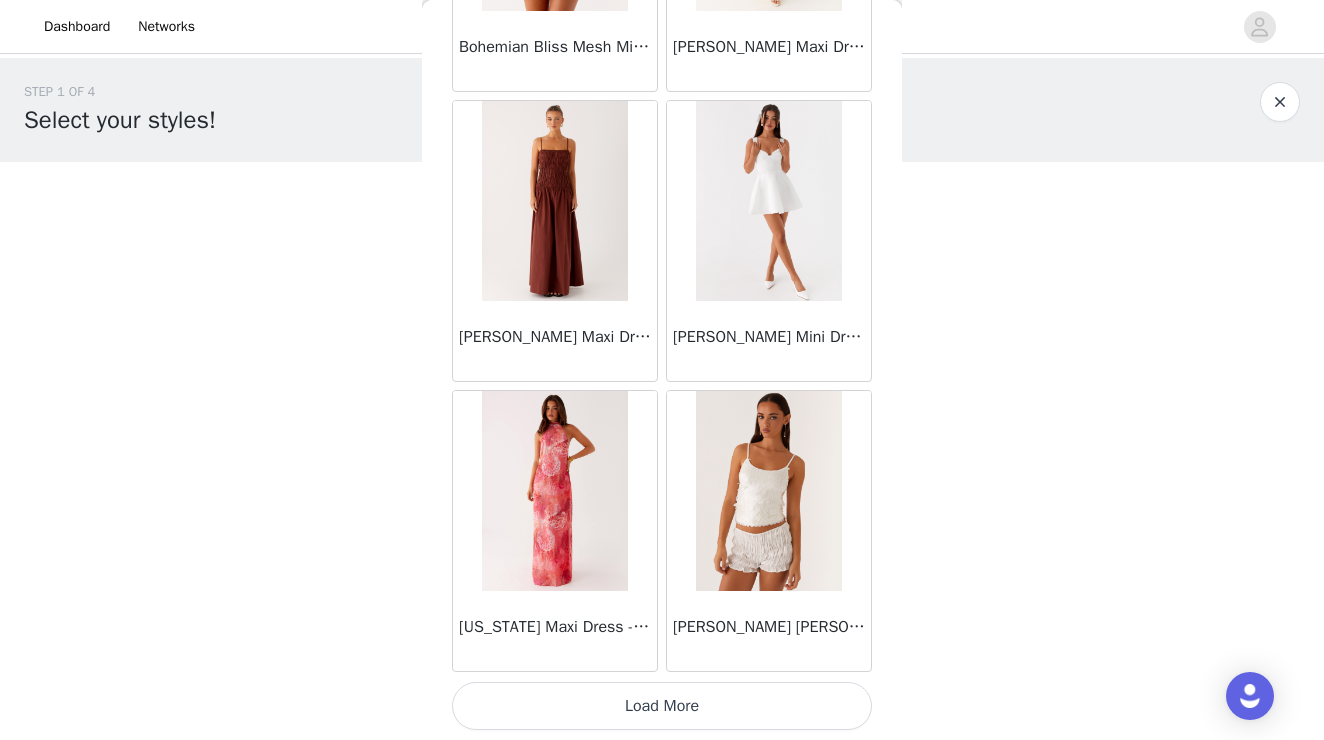 click on "Load More" at bounding box center [662, 706] 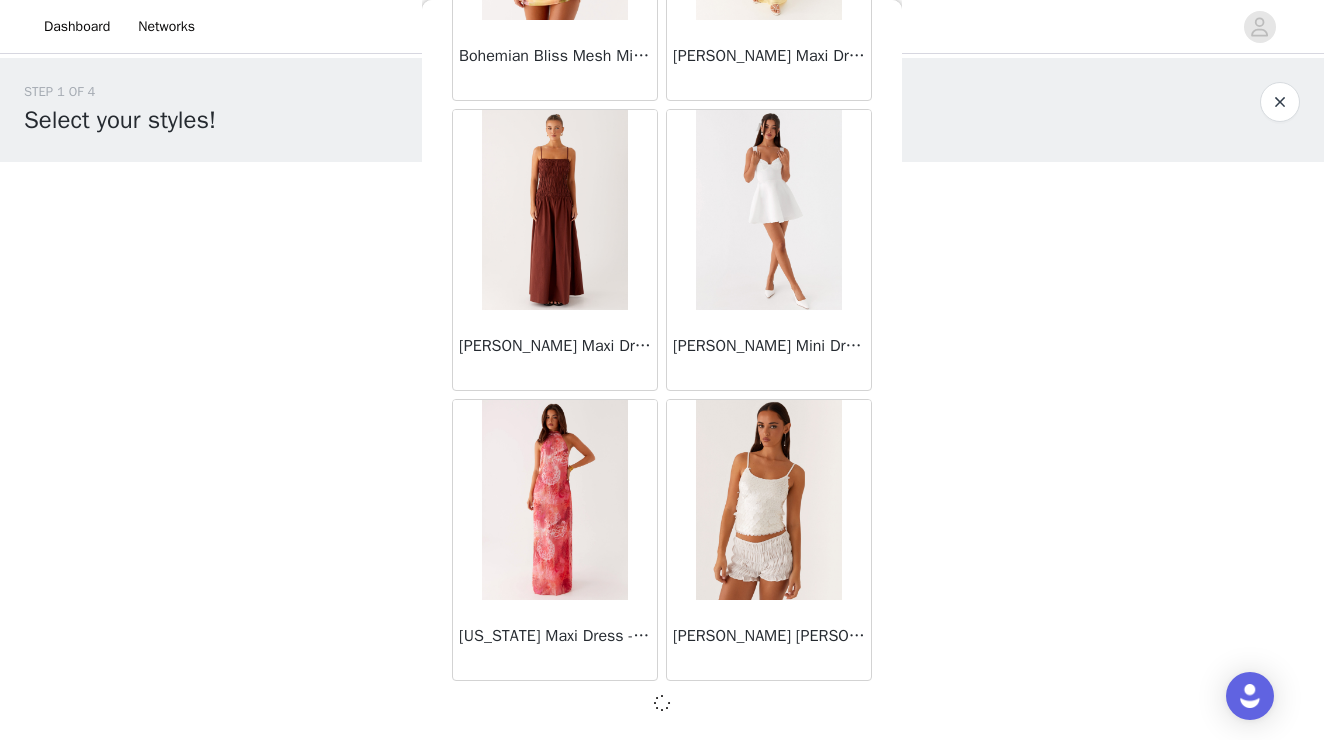 scroll, scrollTop: 5211, scrollLeft: 0, axis: vertical 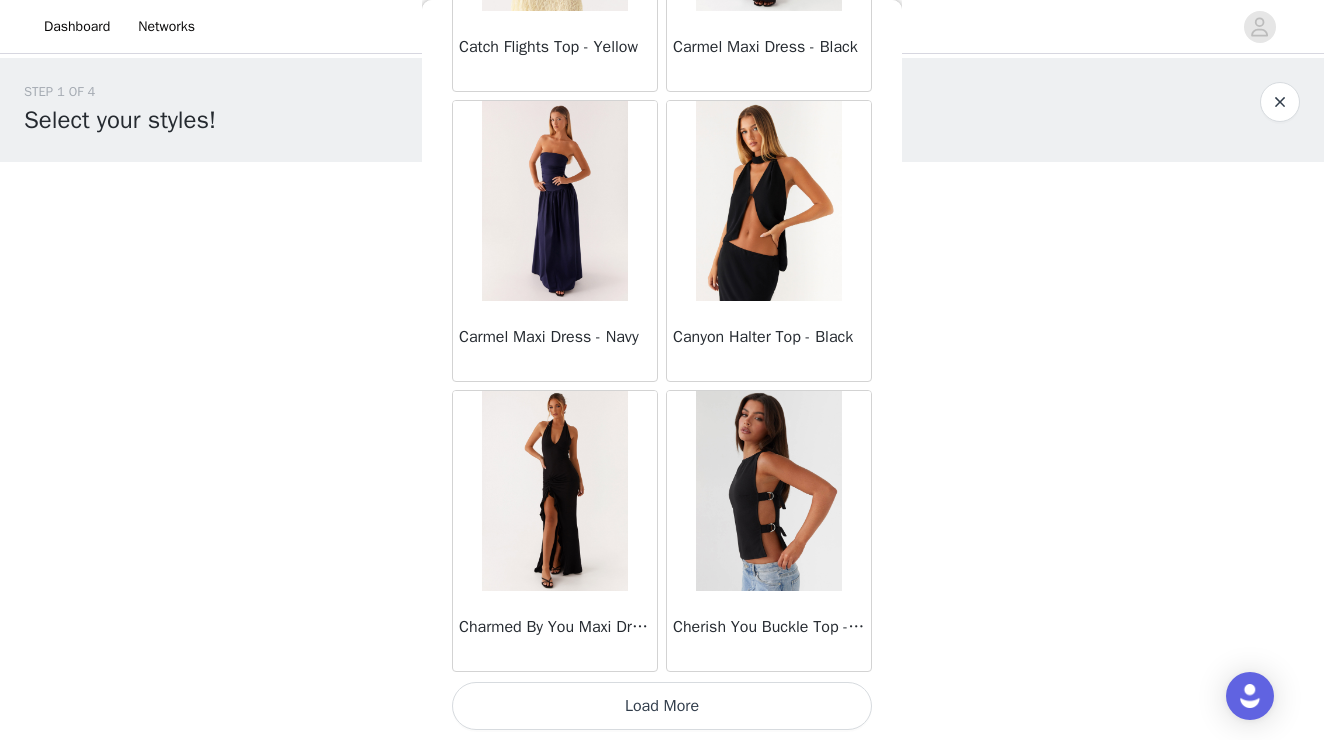 click on "Load More" at bounding box center (662, 706) 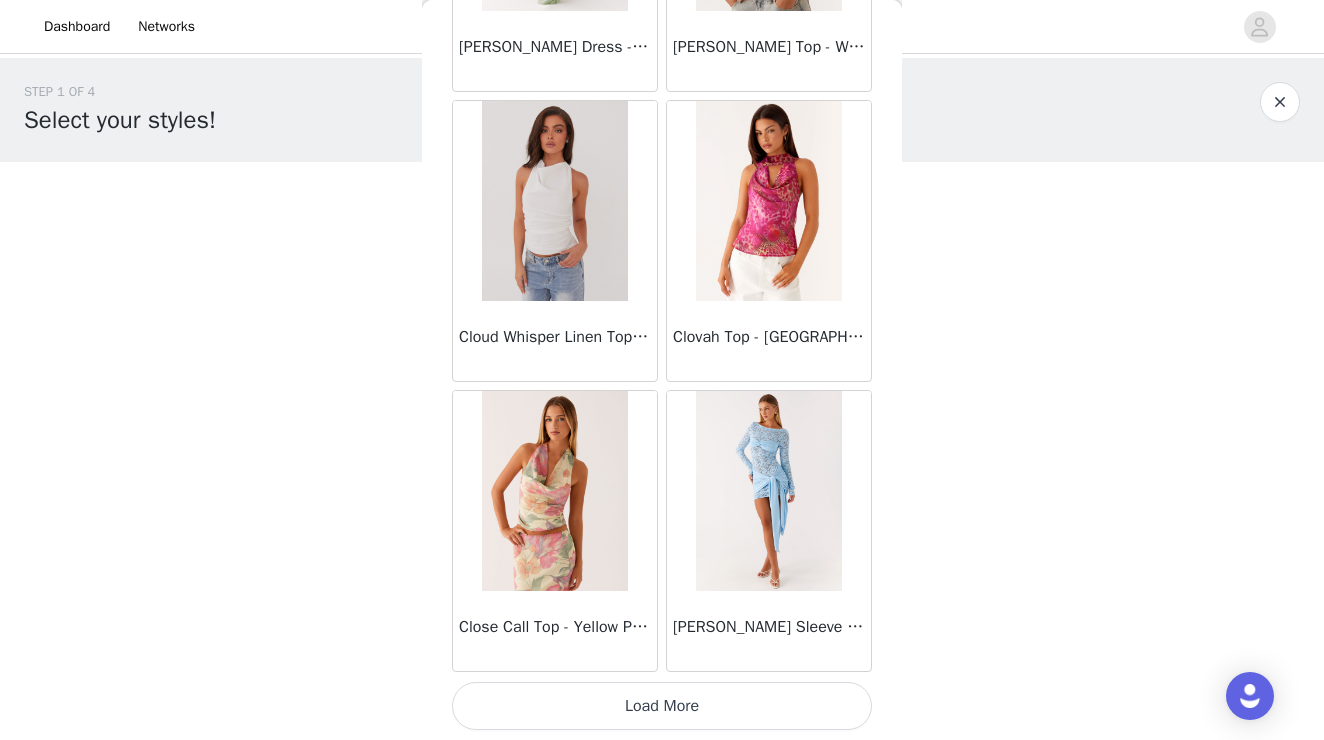 scroll, scrollTop: 11020, scrollLeft: 0, axis: vertical 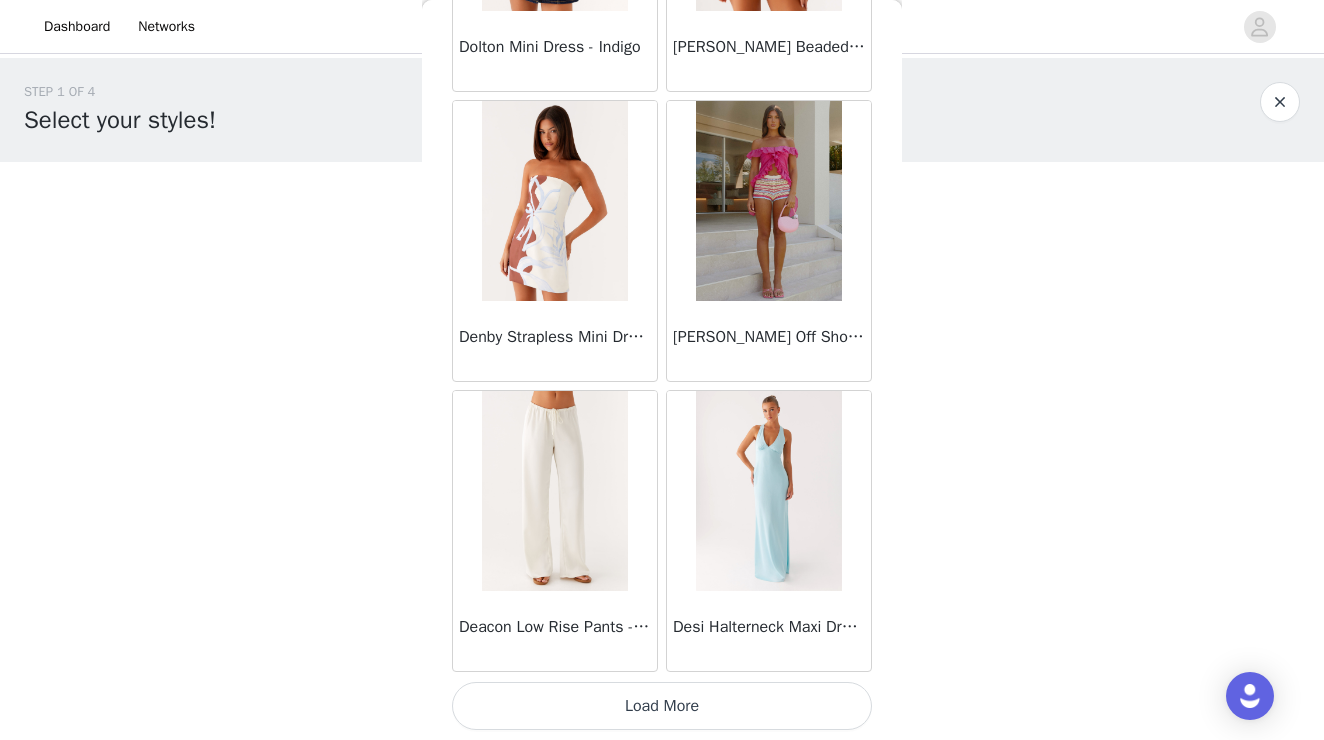 click on "Load More" at bounding box center (662, 706) 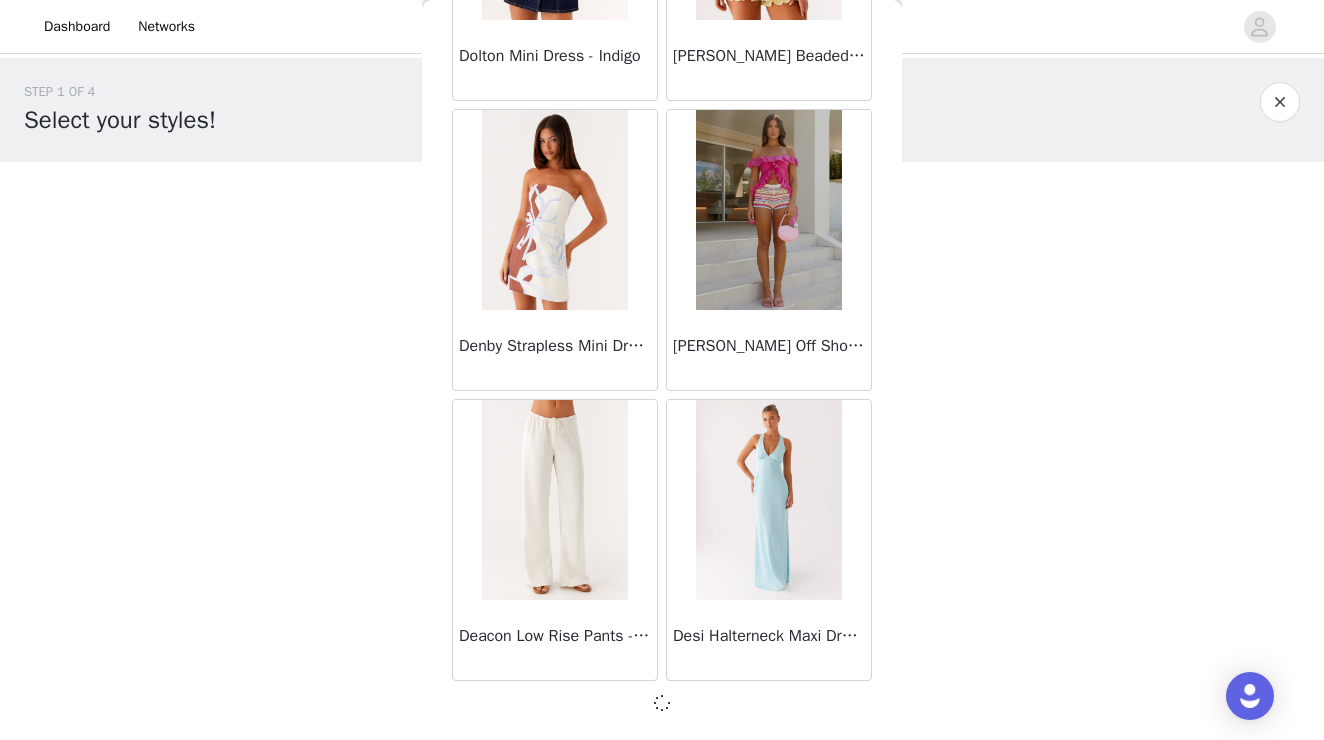 scroll, scrollTop: 13911, scrollLeft: 0, axis: vertical 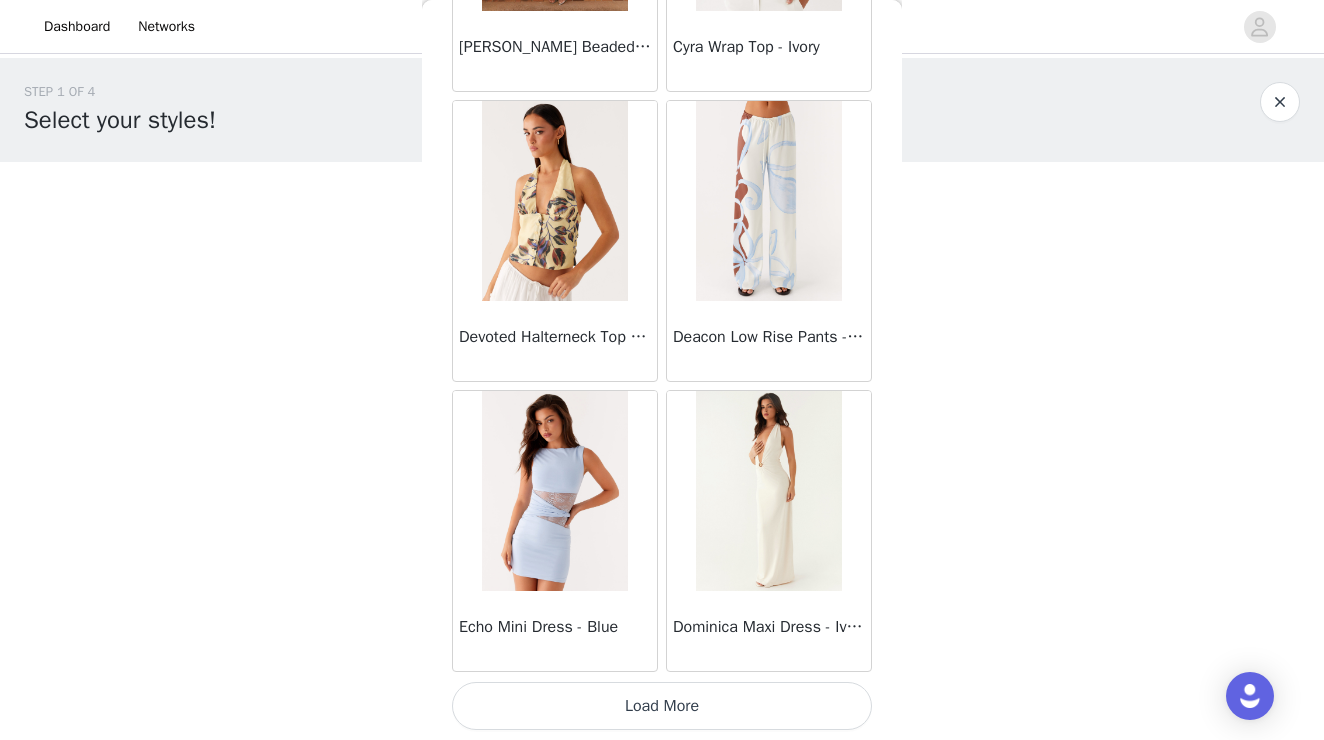click on "Load More" at bounding box center (662, 706) 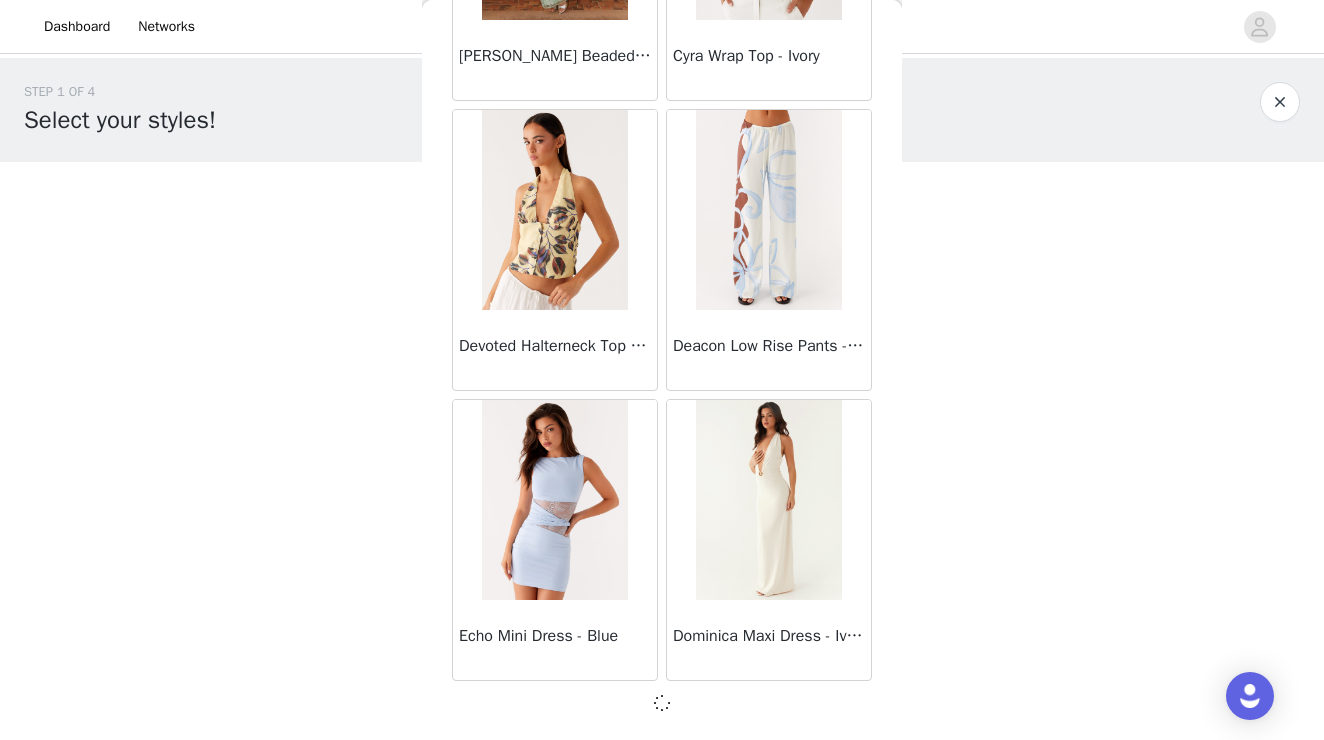 scroll, scrollTop: 7, scrollLeft: 0, axis: vertical 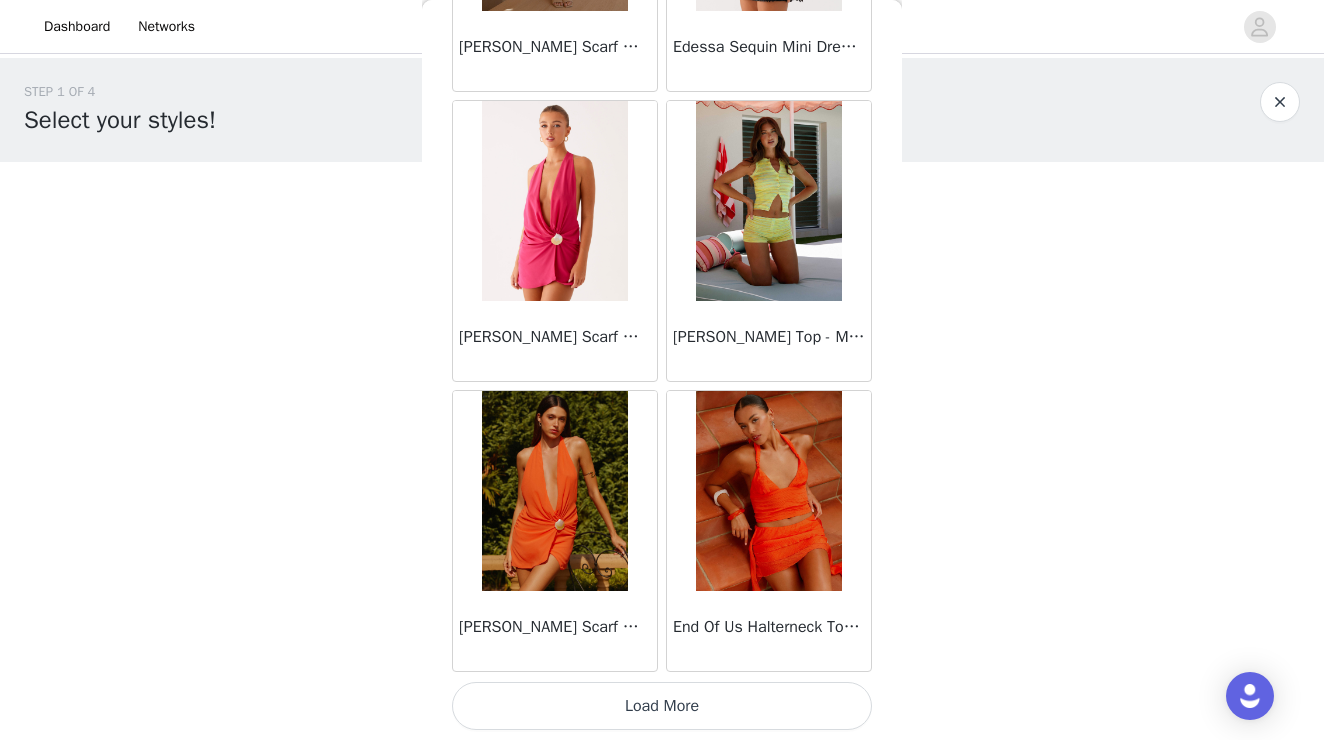 click on "Load More" at bounding box center [662, 706] 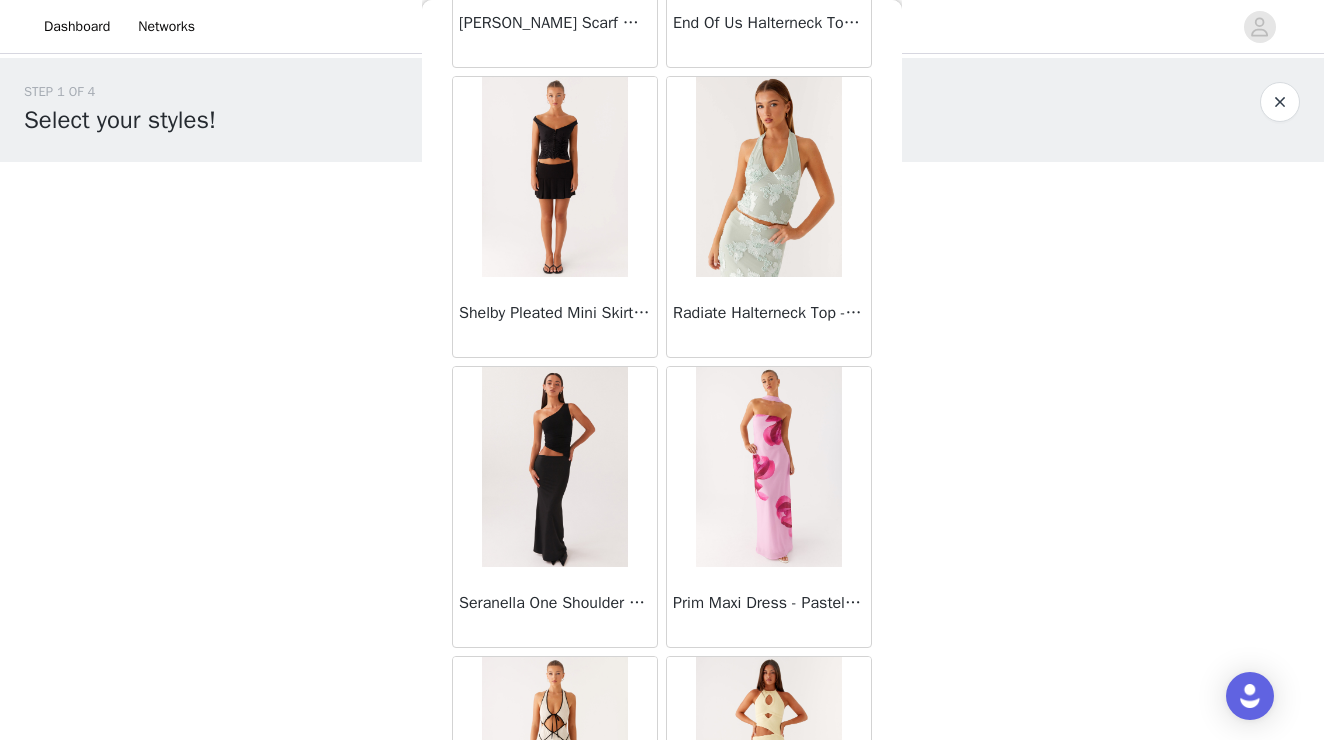 scroll, scrollTop: 20327, scrollLeft: 0, axis: vertical 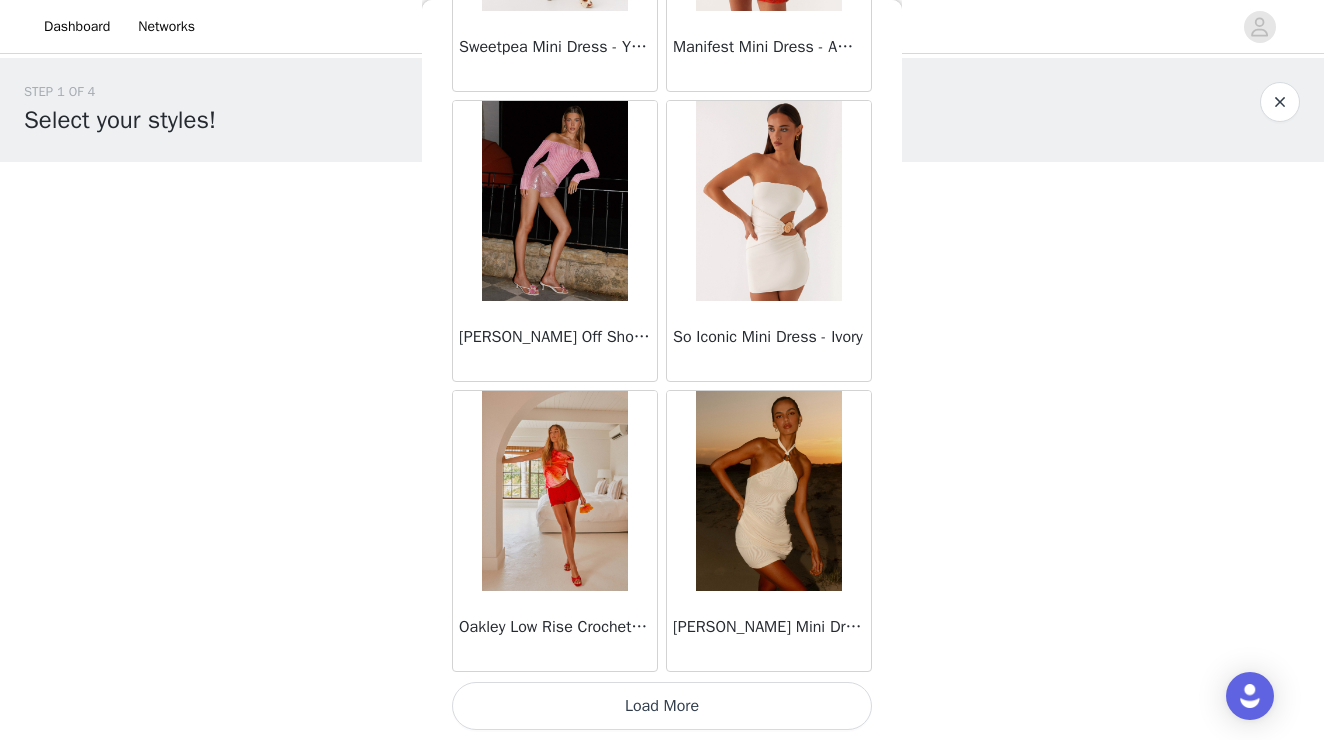 click on "Load More" at bounding box center [662, 706] 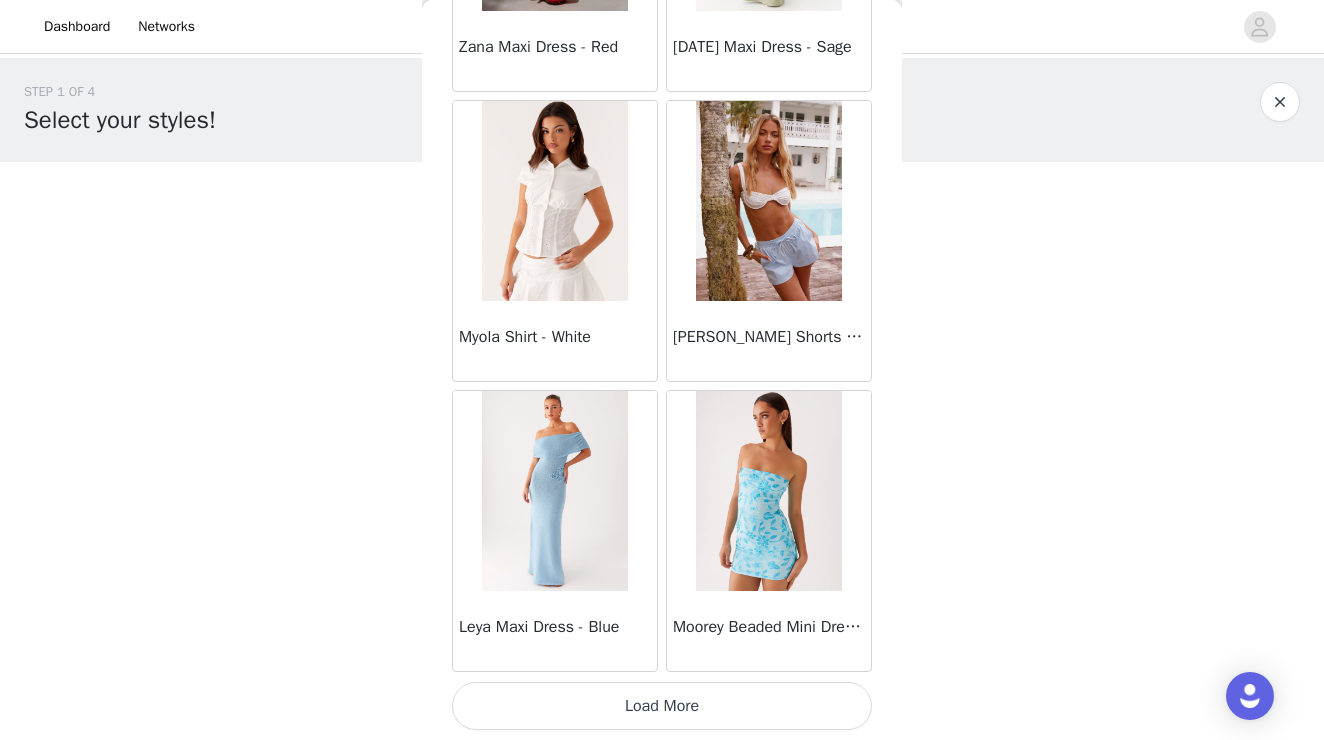scroll, scrollTop: 25520, scrollLeft: 0, axis: vertical 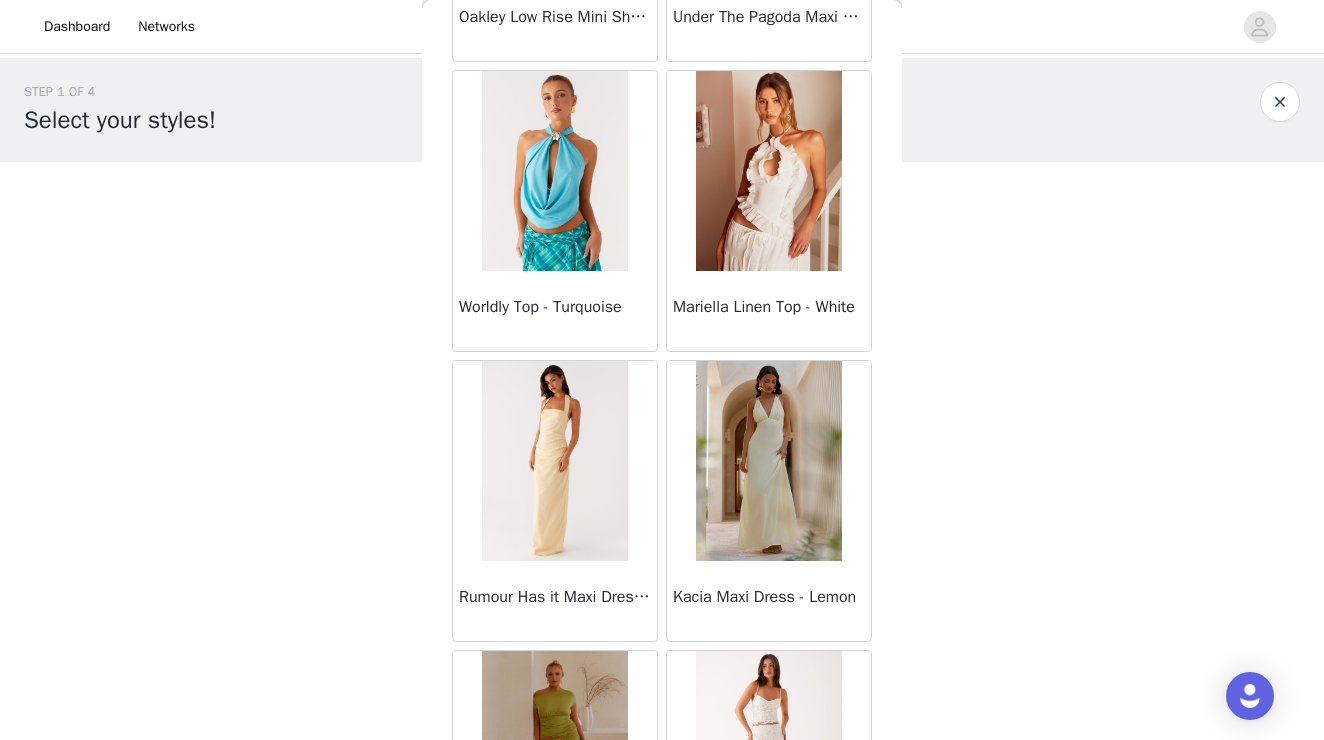 click at bounding box center (554, 171) 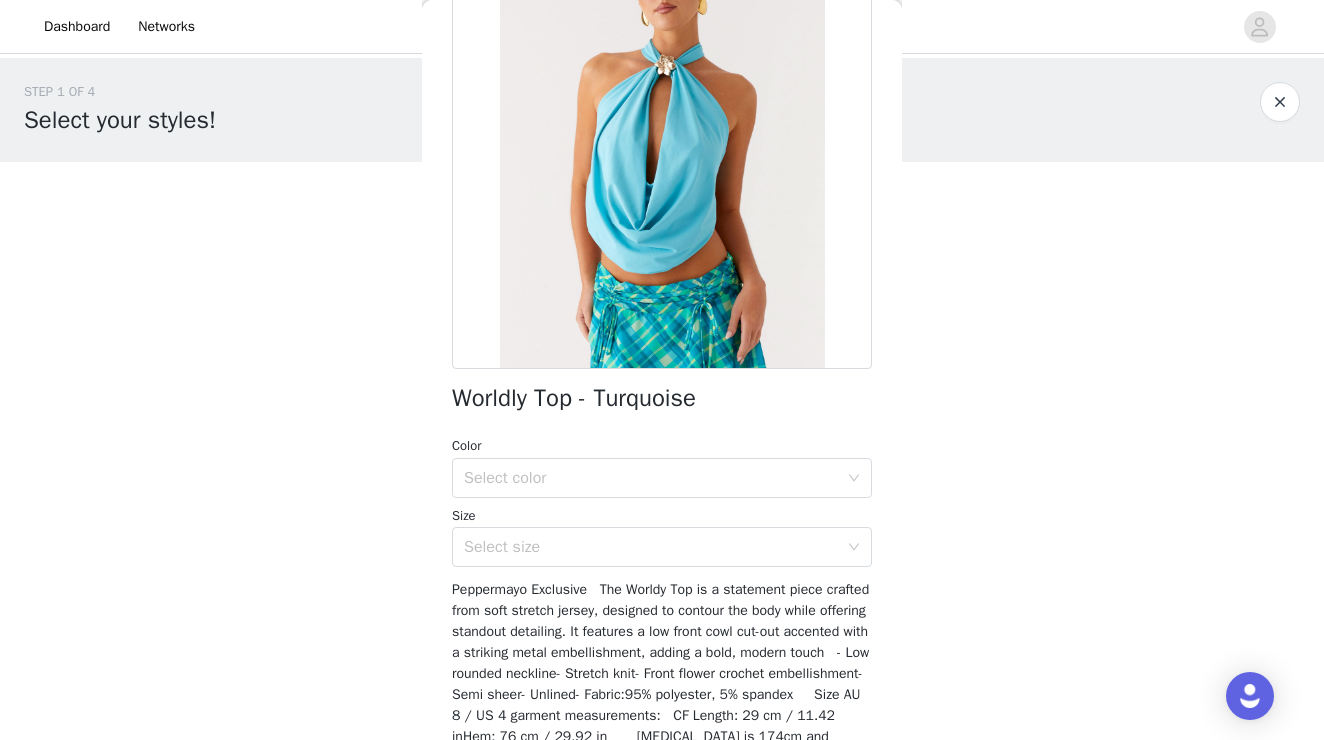 scroll, scrollTop: 208, scrollLeft: 0, axis: vertical 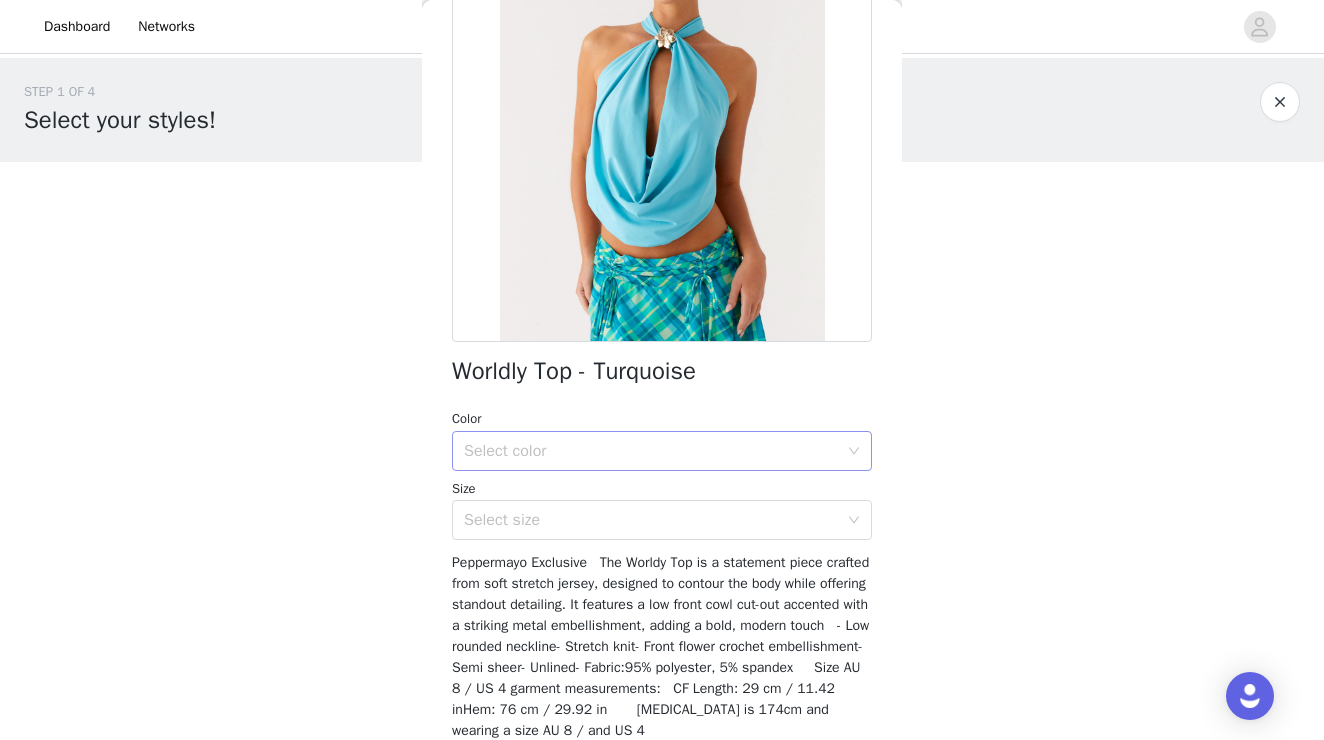 click on "Select color" at bounding box center [651, 451] 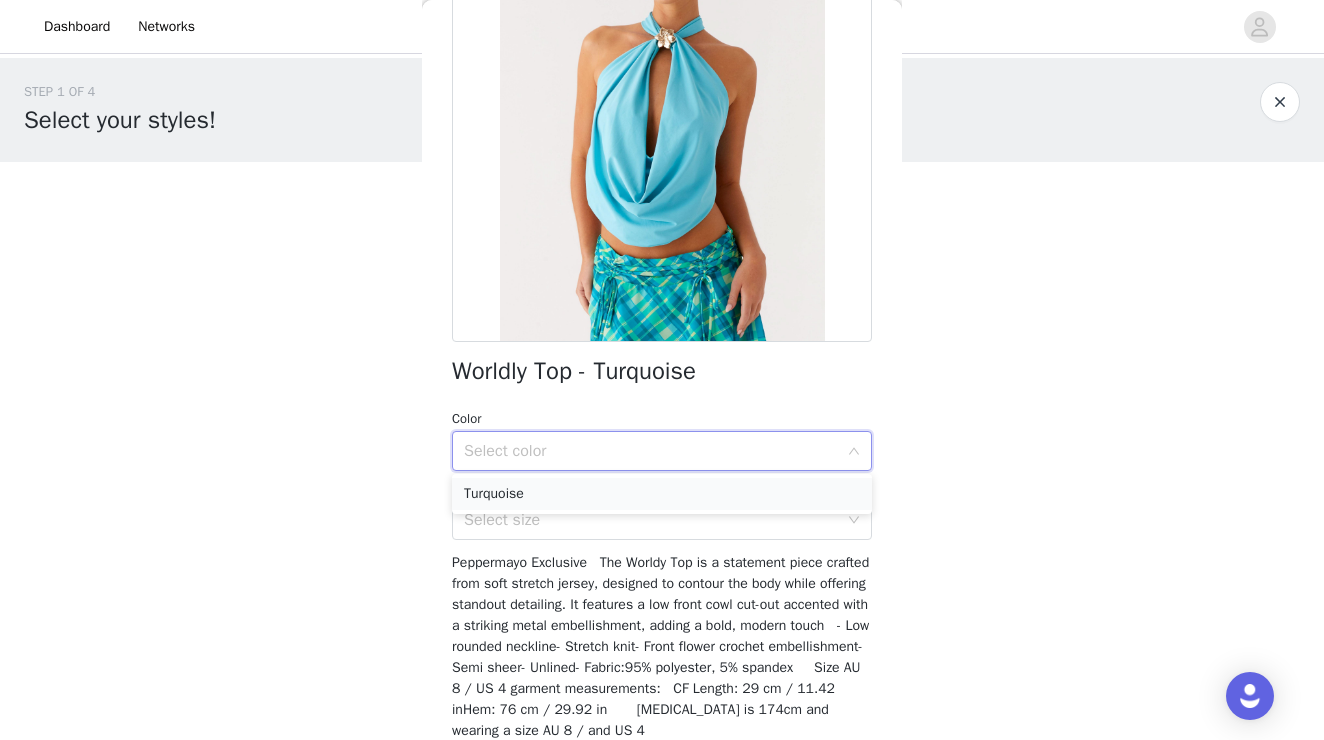 click on "Turquoise" at bounding box center (662, 494) 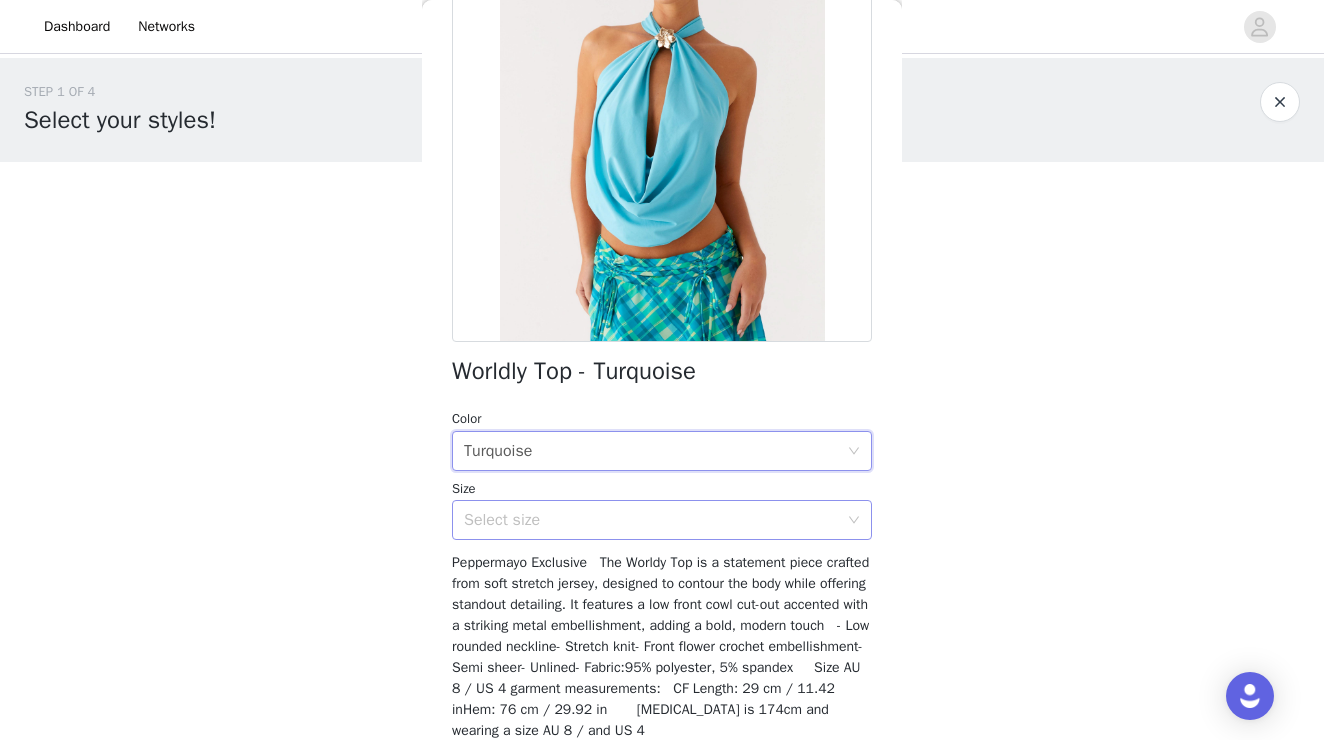 click on "Select size" at bounding box center [651, 520] 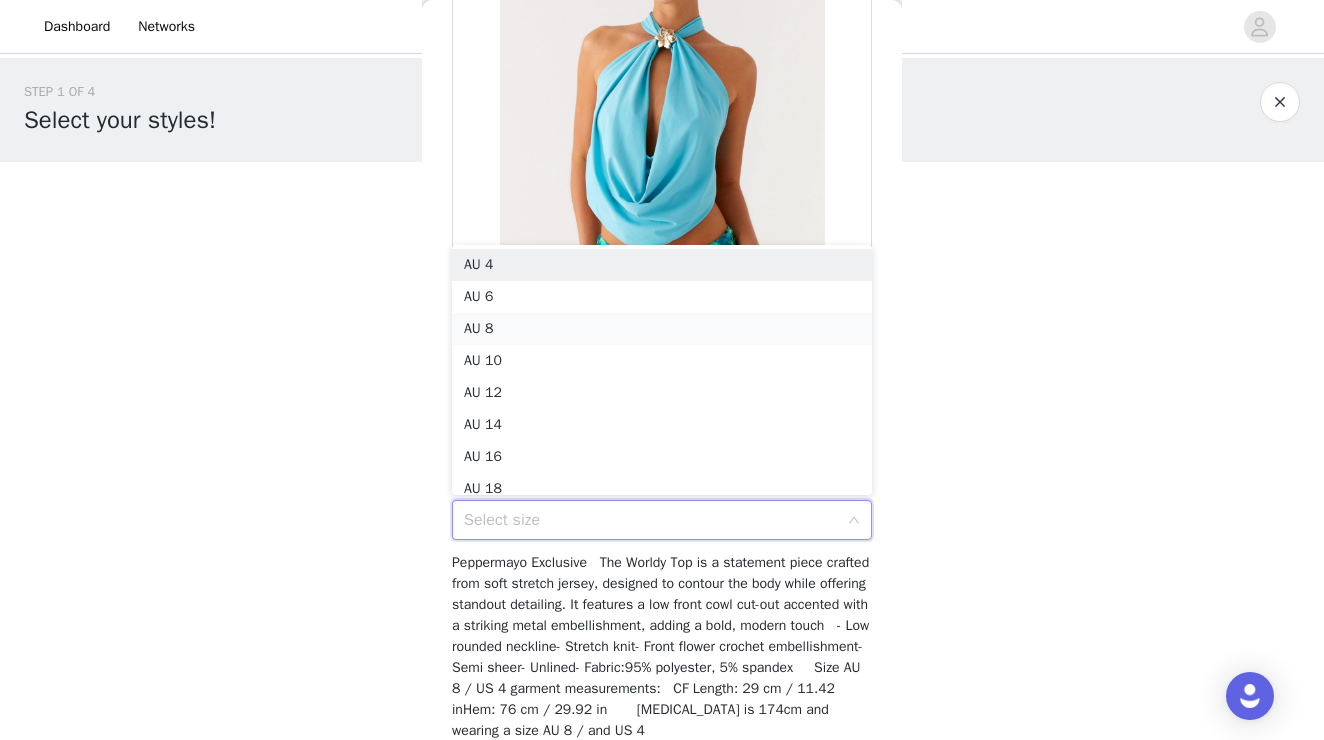 scroll, scrollTop: 10, scrollLeft: 0, axis: vertical 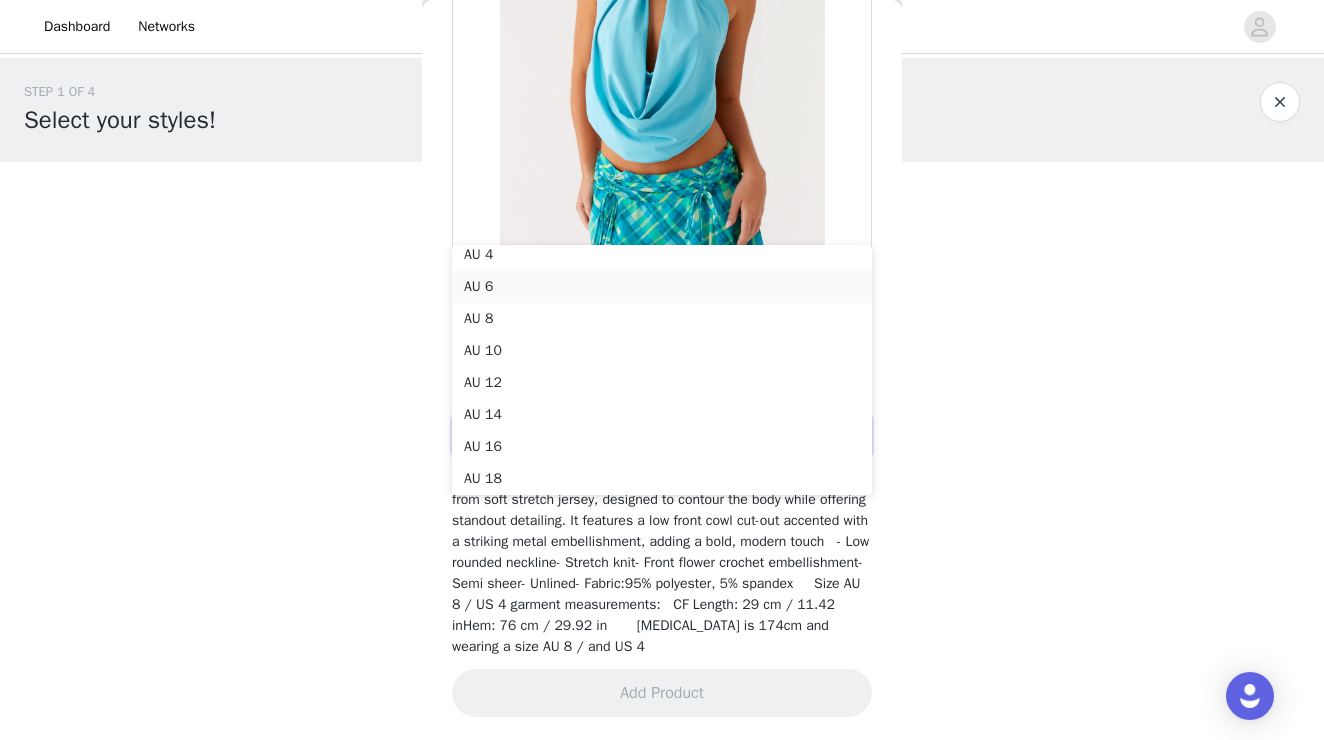 click on "AU 6" at bounding box center [662, 287] 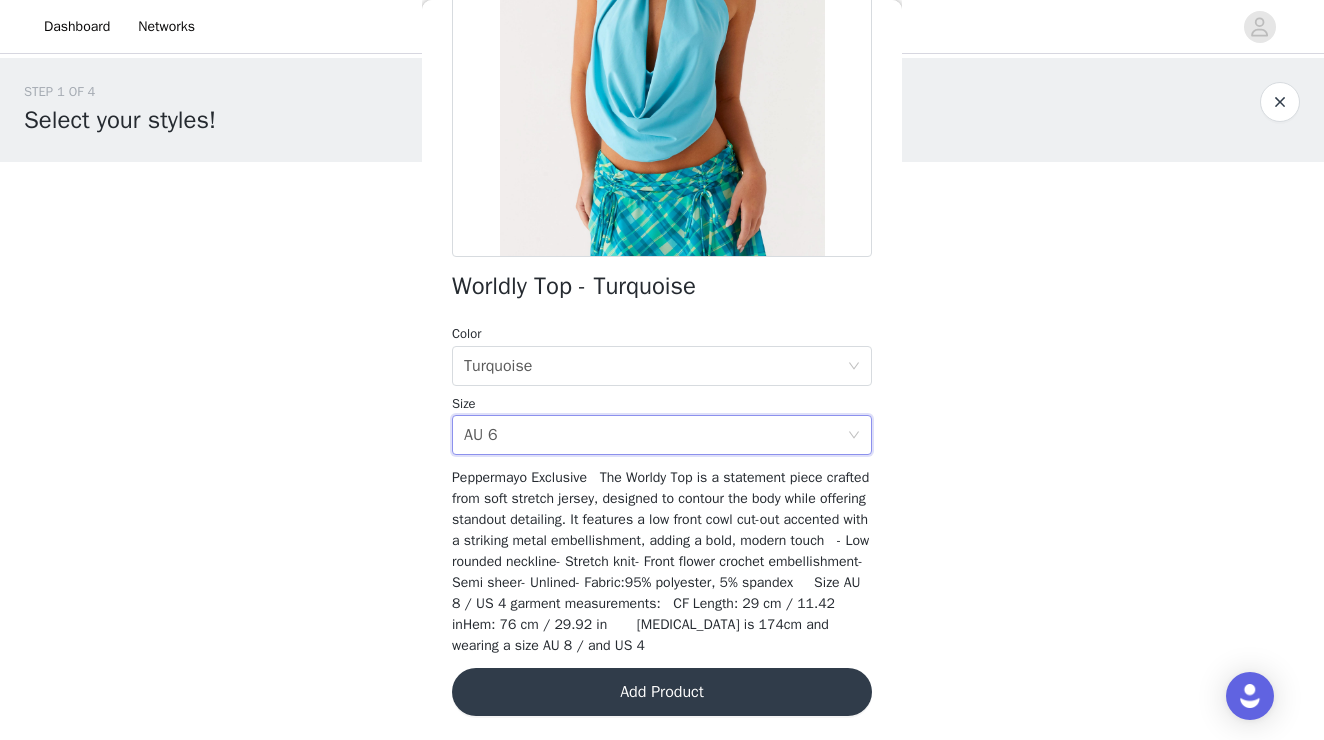 scroll, scrollTop: 292, scrollLeft: 0, axis: vertical 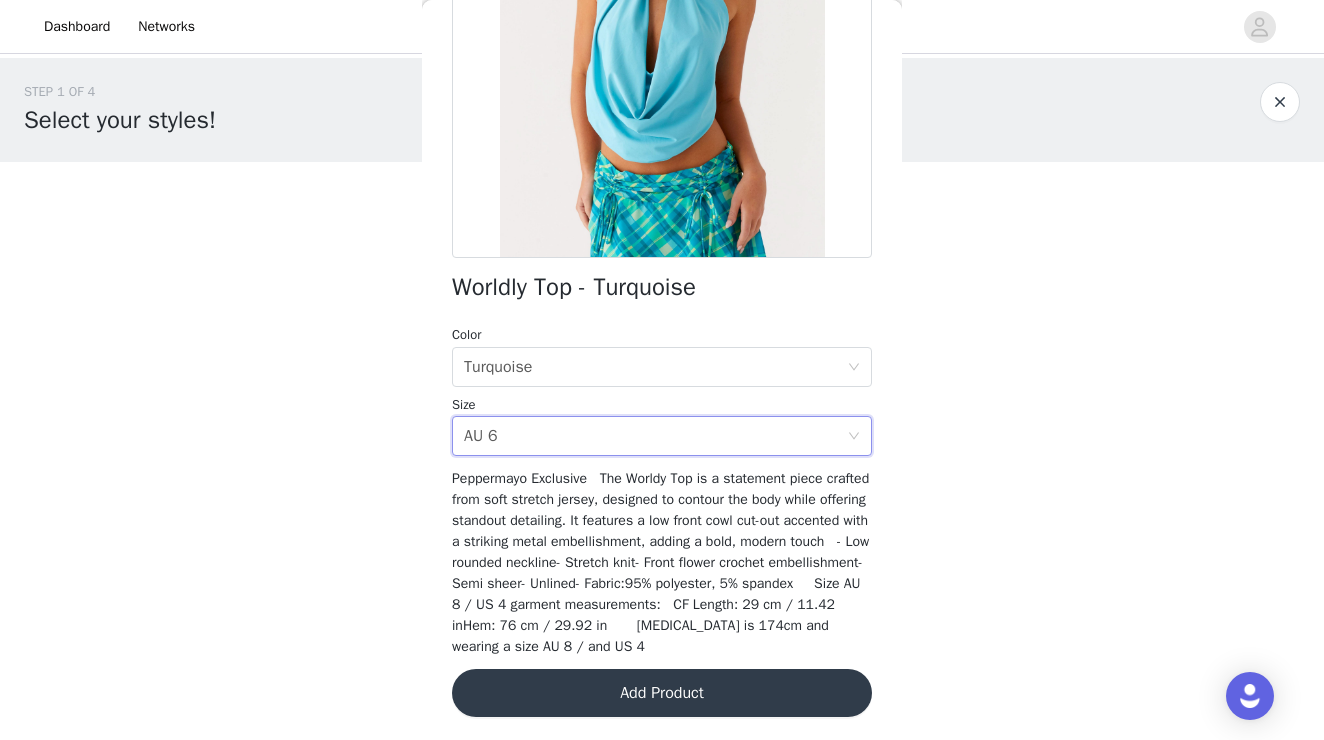 click on "Add Product" at bounding box center [662, 693] 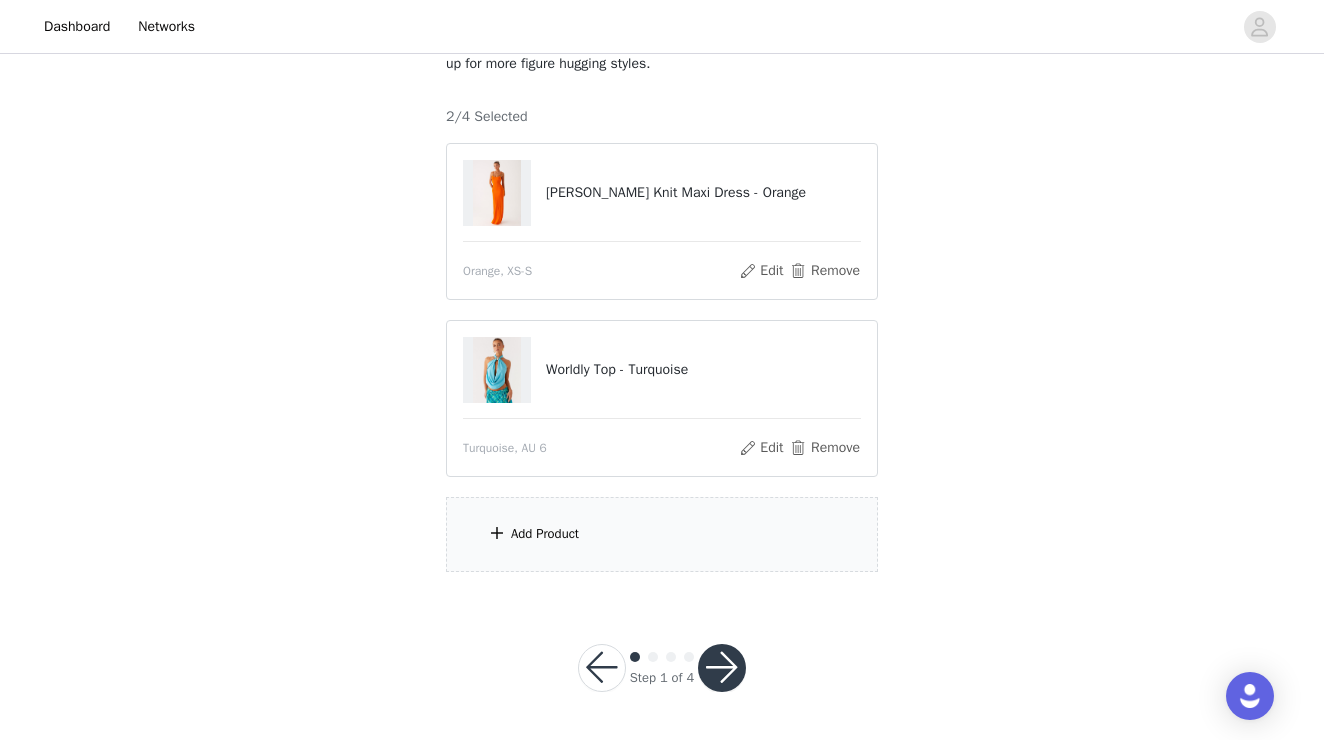 scroll, scrollTop: 174, scrollLeft: 0, axis: vertical 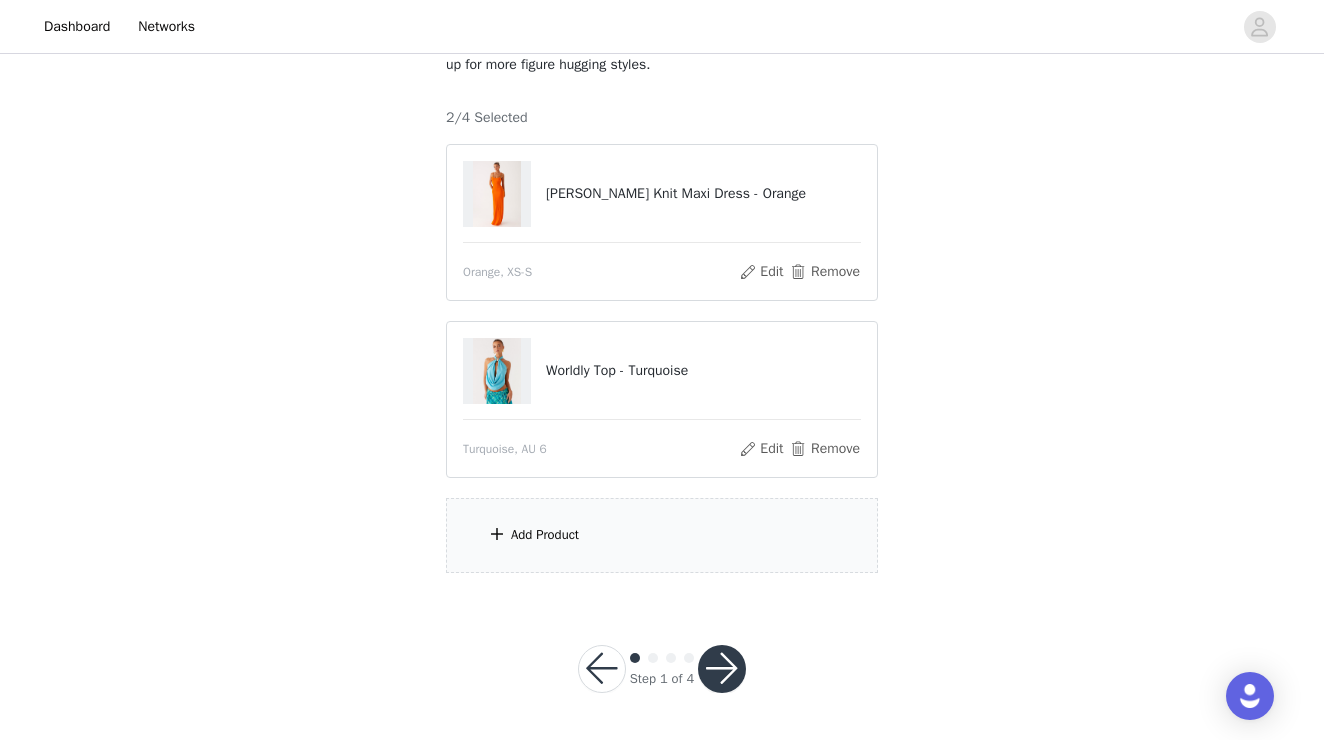 click on "Add Product" at bounding box center (662, 535) 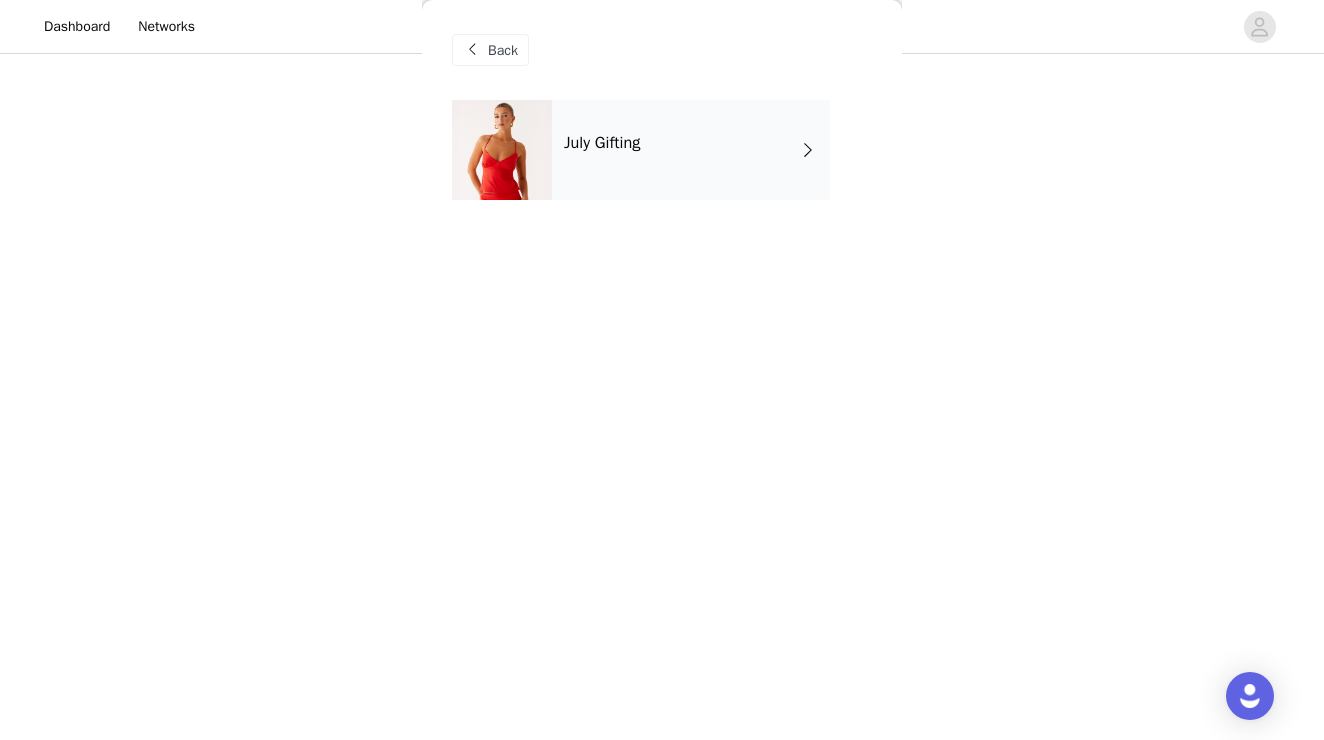 click on "July Gifting" at bounding box center [691, 150] 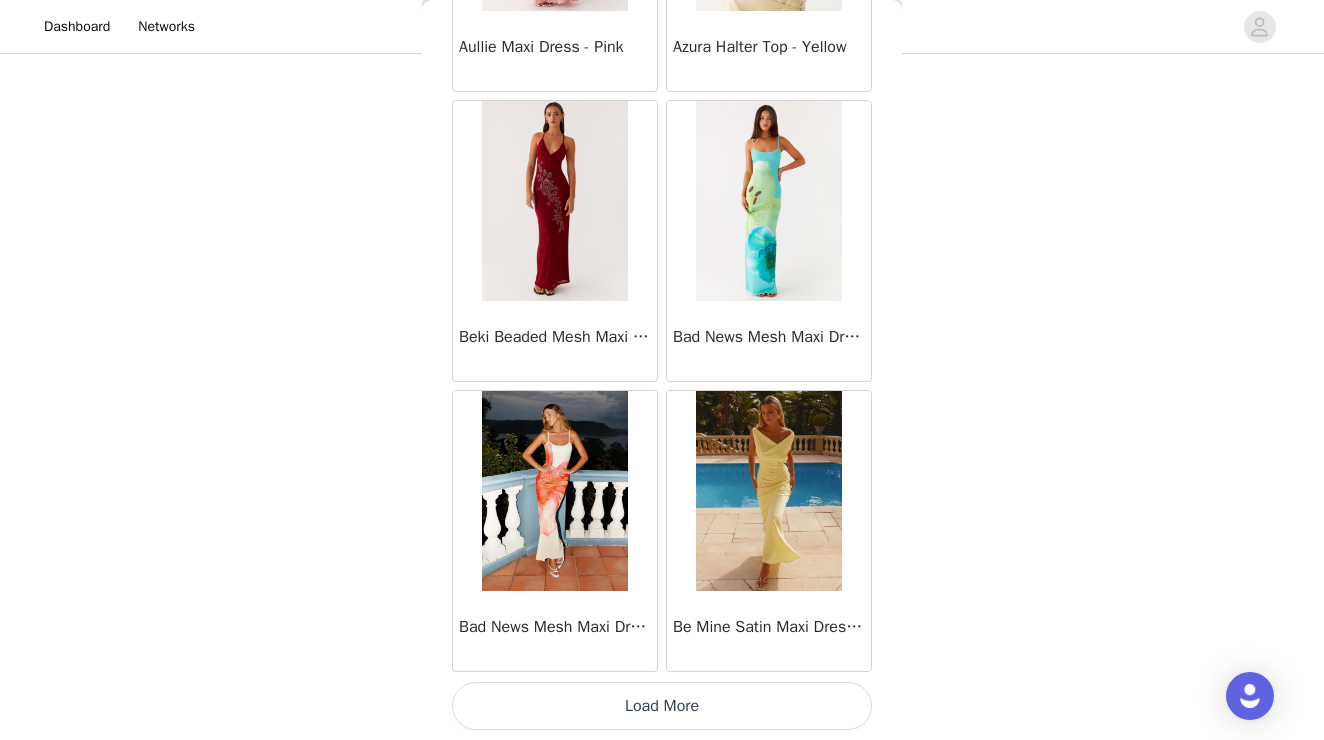 scroll, scrollTop: 2320, scrollLeft: 0, axis: vertical 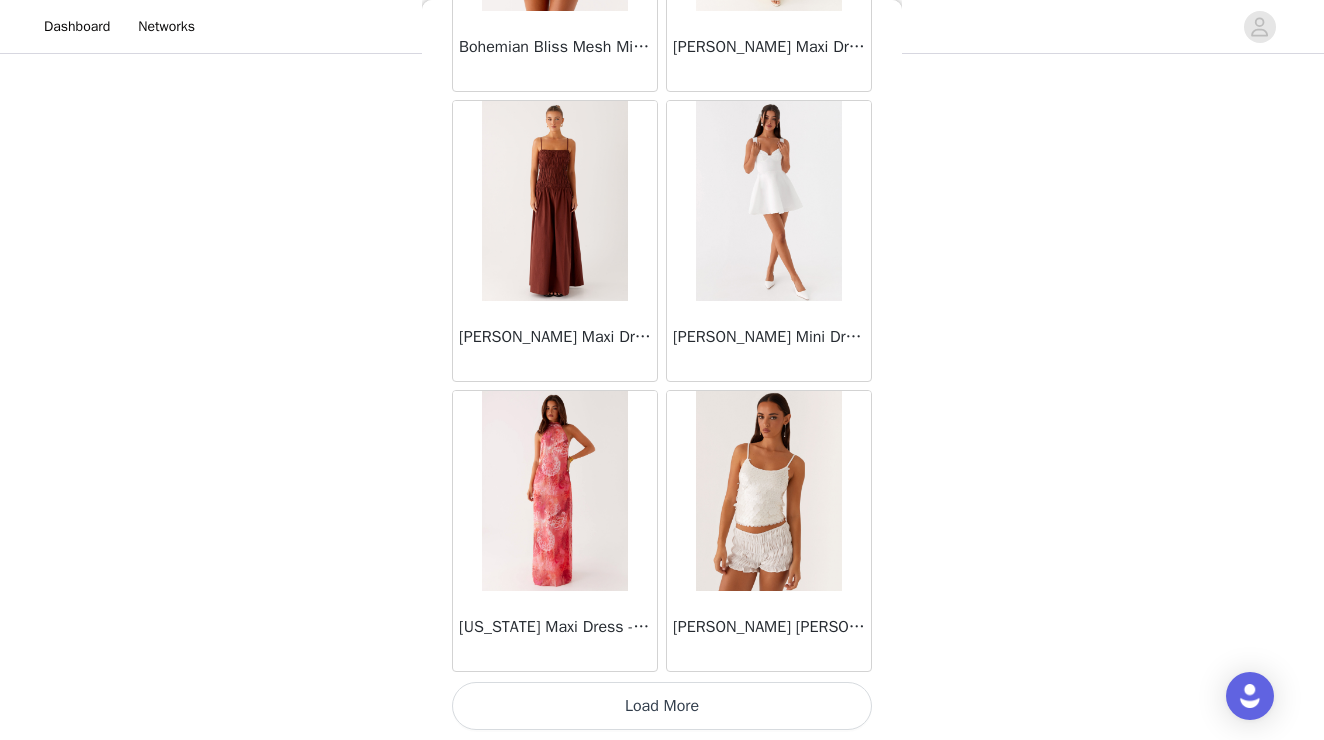 click on "Load More" at bounding box center (662, 706) 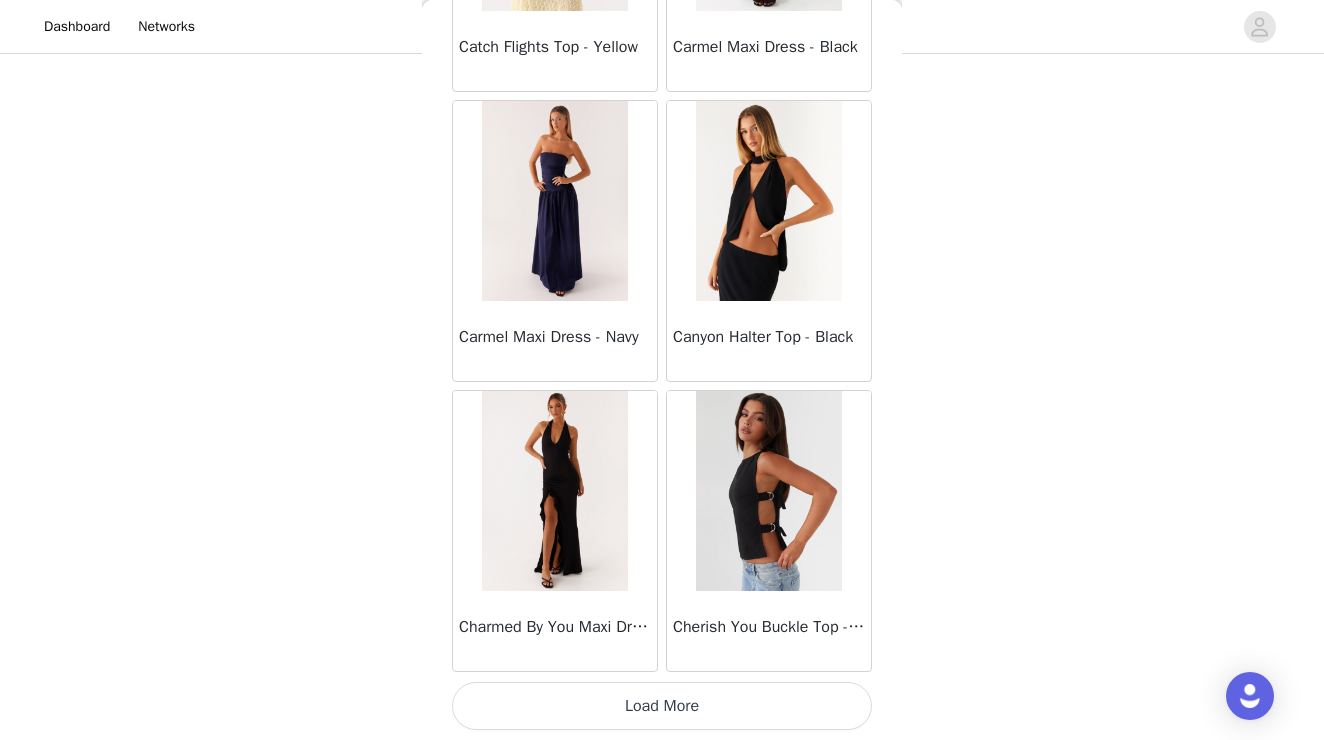 scroll, scrollTop: 8120, scrollLeft: 0, axis: vertical 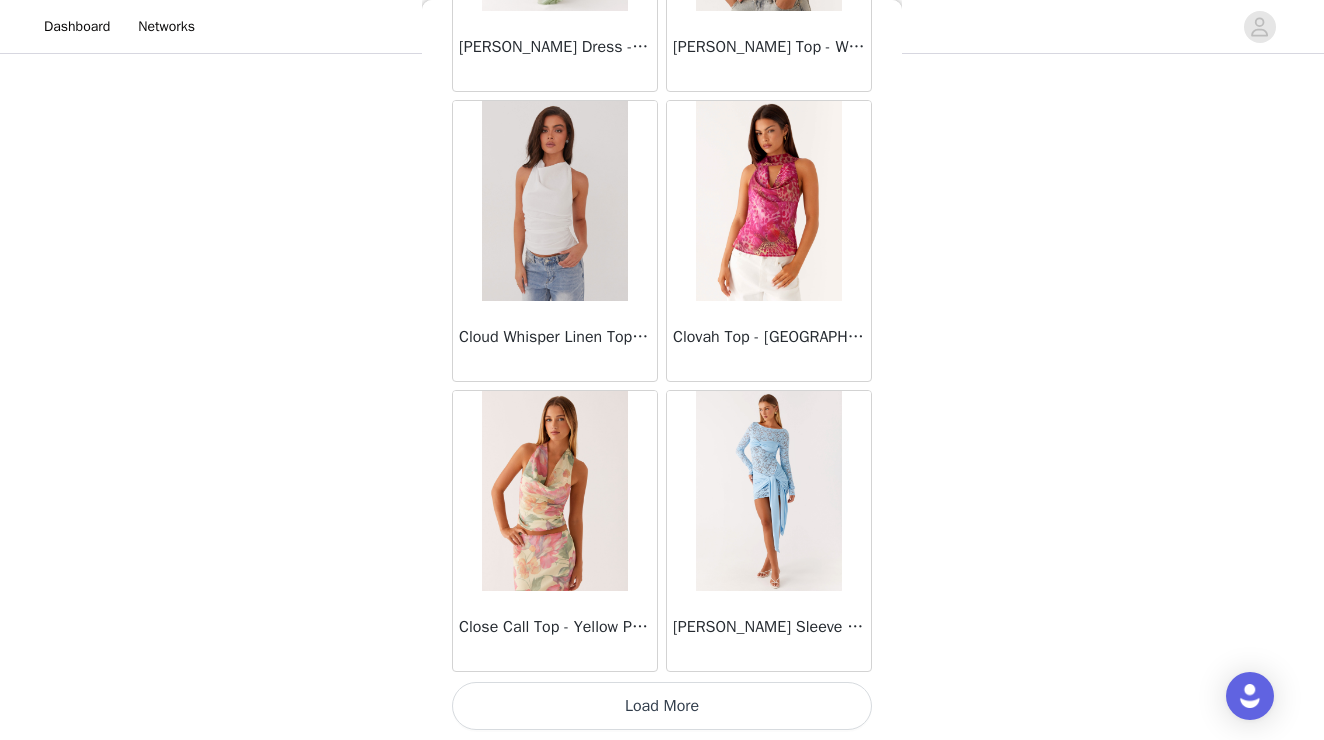click on "Load More" at bounding box center (662, 706) 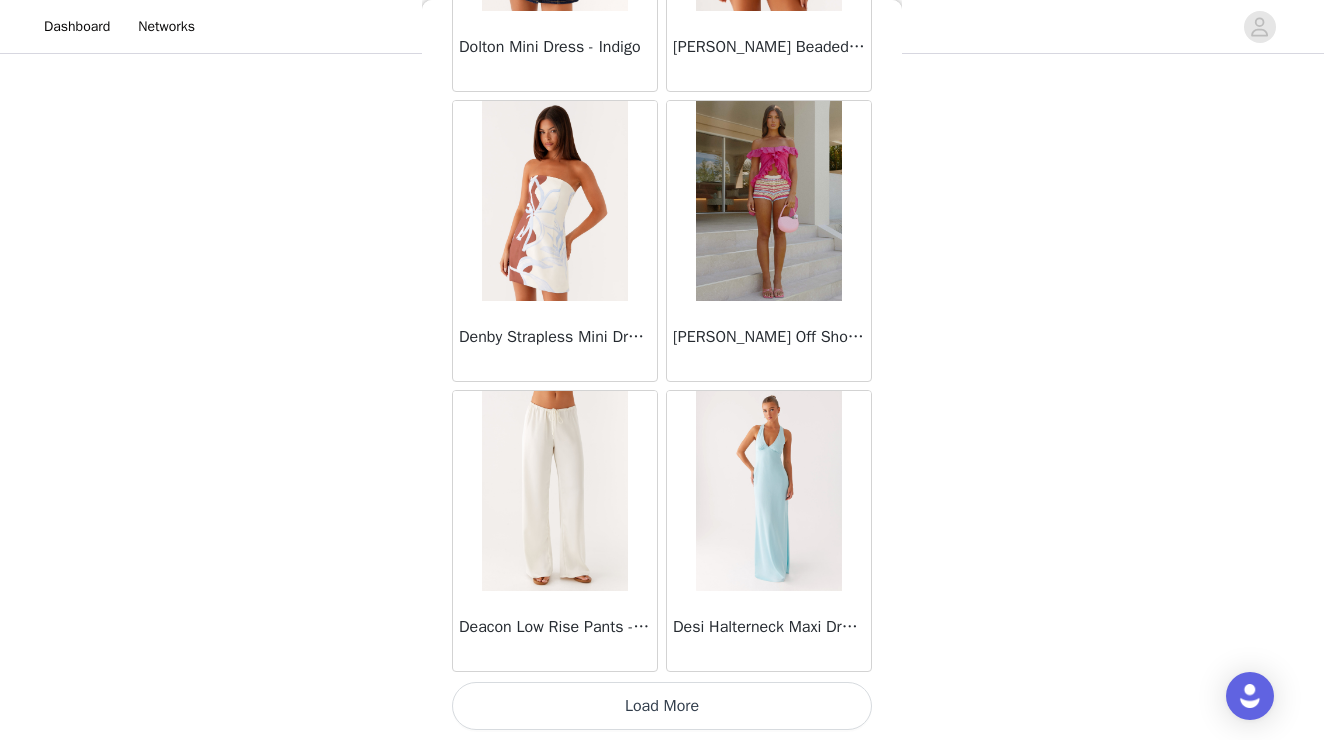 scroll, scrollTop: 13920, scrollLeft: 0, axis: vertical 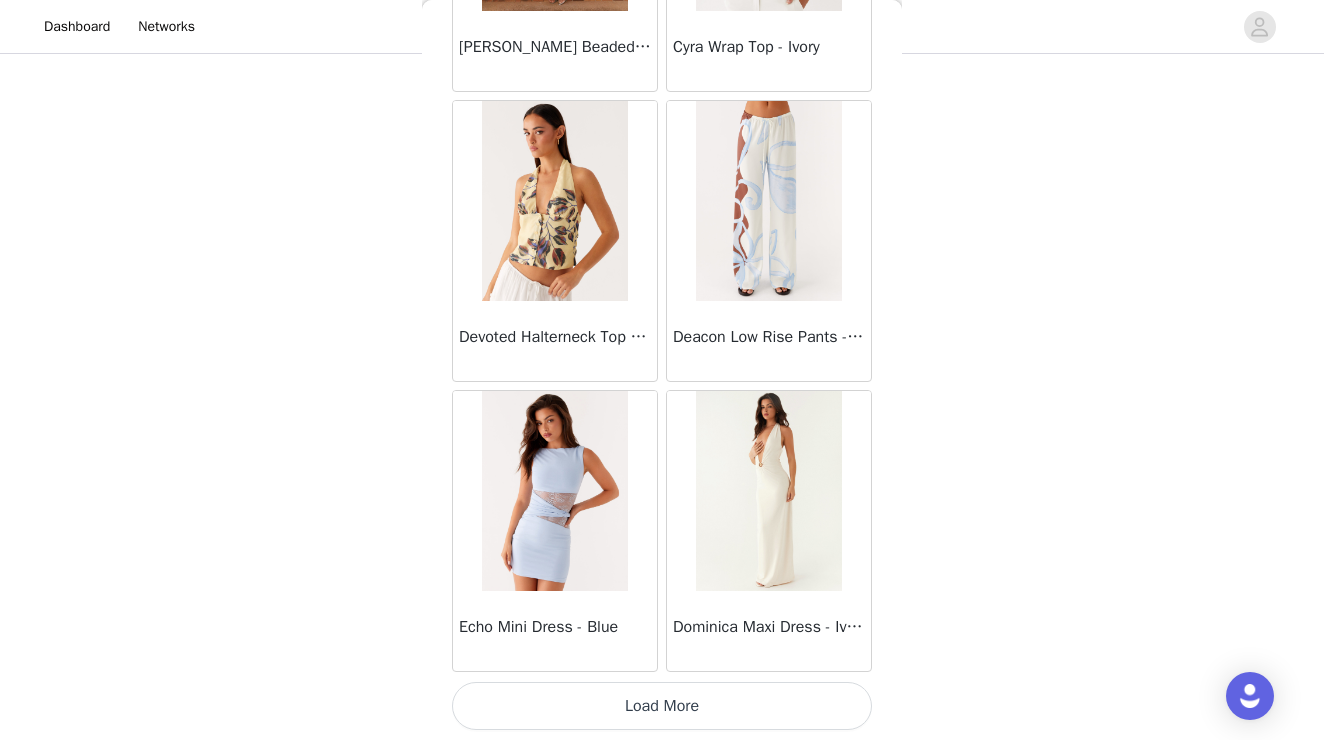 click on "Load More" at bounding box center (662, 706) 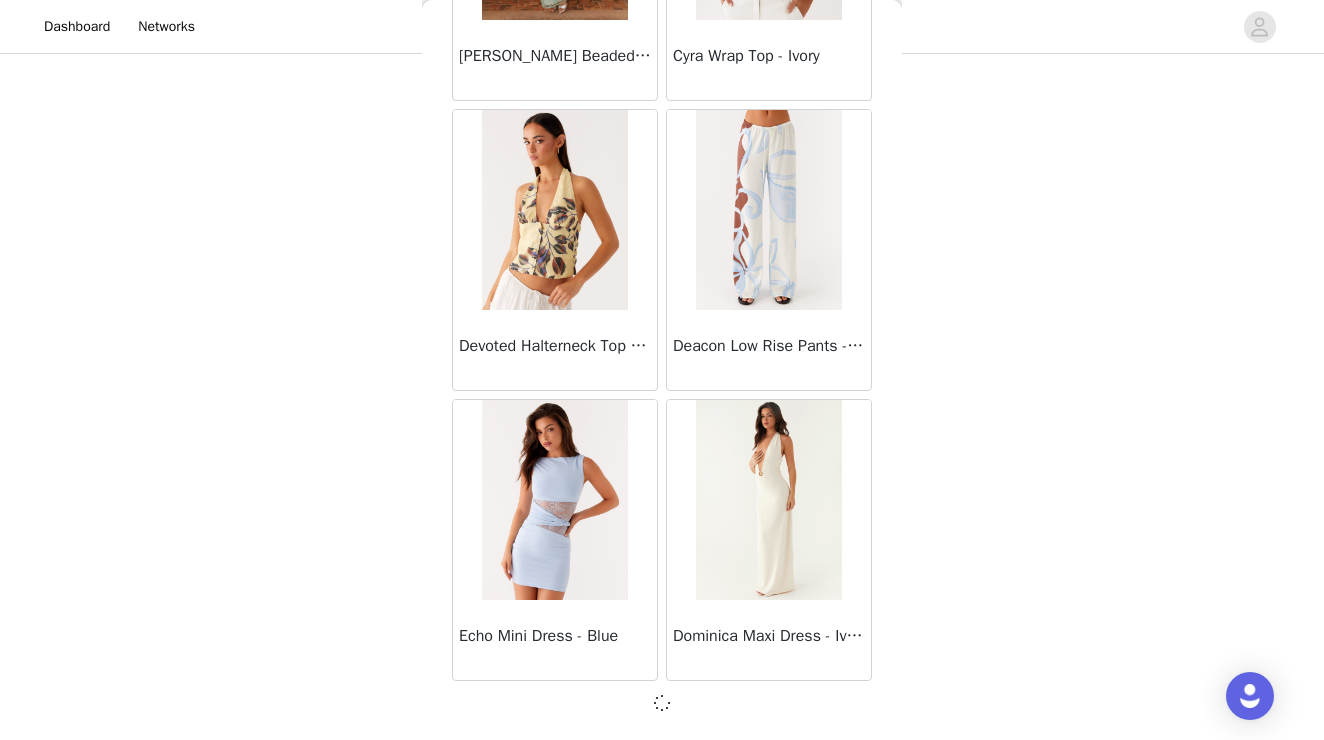 scroll, scrollTop: 16811, scrollLeft: 0, axis: vertical 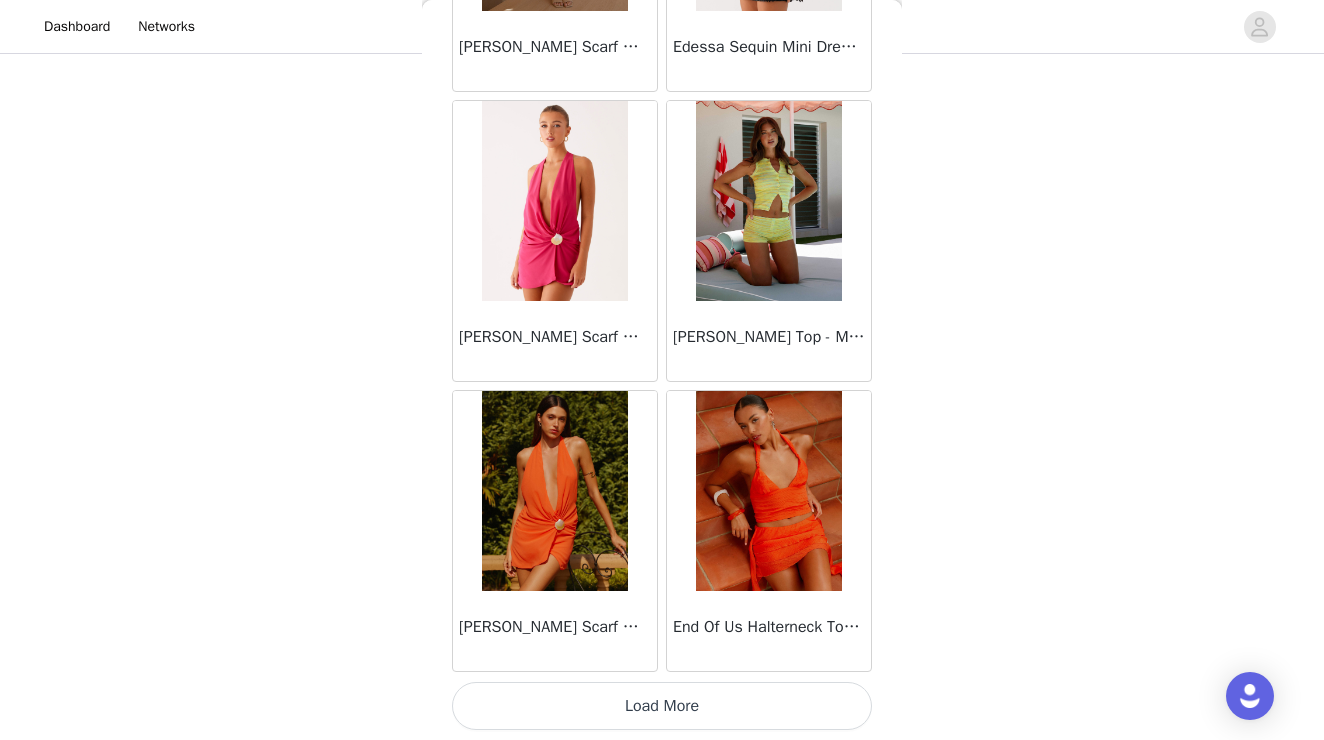click on "Load More" at bounding box center [662, 706] 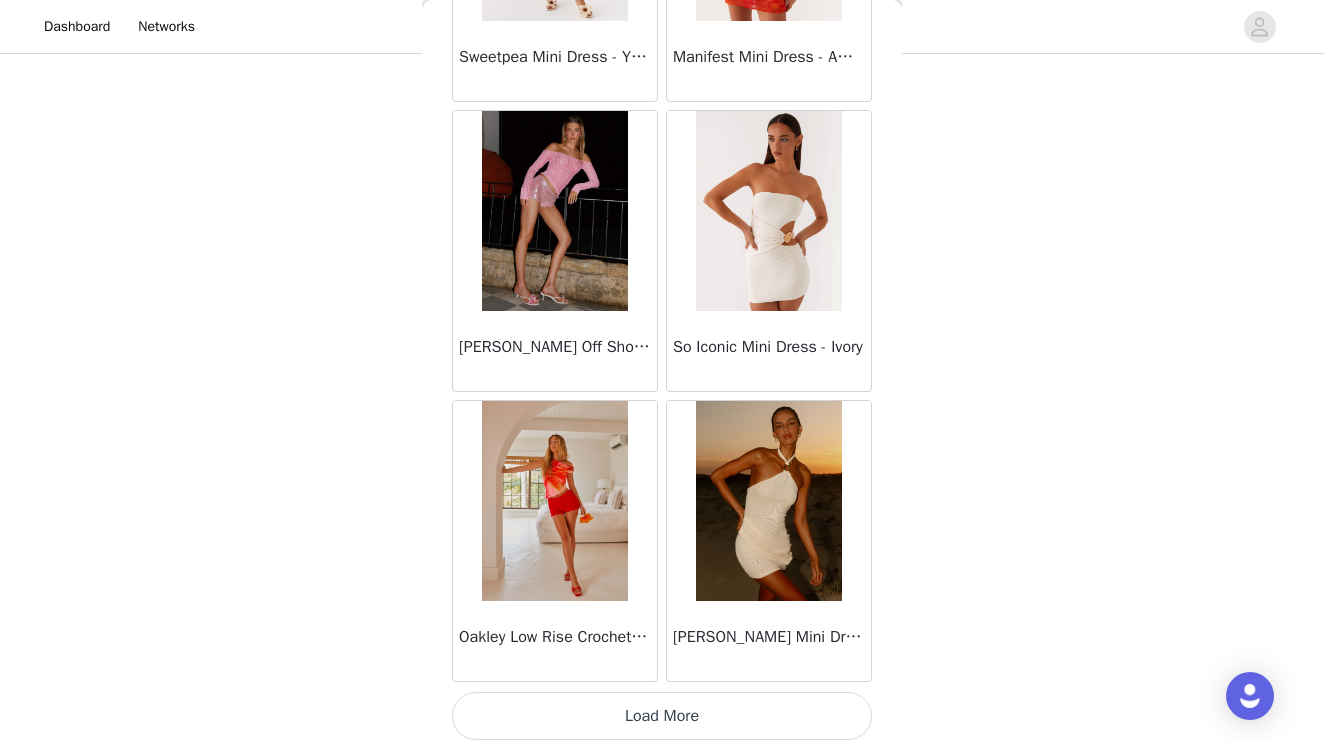 scroll, scrollTop: 22613, scrollLeft: 0, axis: vertical 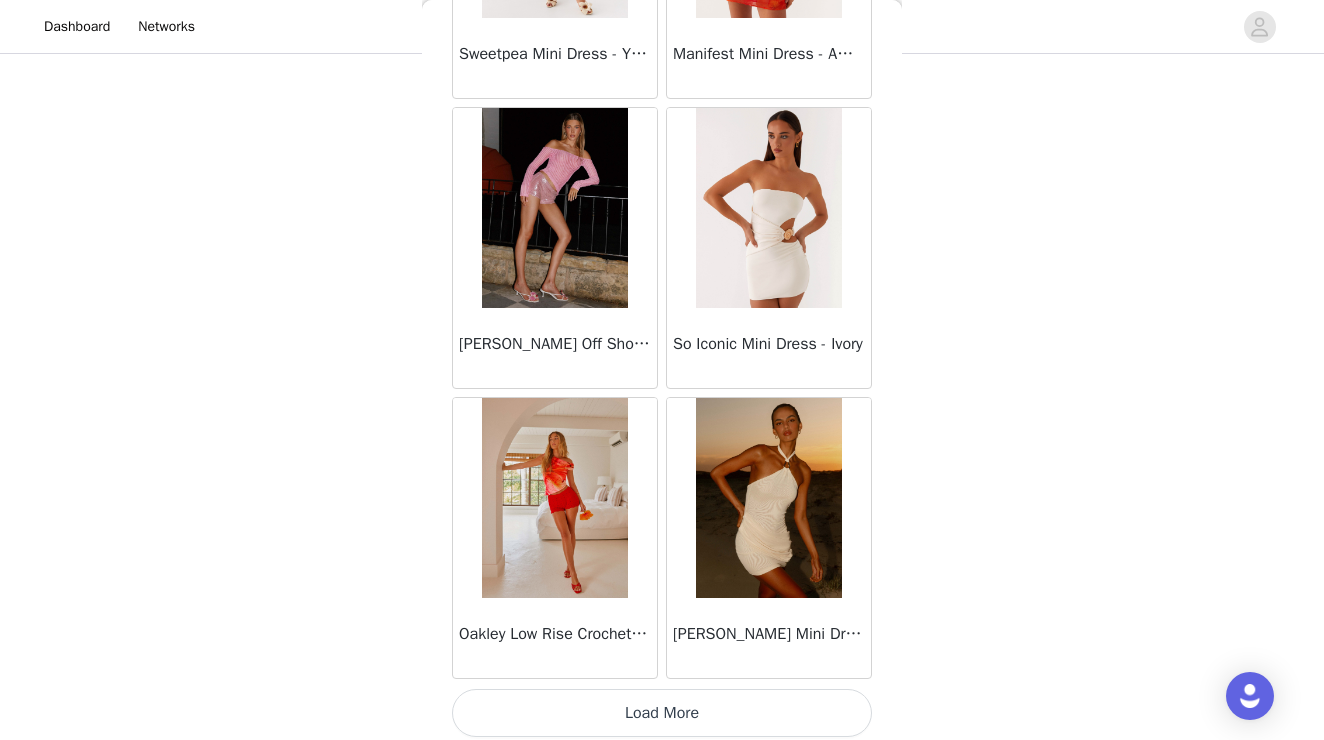 click on "Load More" at bounding box center (662, 713) 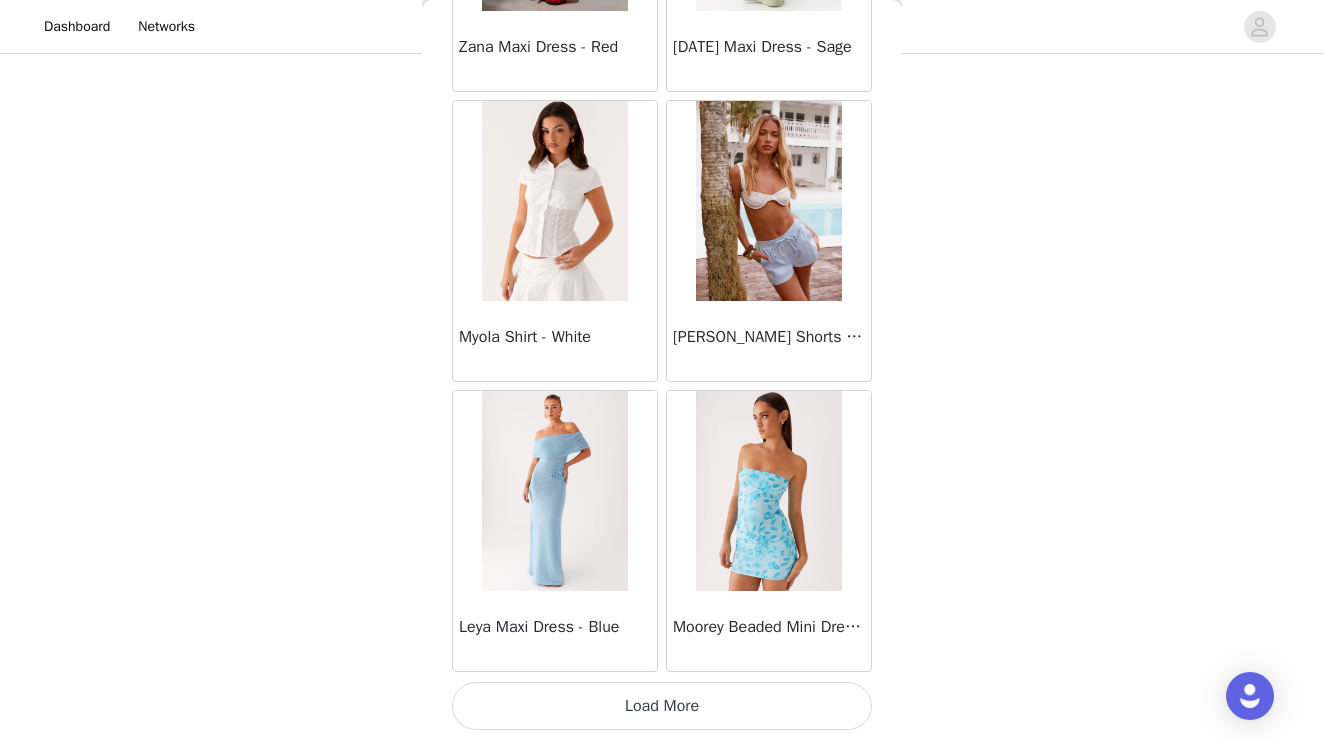 scroll, scrollTop: 25520, scrollLeft: 0, axis: vertical 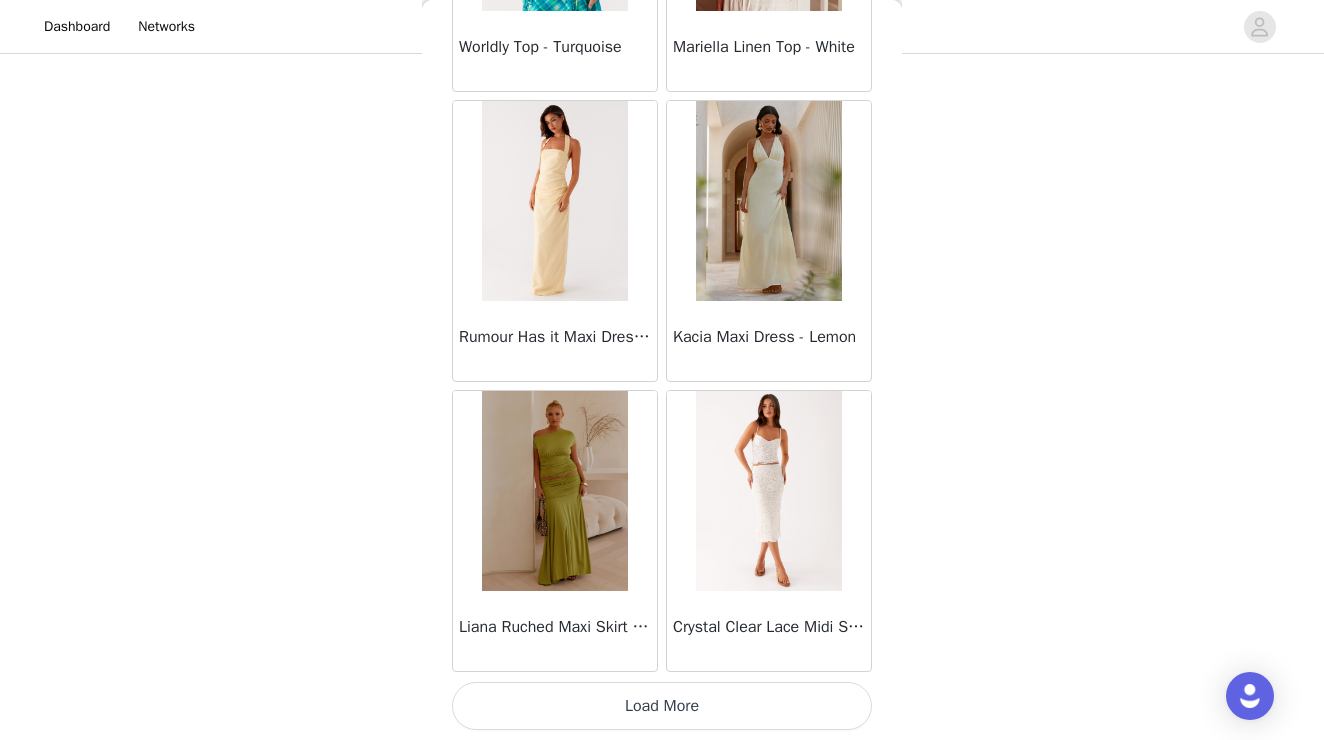 click on "Load More" at bounding box center [662, 706] 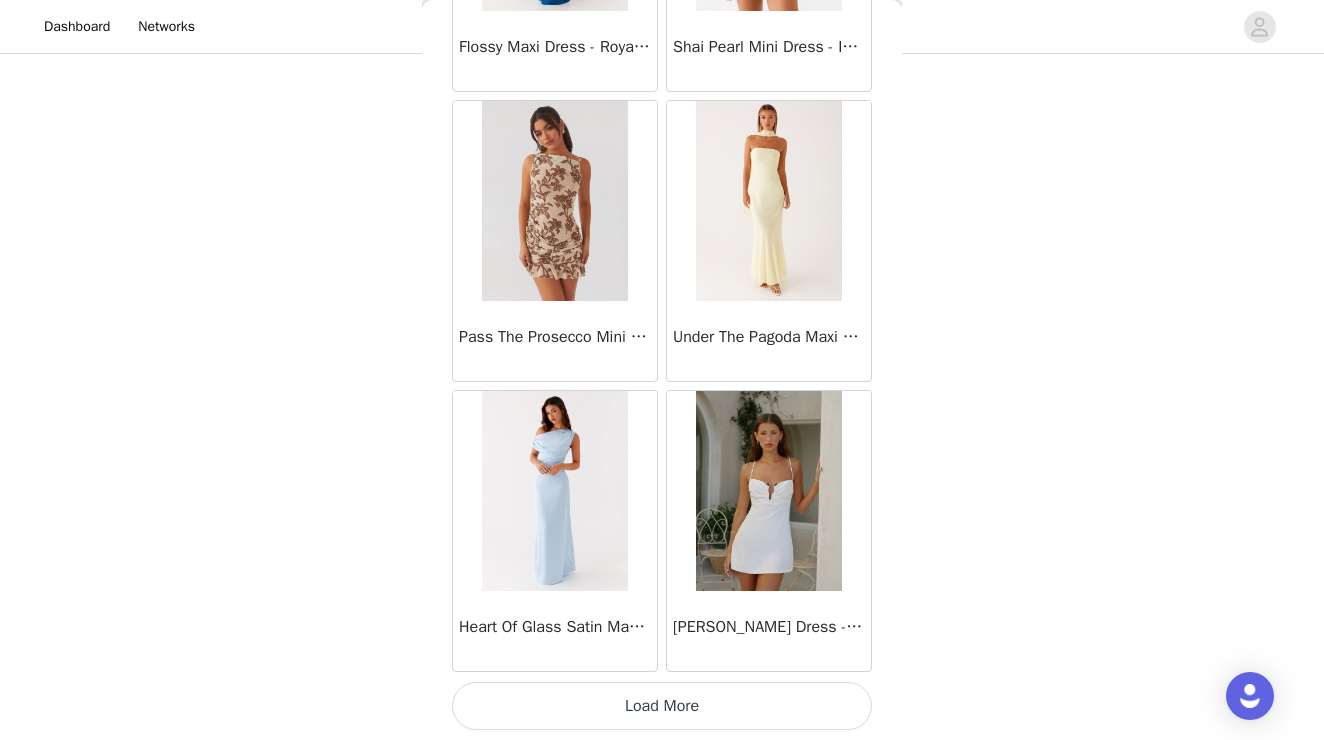 scroll, scrollTop: 31320, scrollLeft: 0, axis: vertical 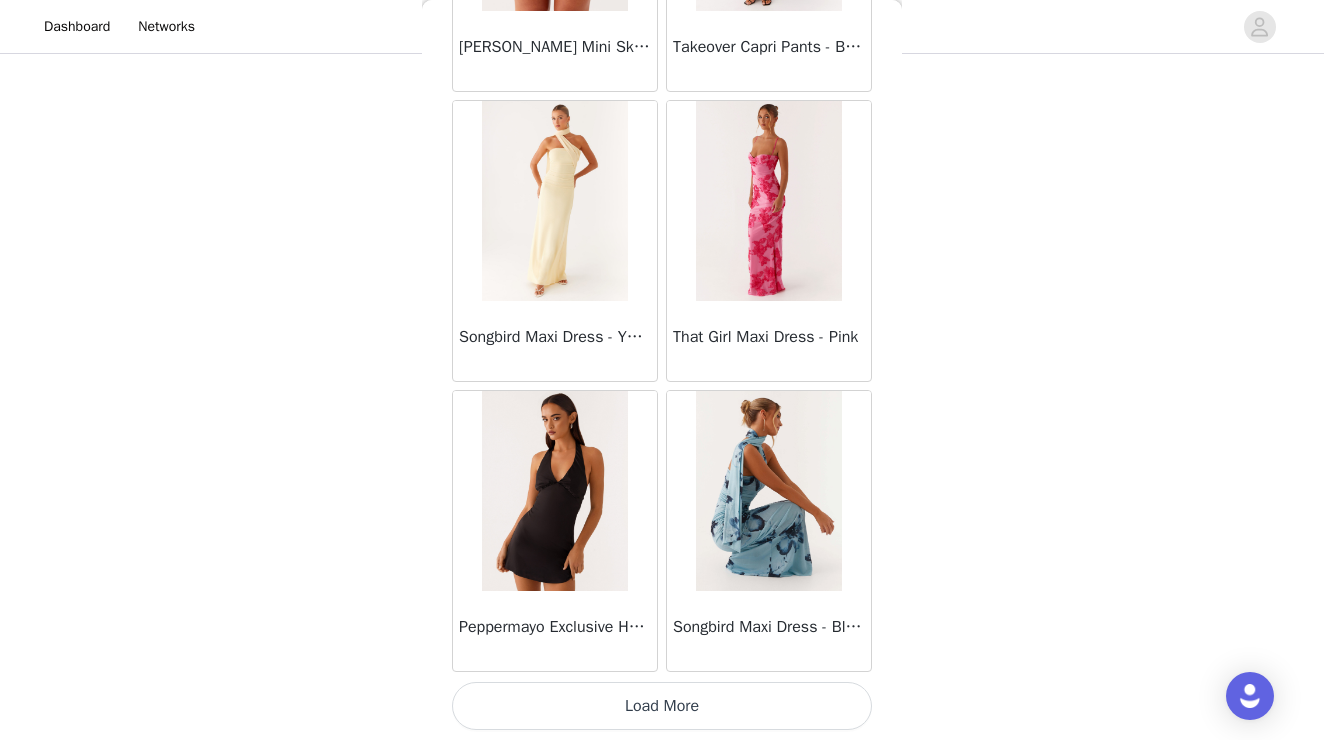 click on "Load More" at bounding box center (662, 706) 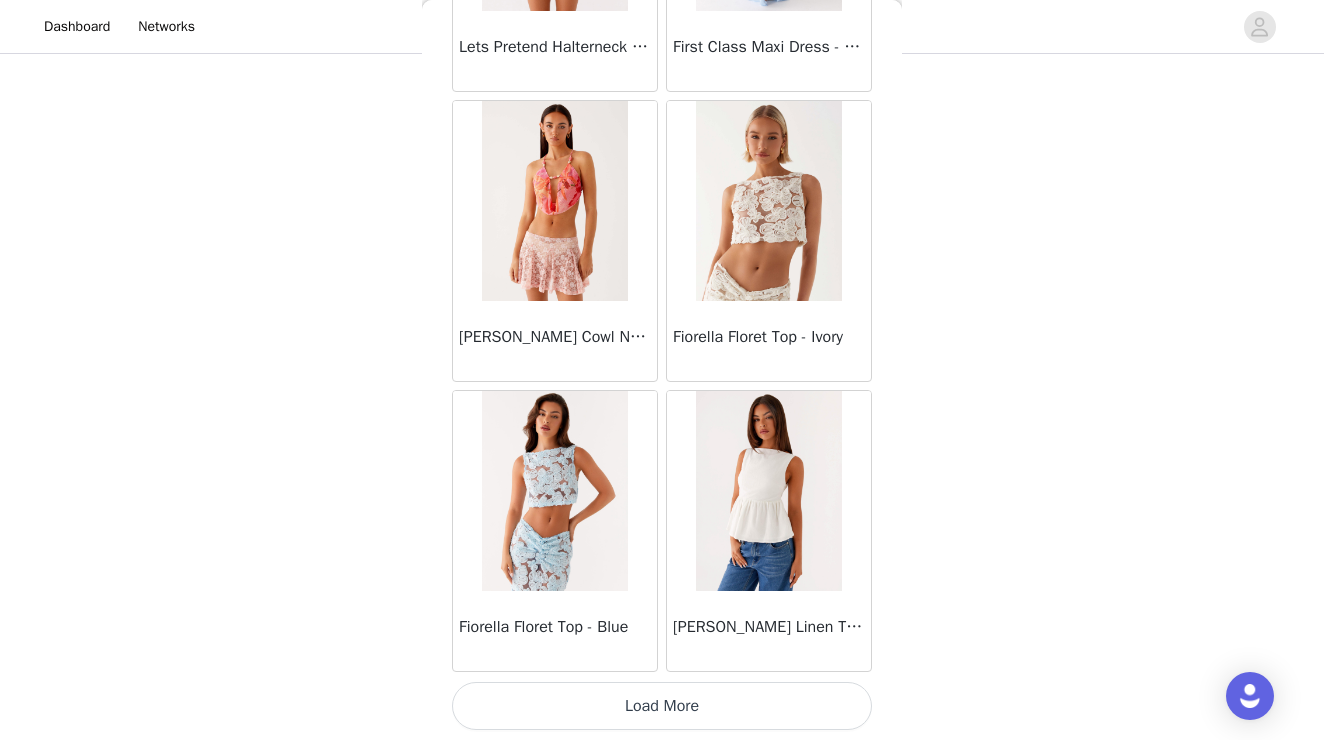 scroll, scrollTop: 37120, scrollLeft: 0, axis: vertical 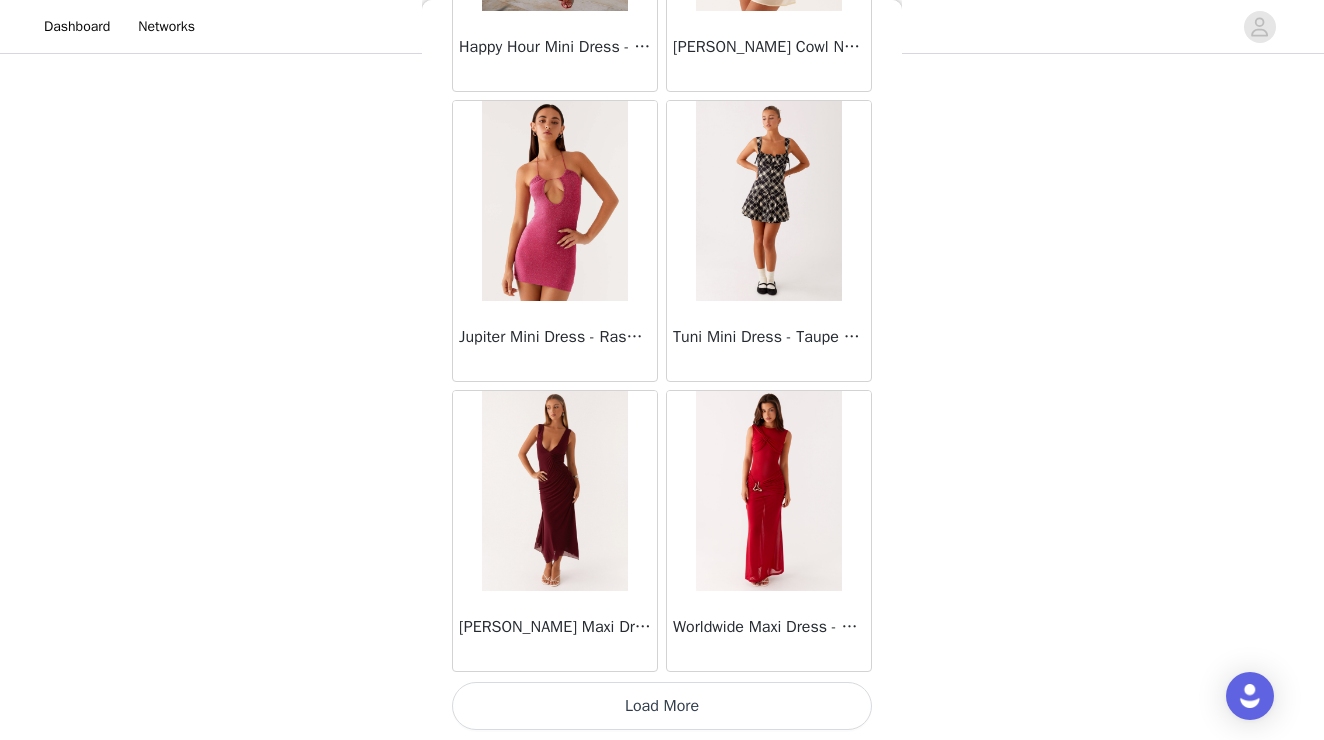 click on "Load More" at bounding box center (662, 706) 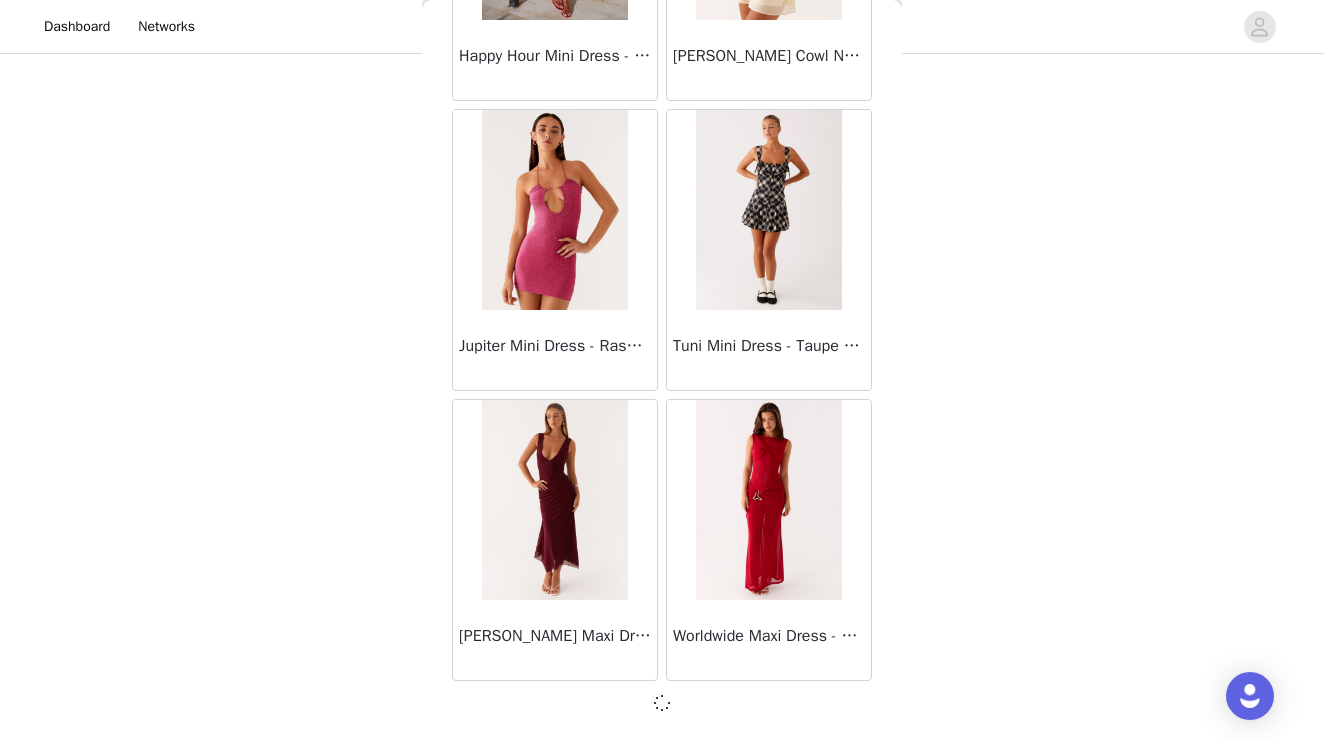 scroll, scrollTop: 40011, scrollLeft: 0, axis: vertical 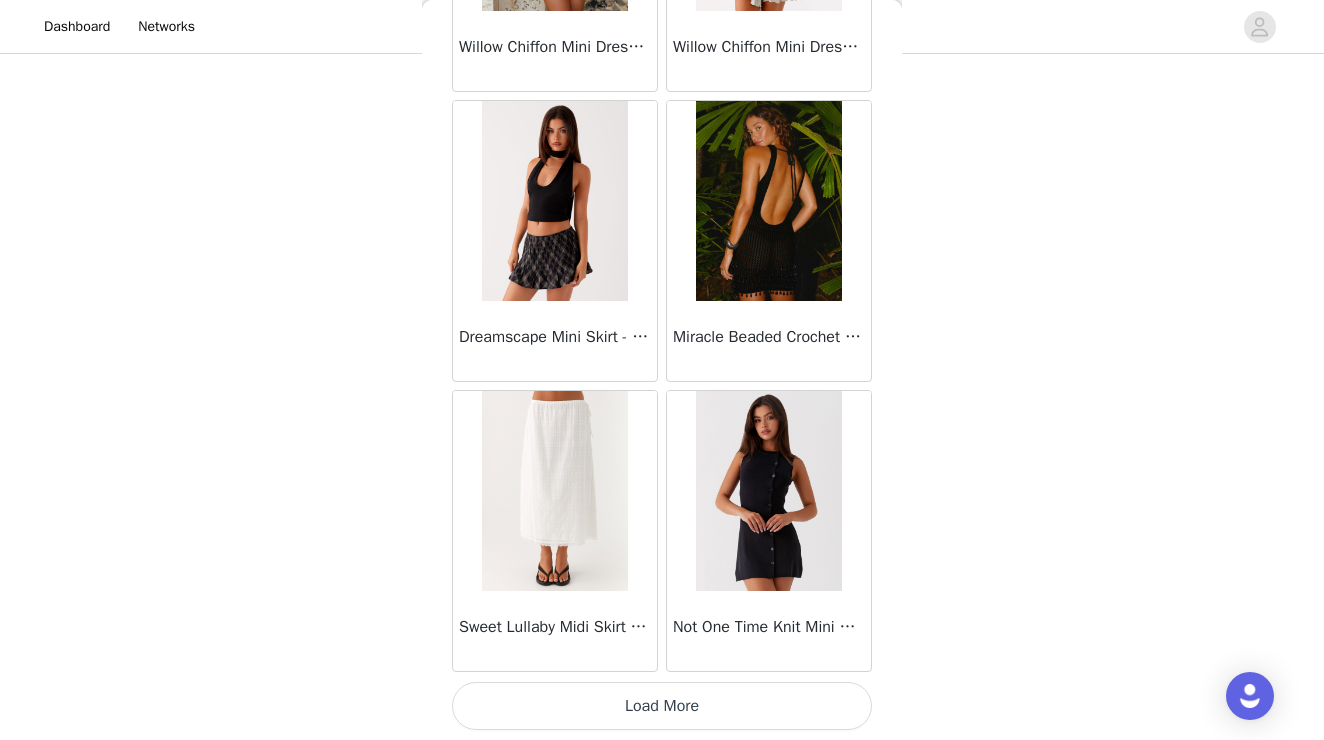 click on "Load More" at bounding box center [662, 706] 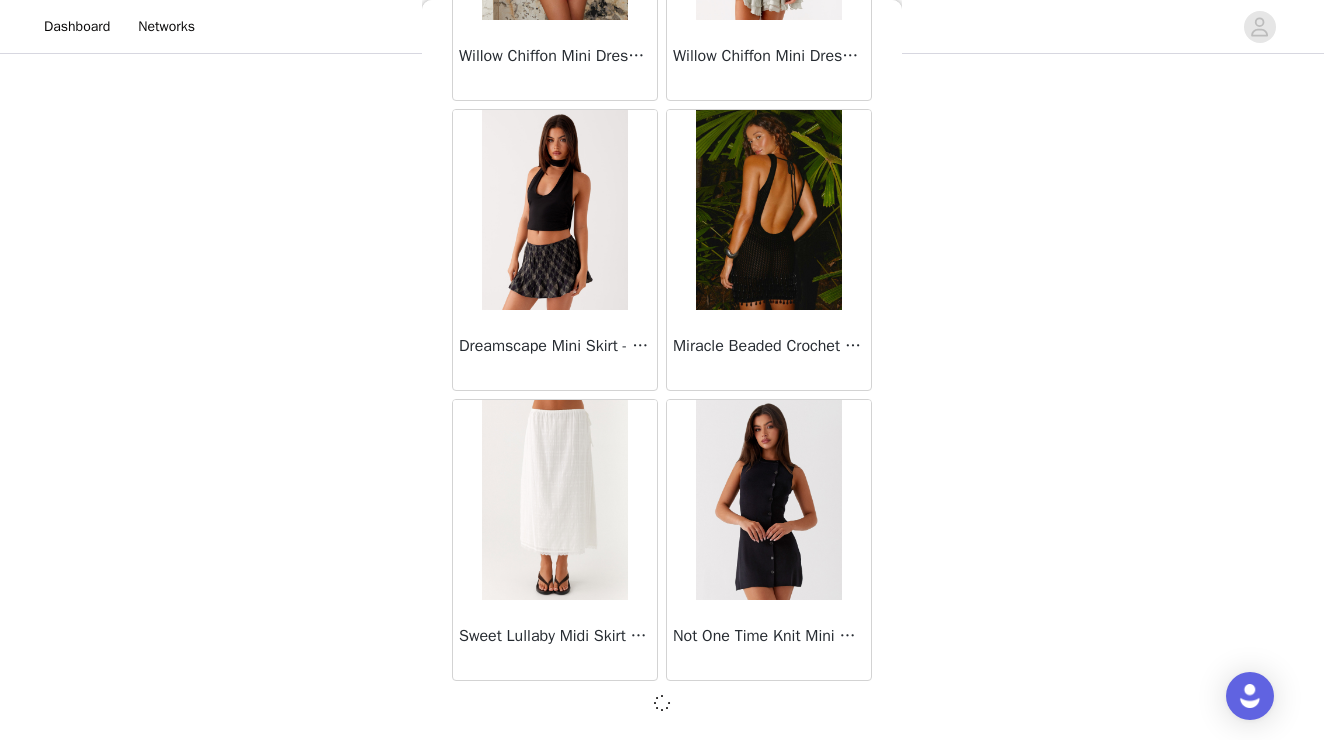 scroll, scrollTop: 42911, scrollLeft: 0, axis: vertical 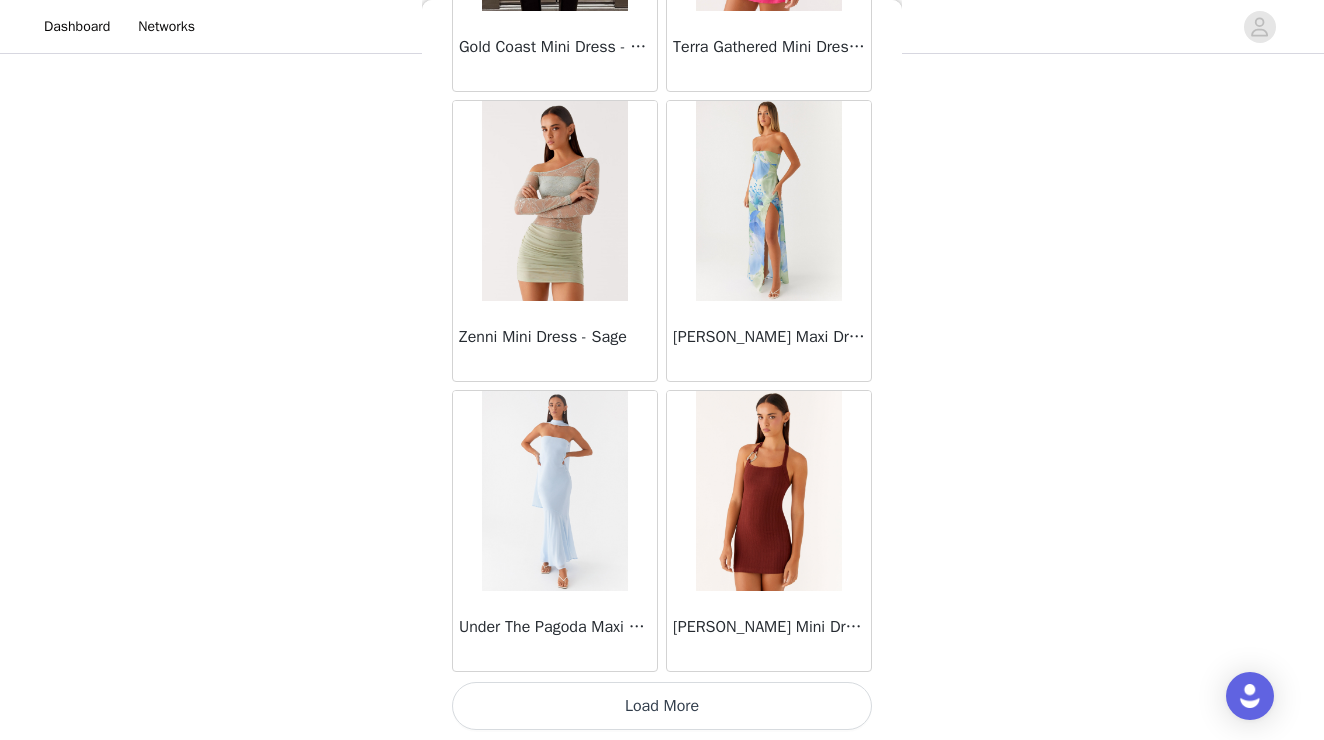 click on "Load More" at bounding box center [662, 706] 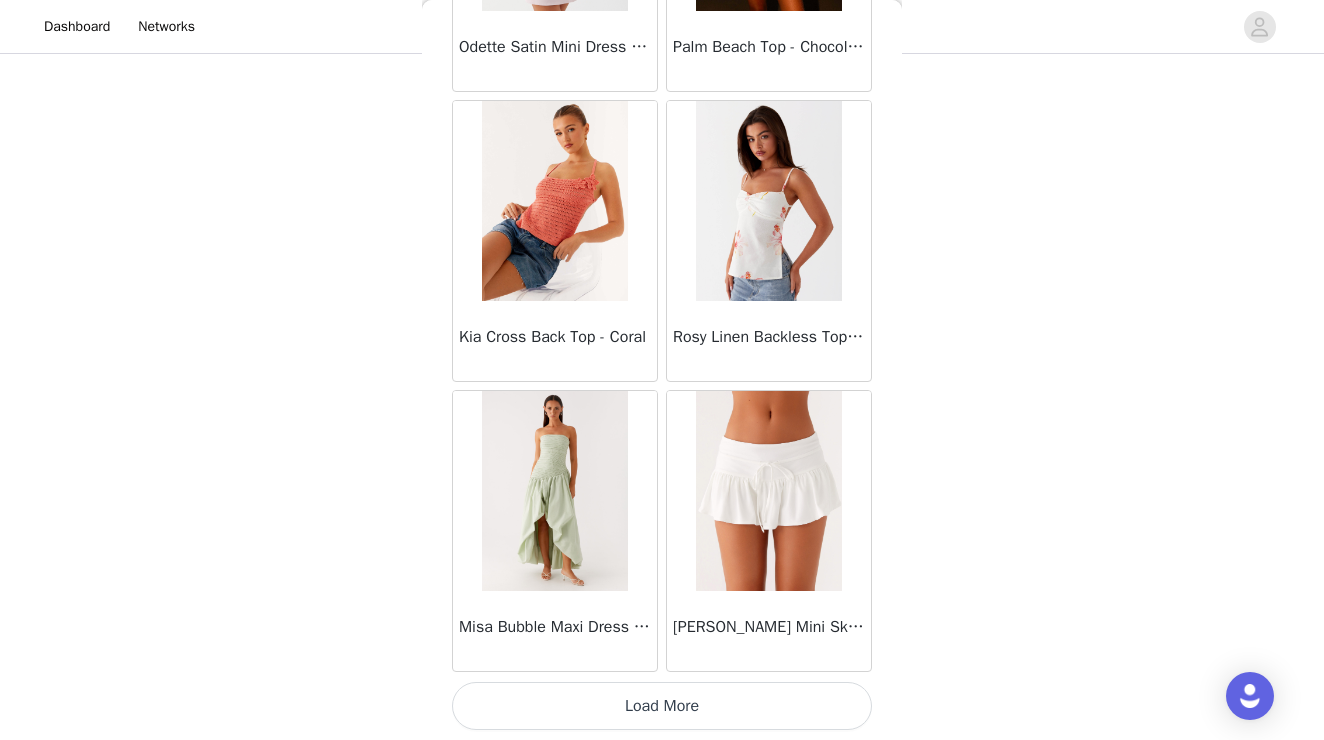 scroll, scrollTop: 48720, scrollLeft: 0, axis: vertical 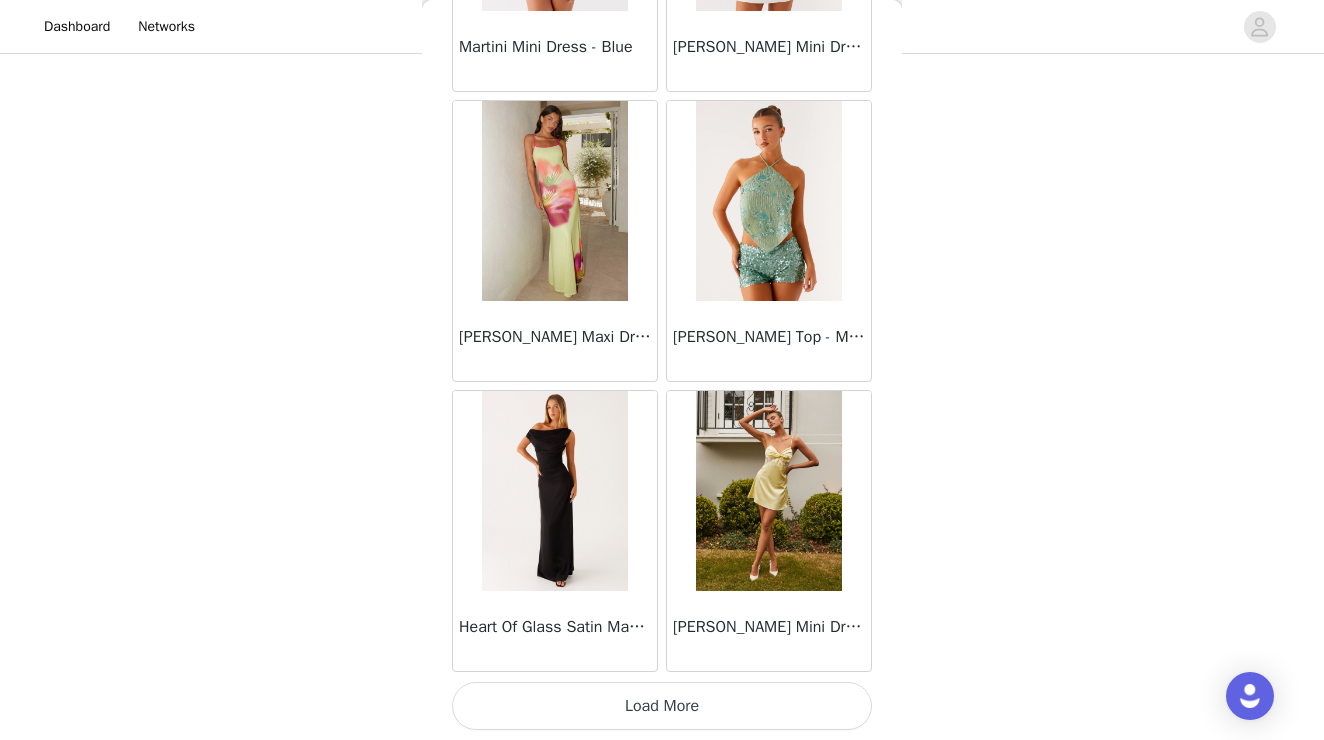 click on "Load More" at bounding box center (662, 706) 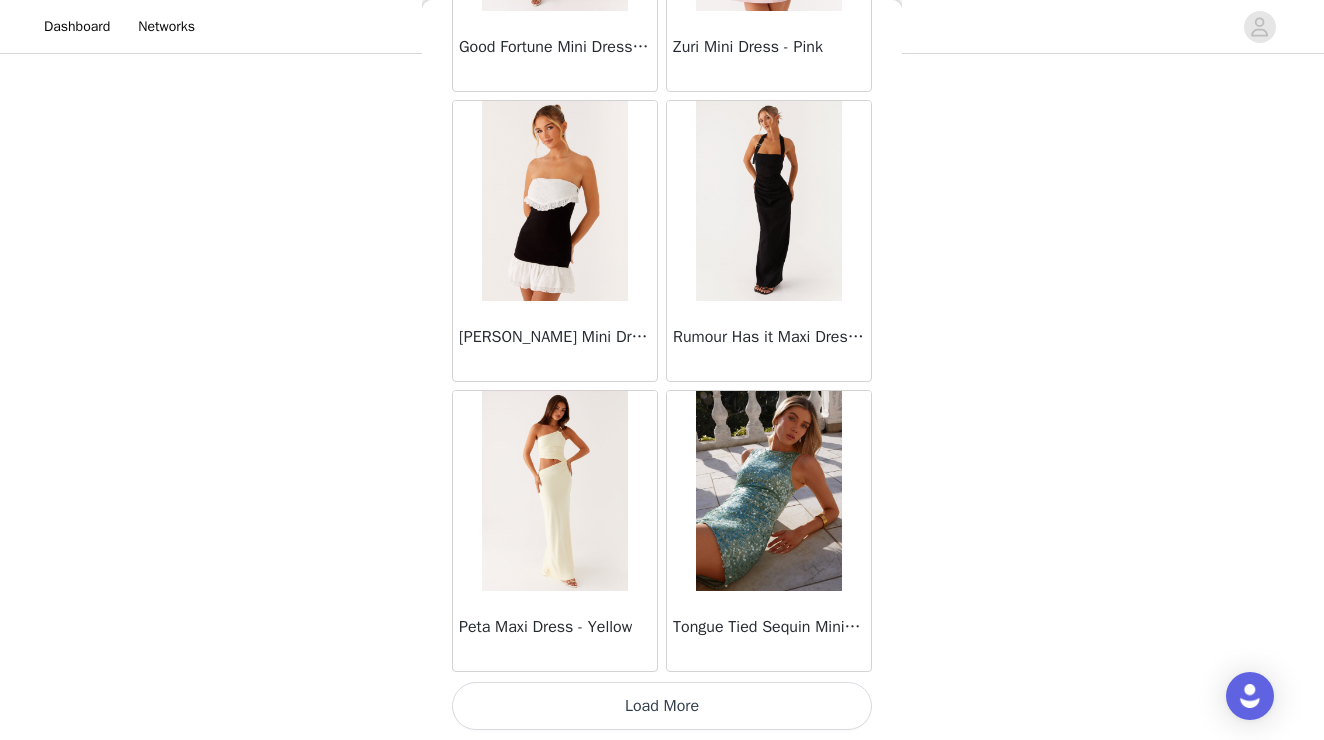scroll, scrollTop: 54520, scrollLeft: 0, axis: vertical 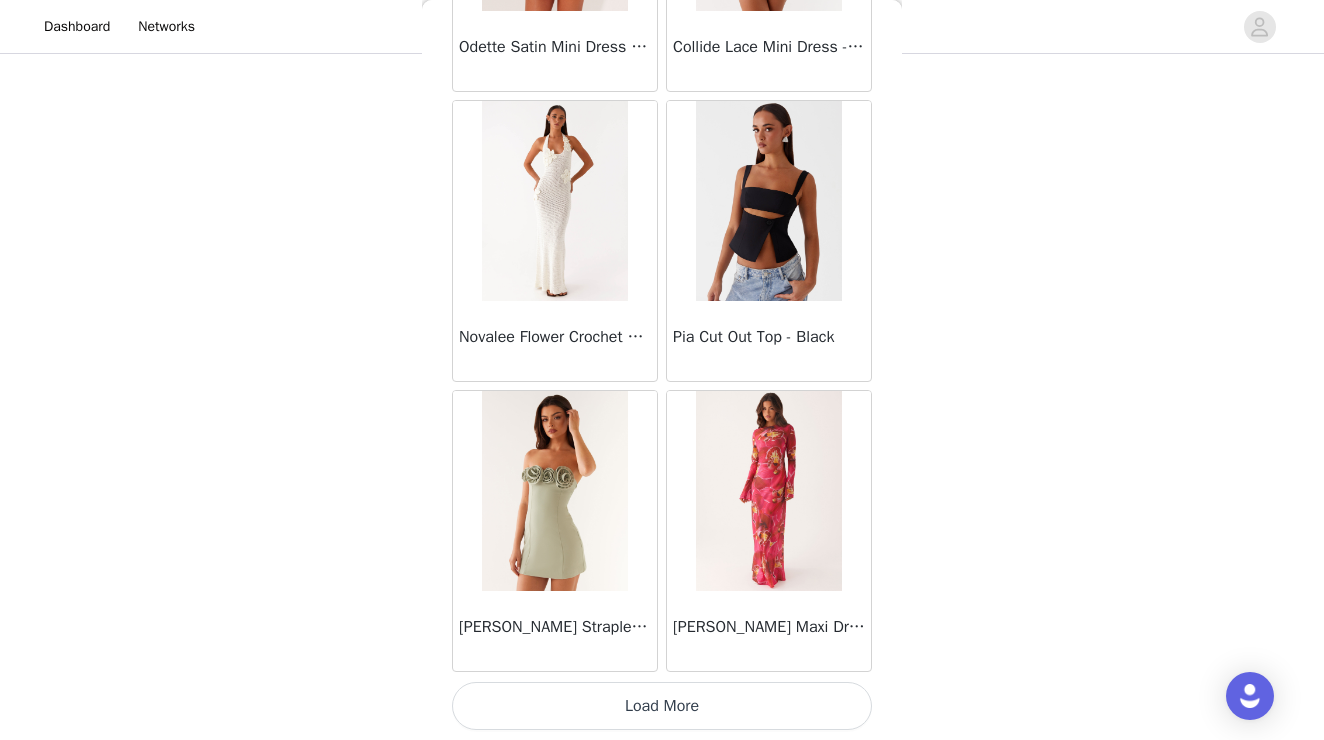 click on "Load More" at bounding box center (662, 706) 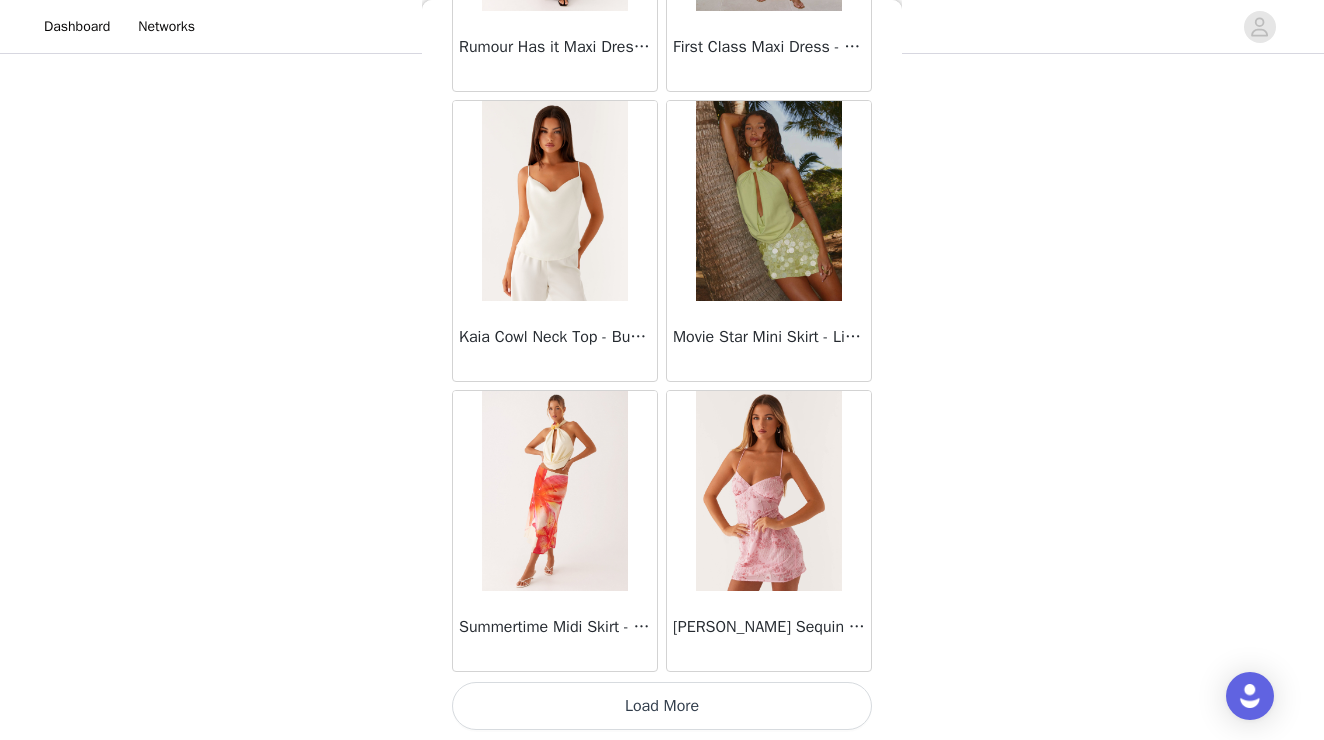 scroll, scrollTop: 60320, scrollLeft: 0, axis: vertical 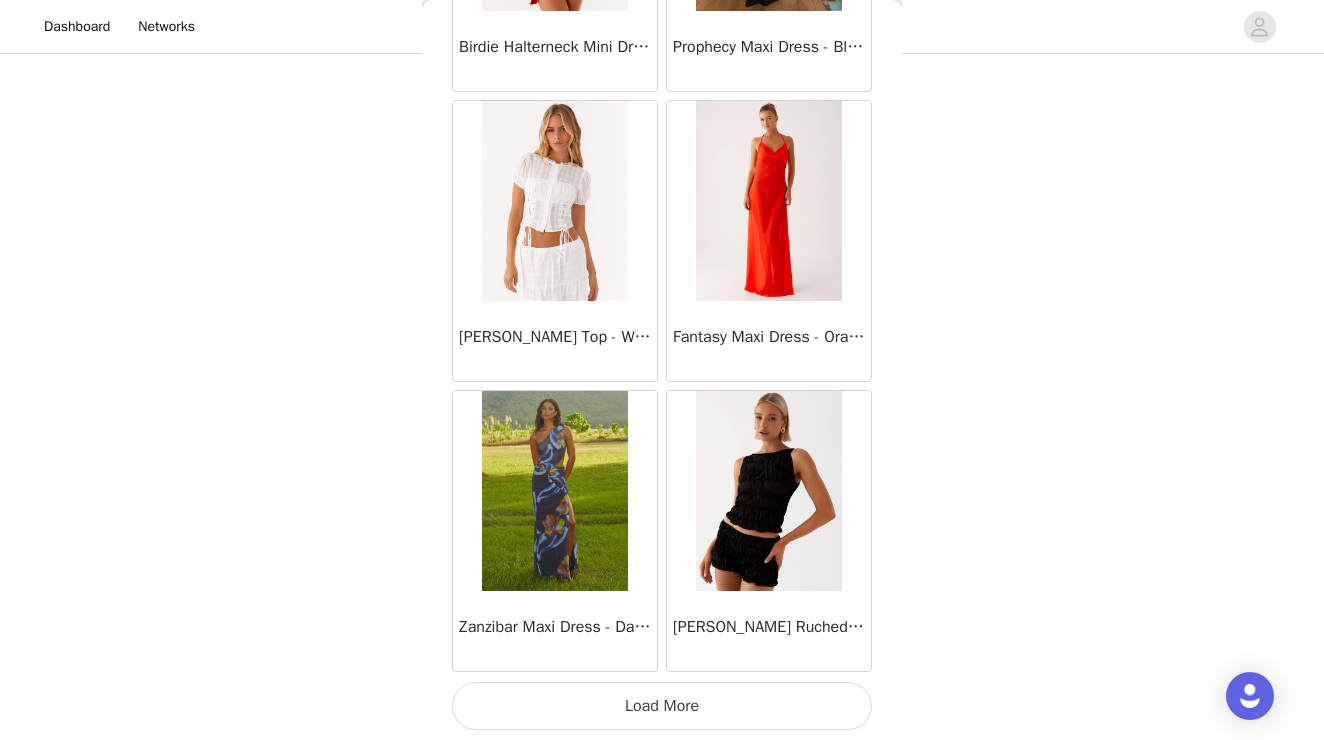 click on "Load More" at bounding box center (662, 706) 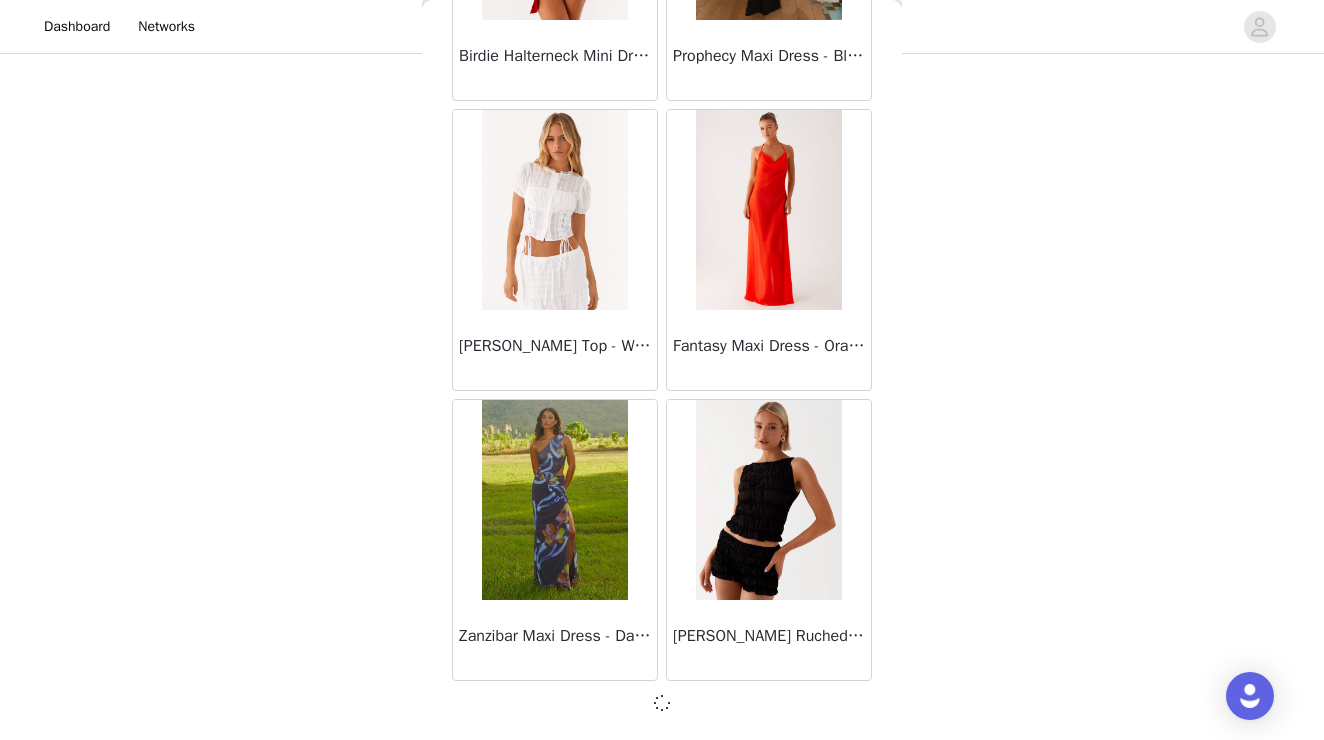 scroll, scrollTop: 63211, scrollLeft: 0, axis: vertical 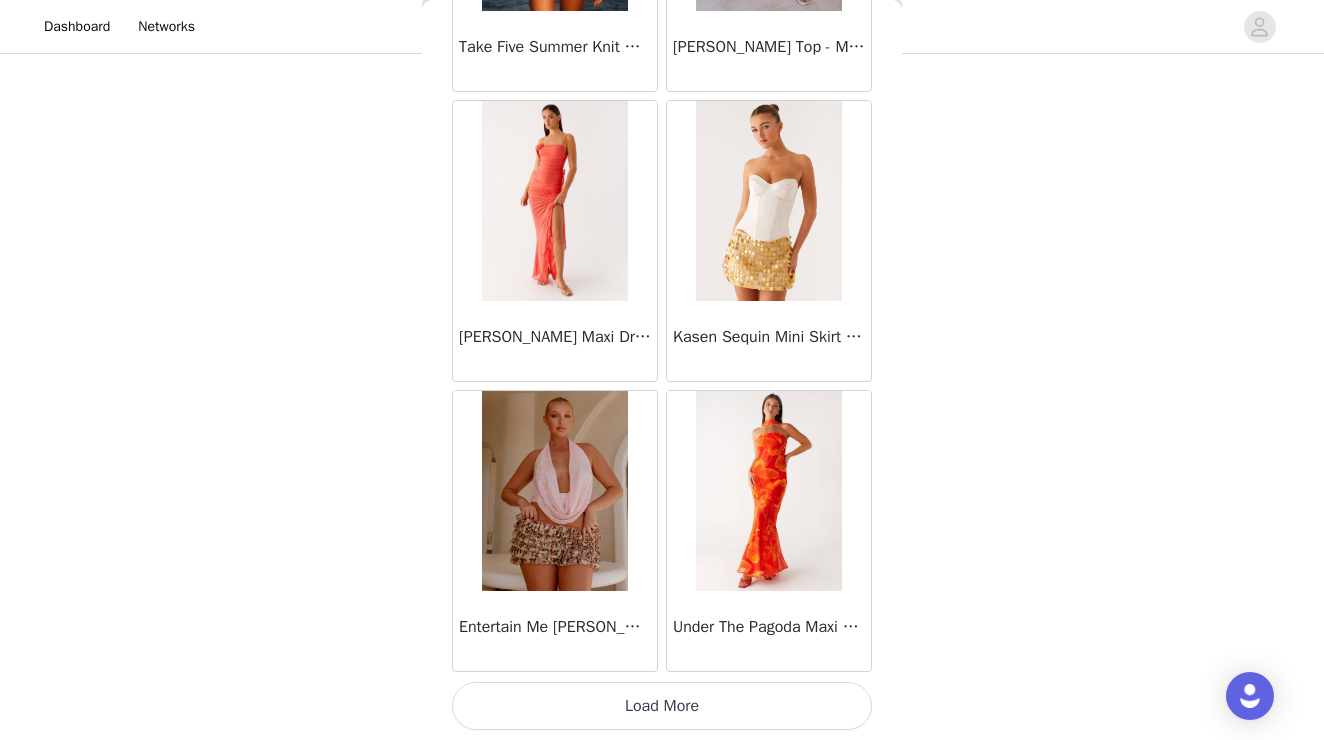 click on "Load More" at bounding box center [662, 706] 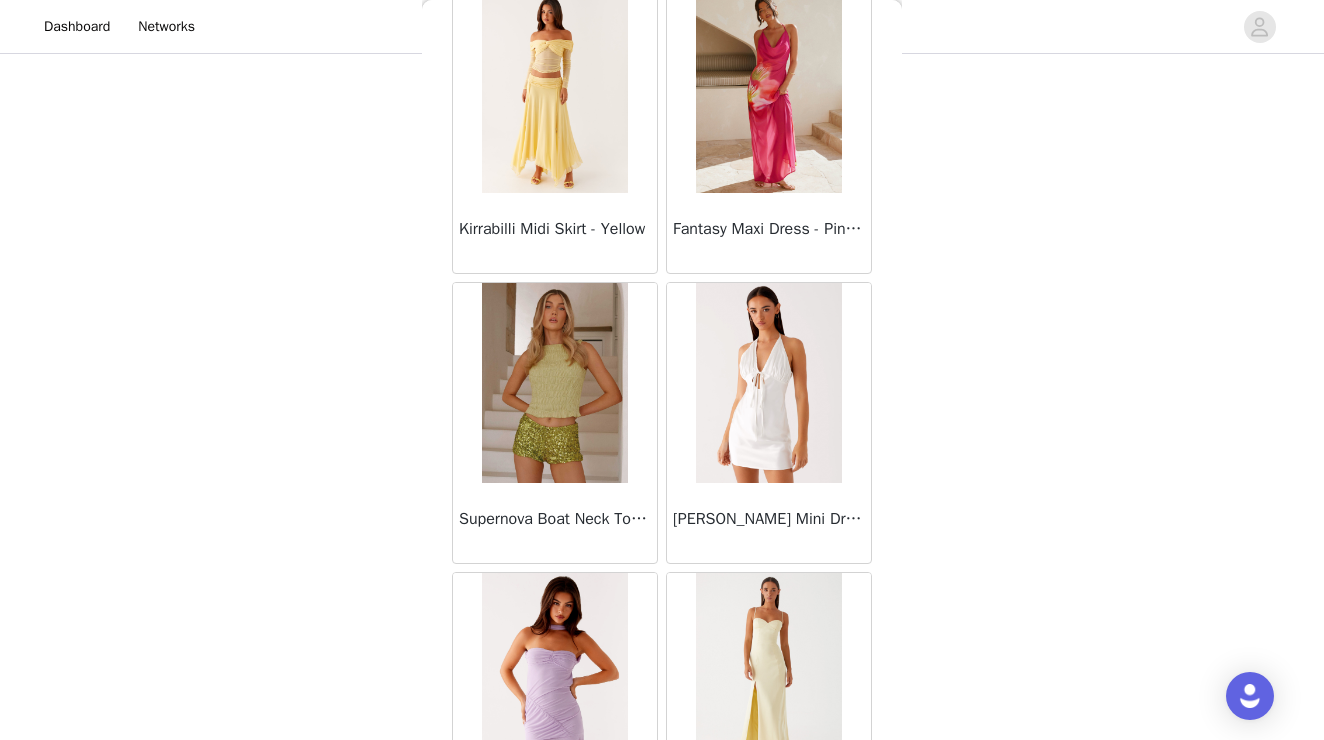 scroll, scrollTop: 68549, scrollLeft: 0, axis: vertical 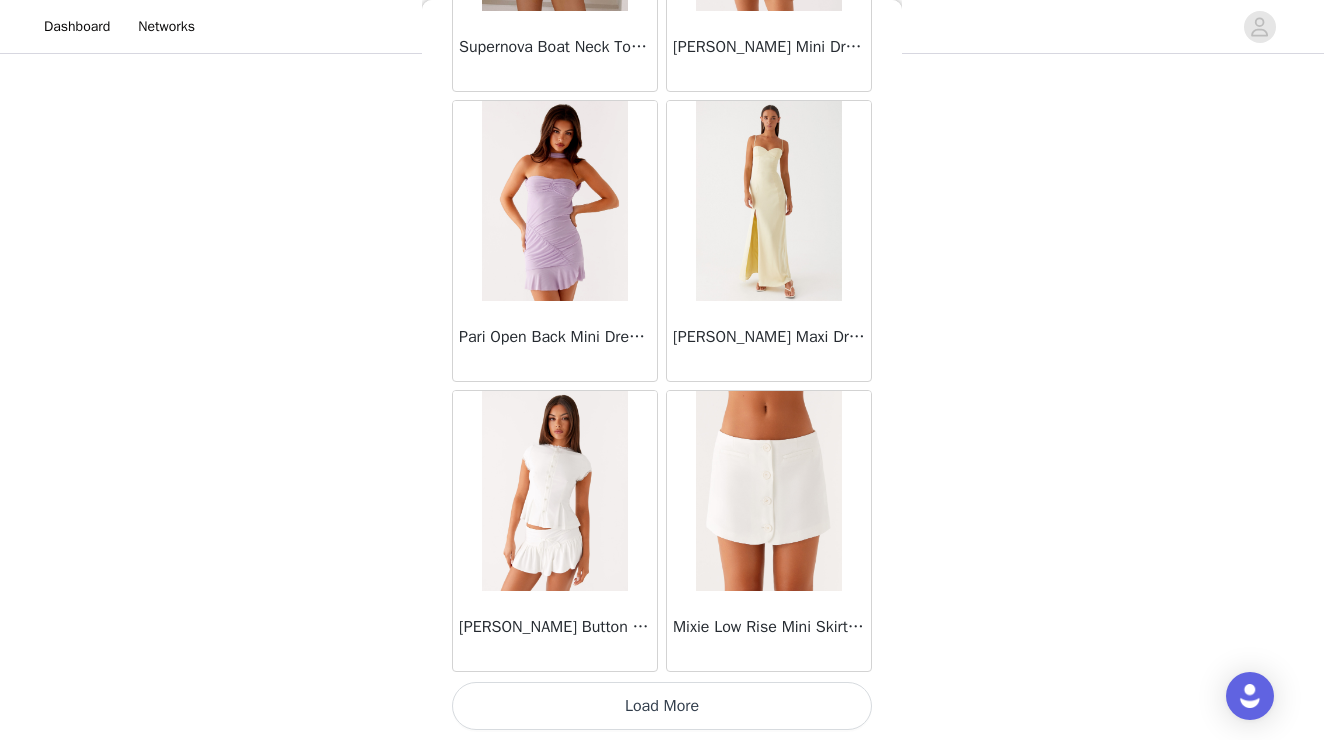 click on "Load More" at bounding box center (662, 706) 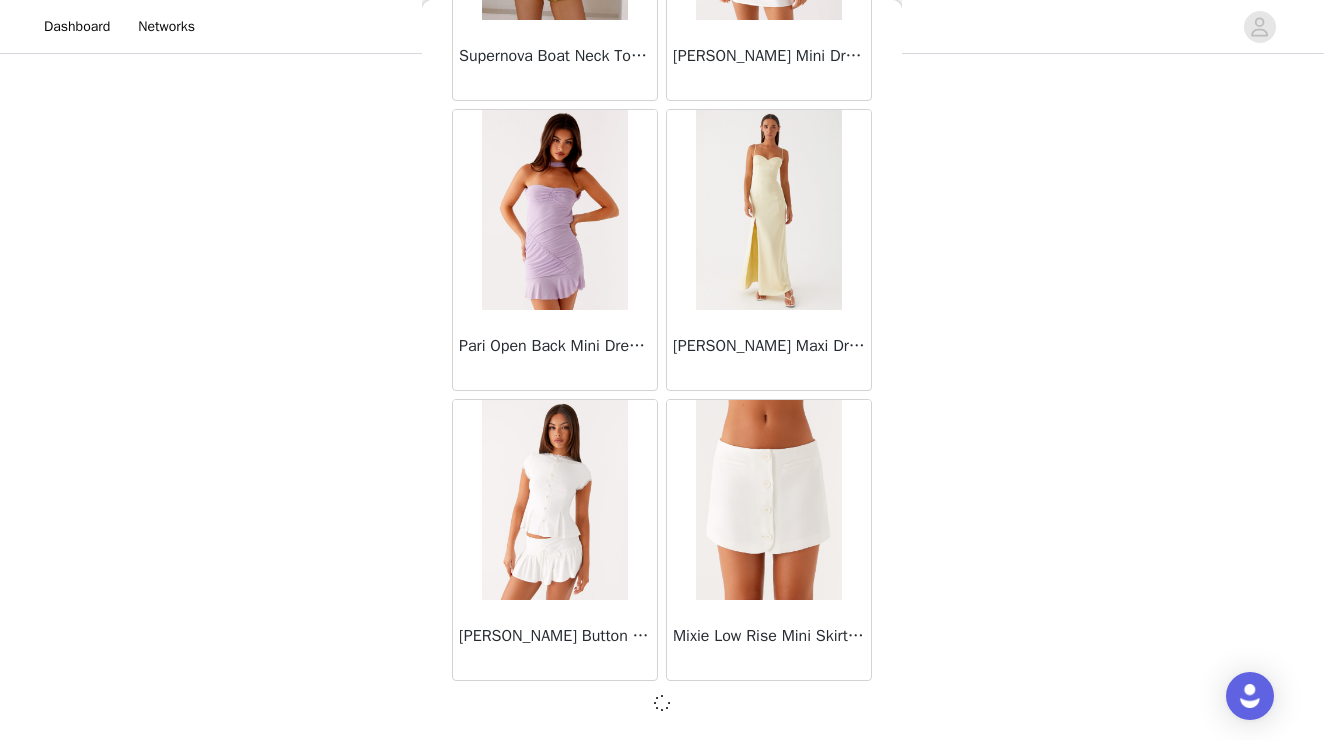 scroll, scrollTop: 69011, scrollLeft: 0, axis: vertical 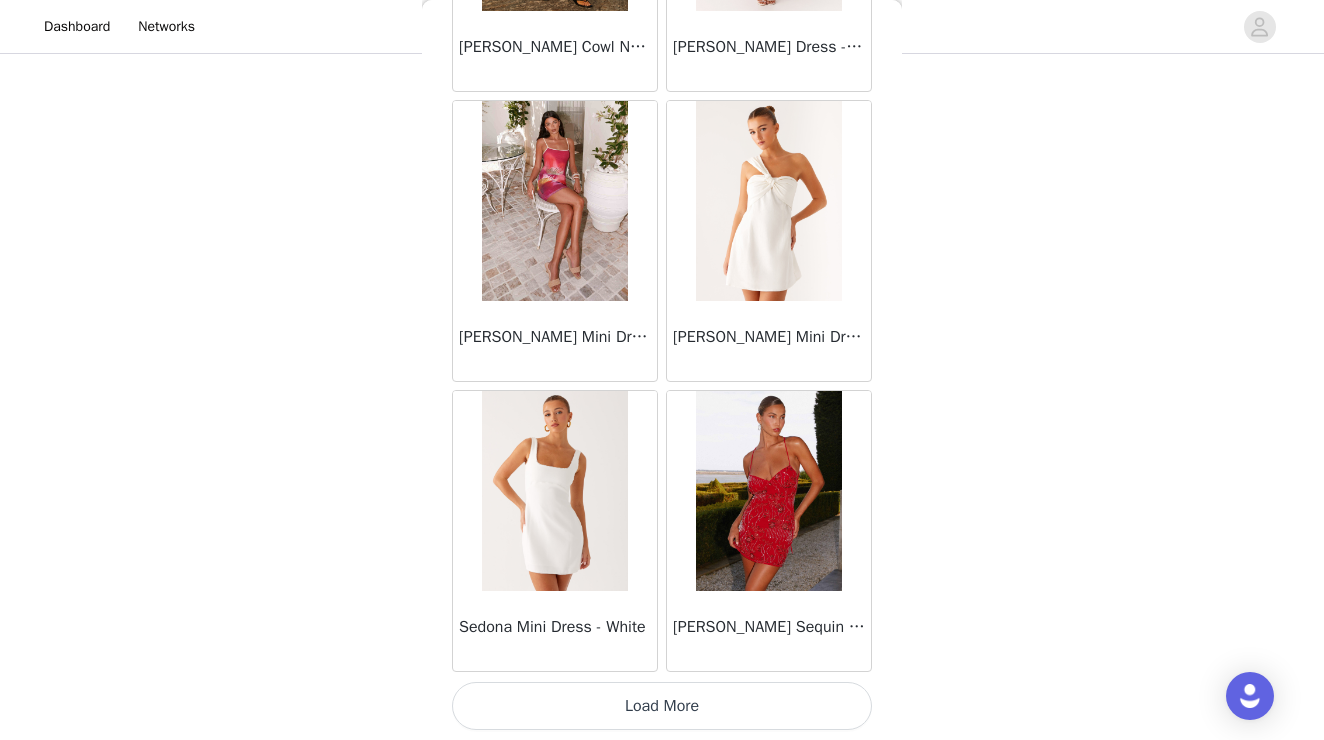 click on "Load More" at bounding box center (662, 706) 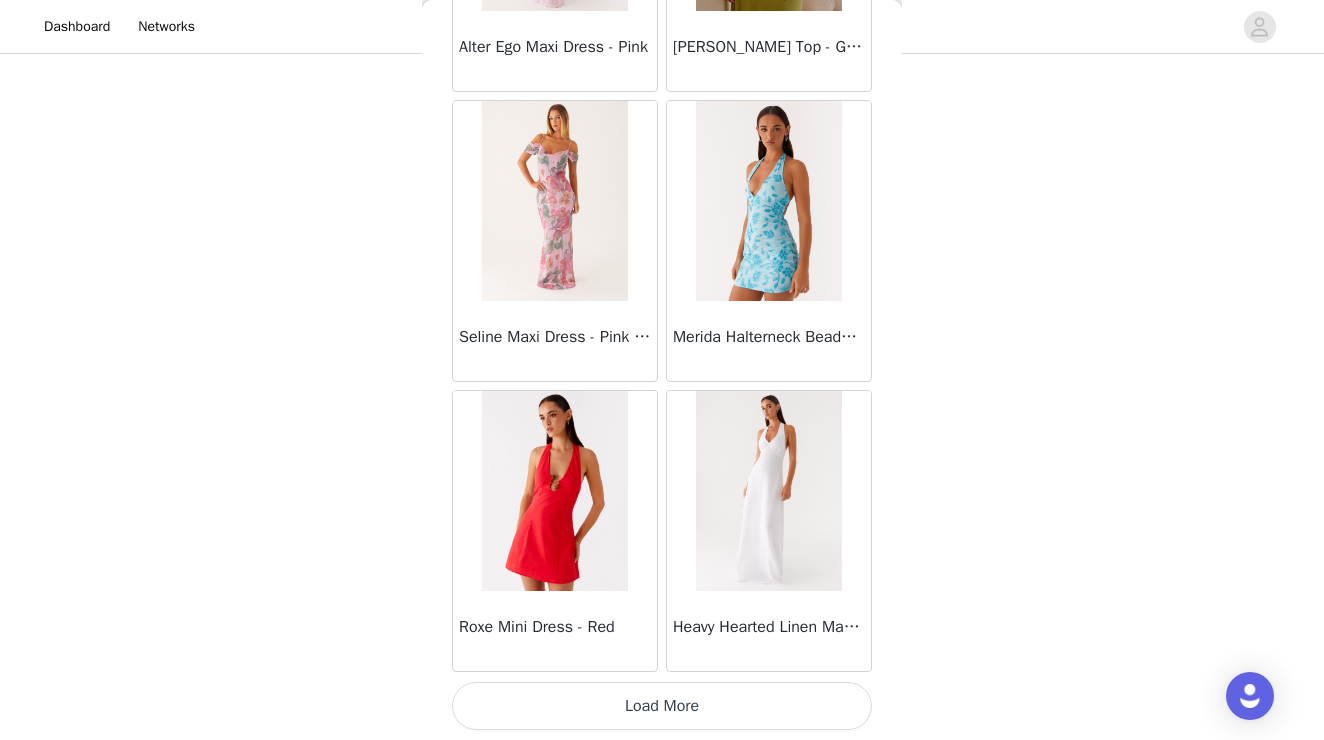 scroll, scrollTop: 74820, scrollLeft: 0, axis: vertical 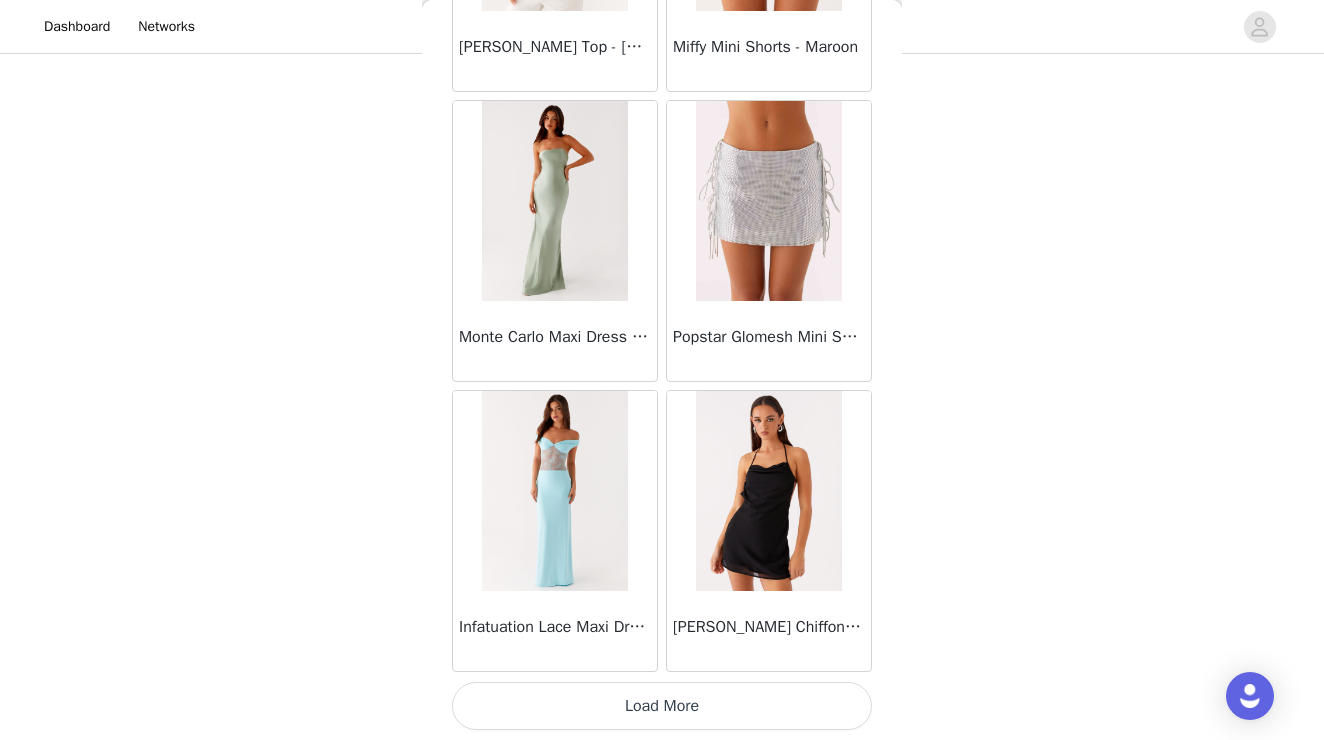 click on "Load More" at bounding box center (662, 706) 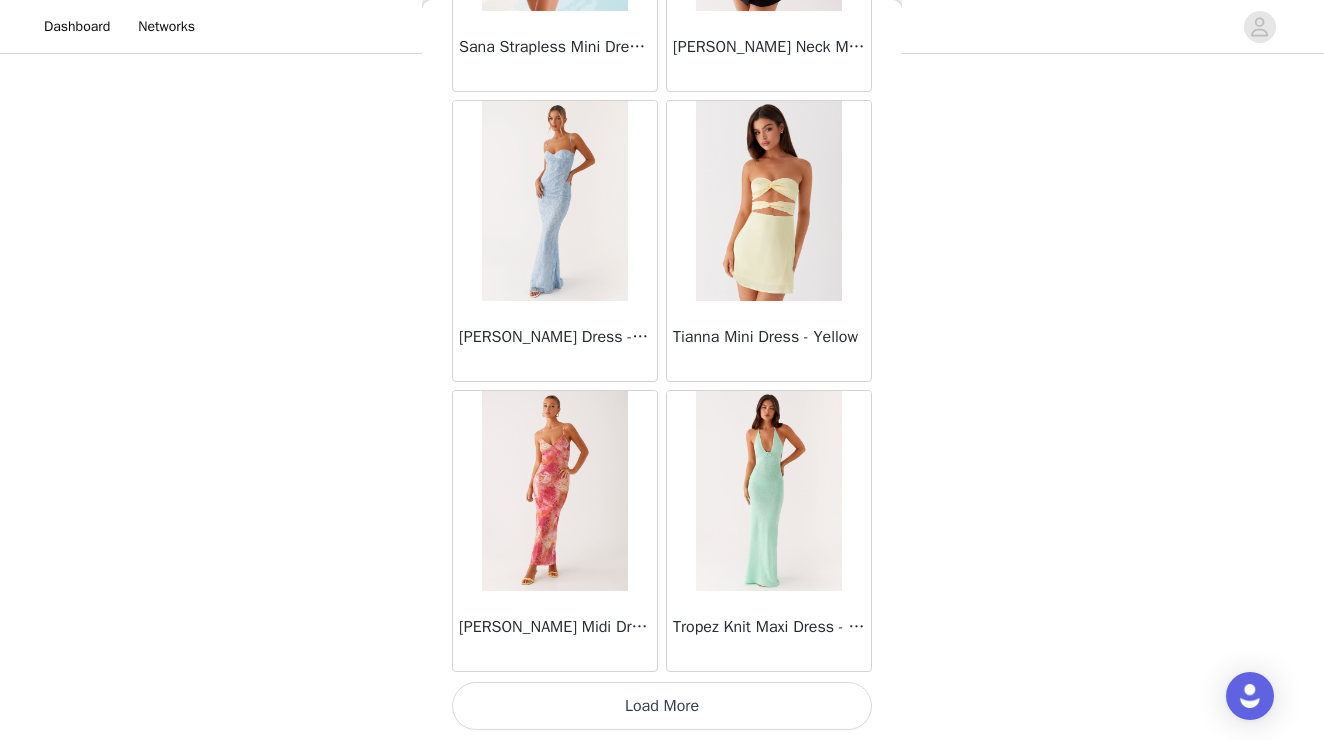 scroll, scrollTop: 80620, scrollLeft: 0, axis: vertical 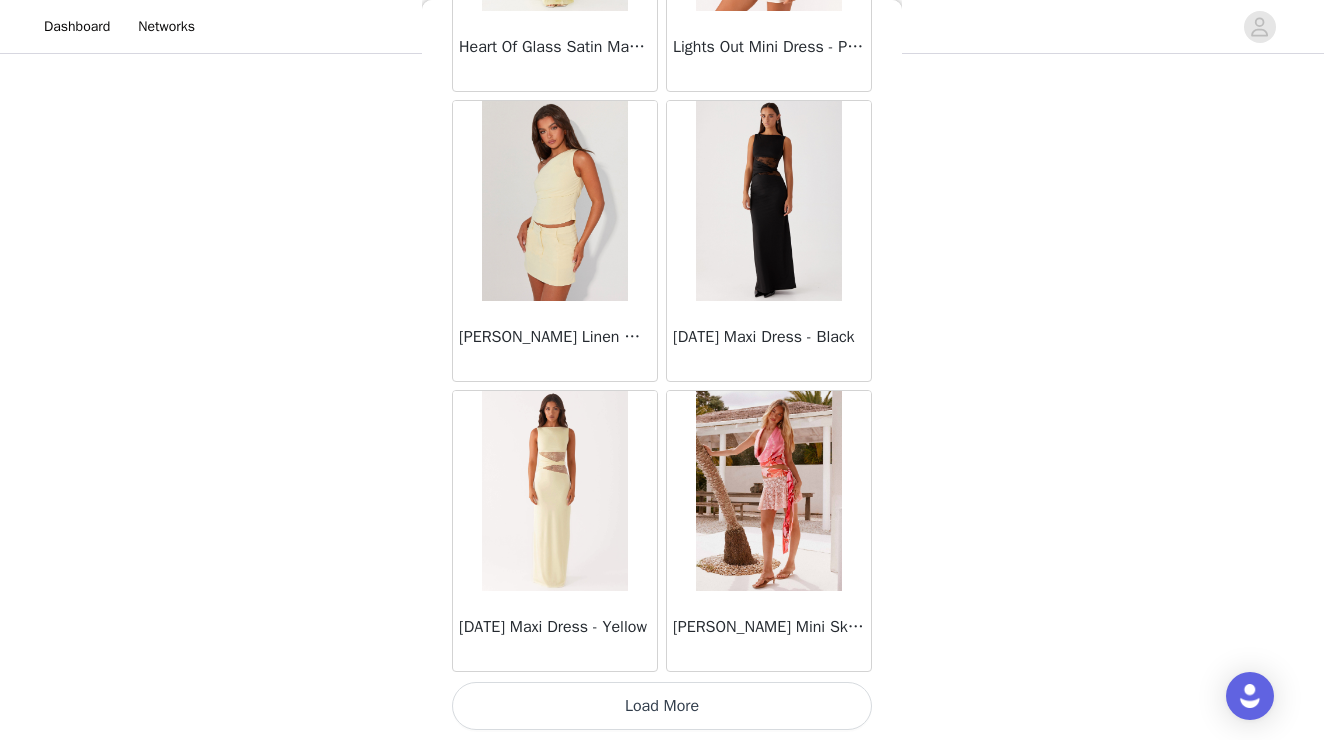 click on "Load More" at bounding box center [662, 706] 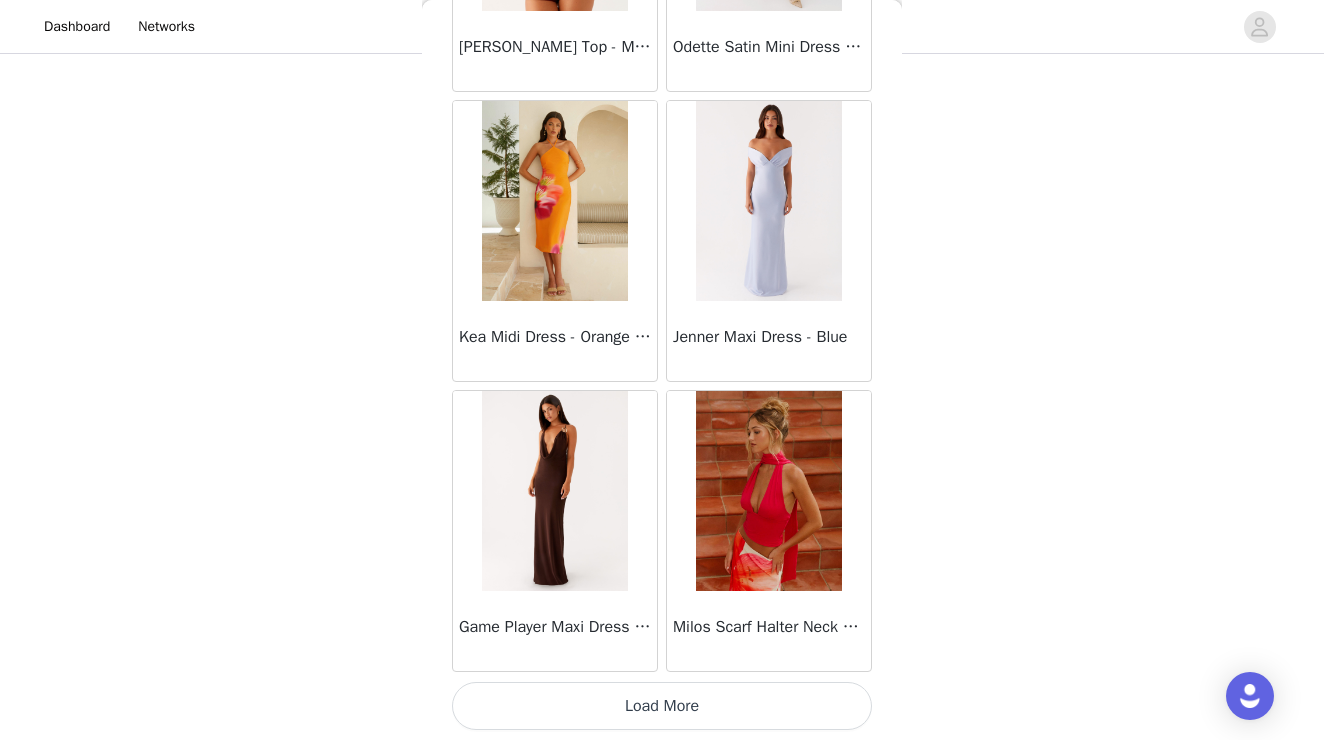 scroll, scrollTop: 86420, scrollLeft: 0, axis: vertical 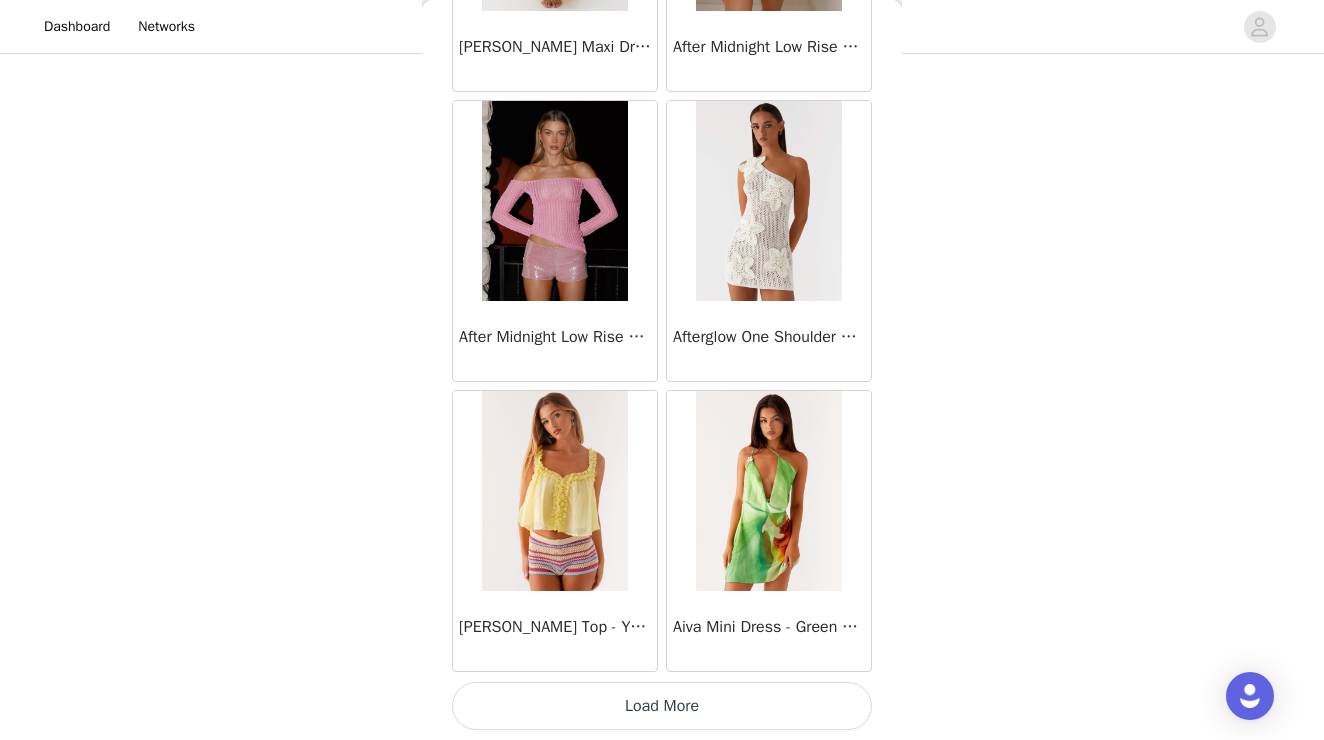 click on "Load More" at bounding box center (662, 706) 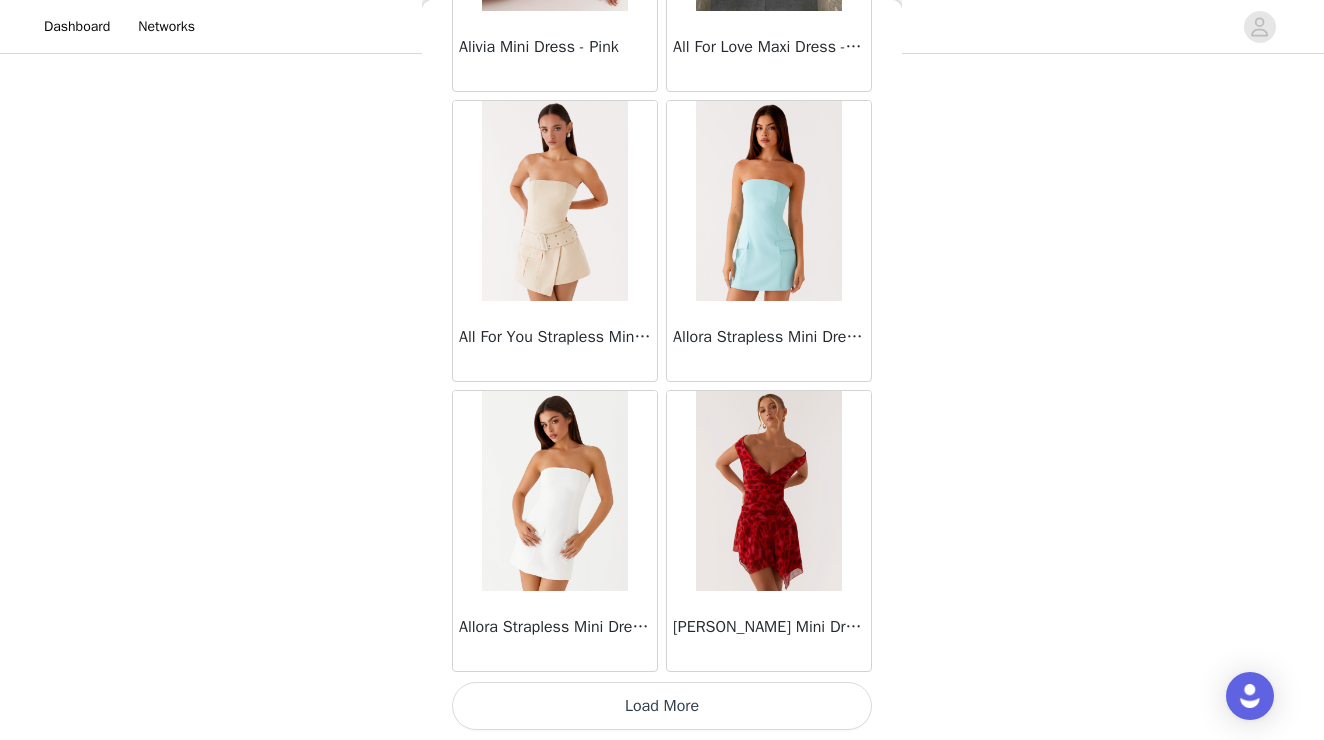 scroll, scrollTop: 92220, scrollLeft: 0, axis: vertical 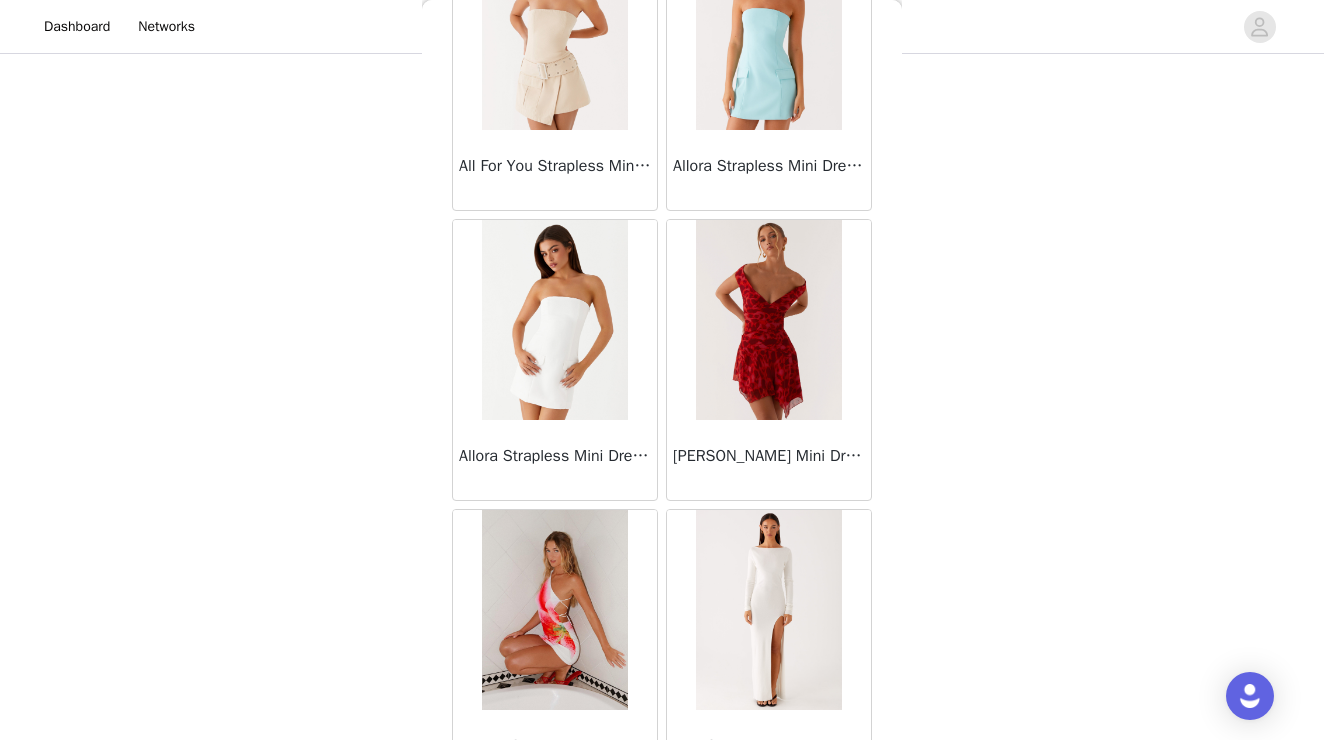 click on "[PERSON_NAME] Mini Dress - Deep Red Floral" at bounding box center [769, 460] 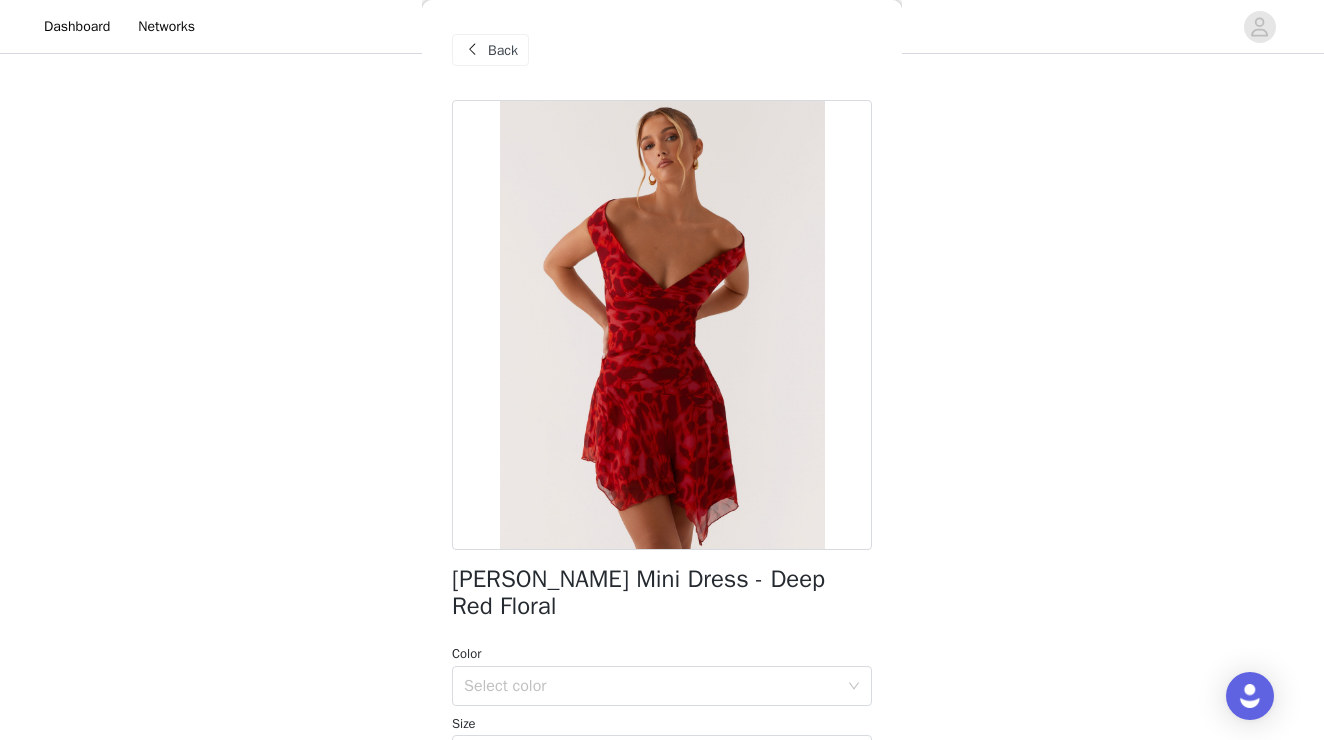 scroll, scrollTop: 0, scrollLeft: 0, axis: both 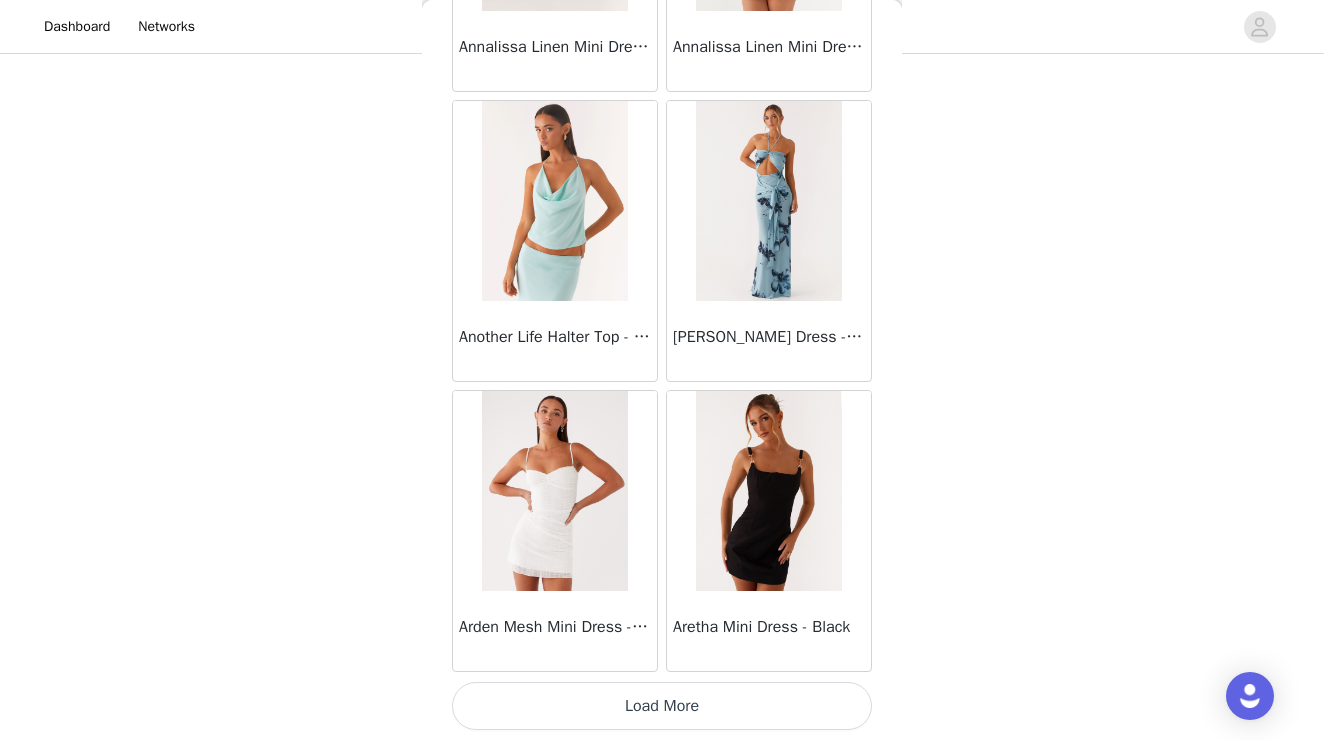 click on "Load More" at bounding box center [662, 706] 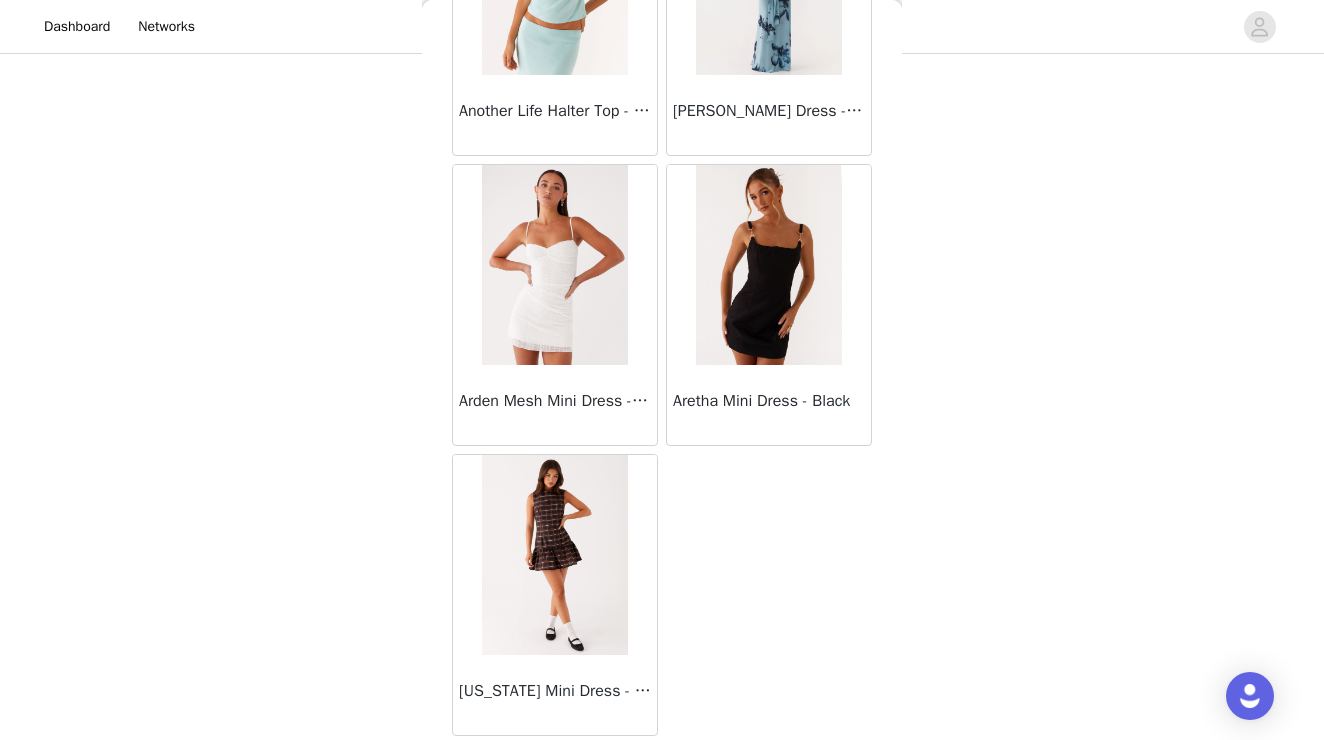 scroll, scrollTop: 95349, scrollLeft: 0, axis: vertical 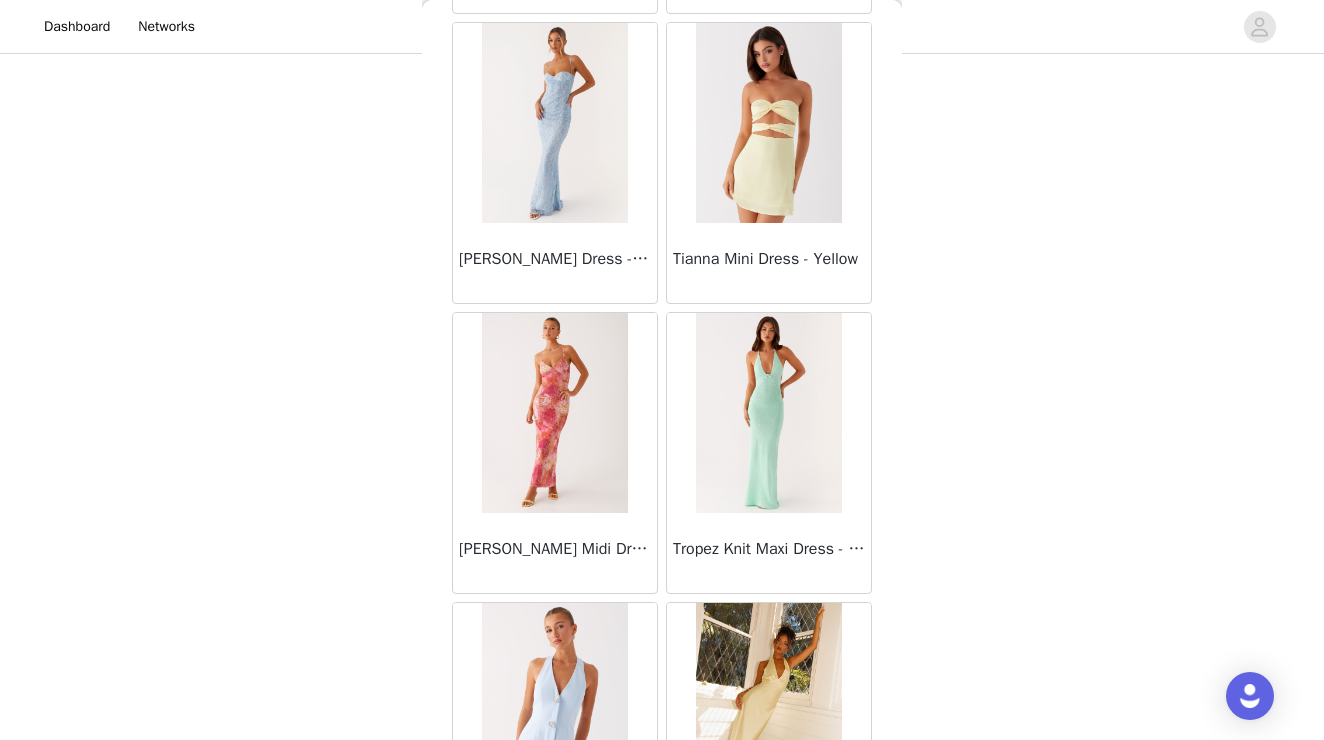 click at bounding box center (554, 413) 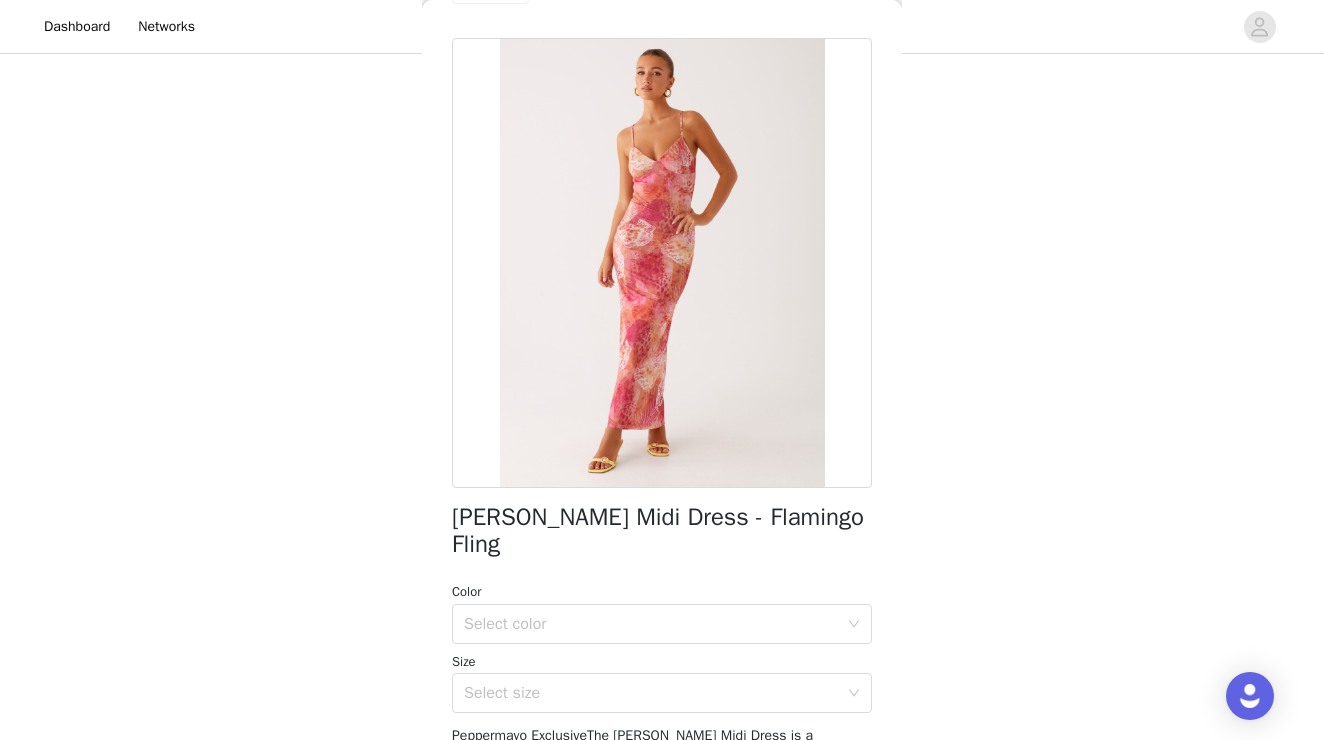 scroll, scrollTop: 63, scrollLeft: 0, axis: vertical 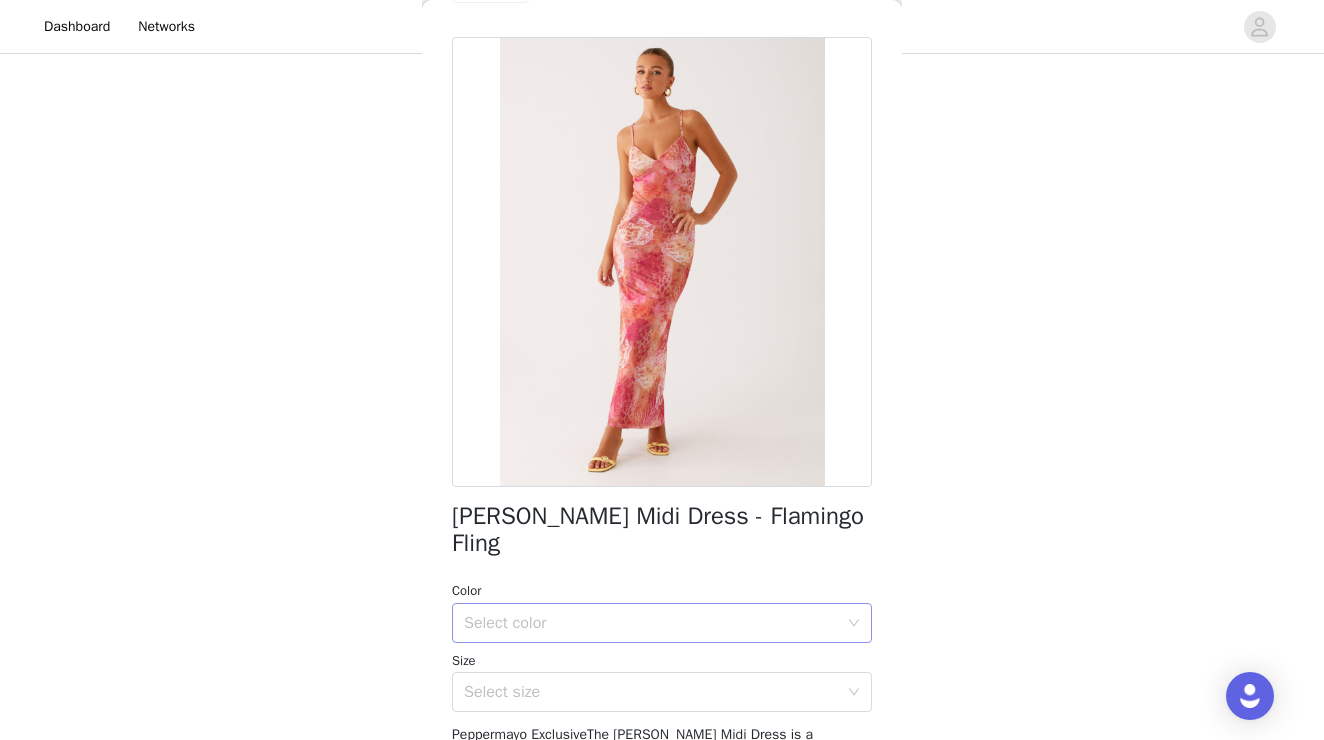click on "Select color" at bounding box center [651, 623] 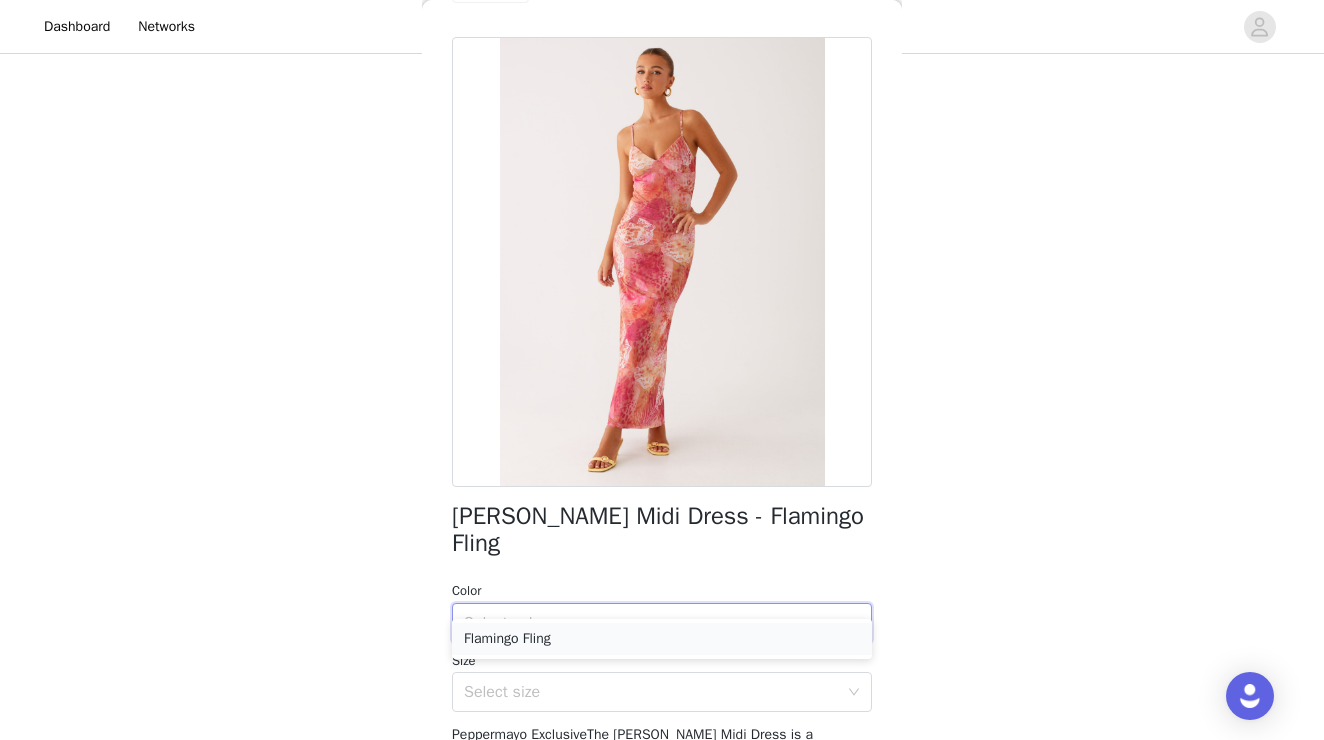 click on "Flamingo Fling" at bounding box center (662, 639) 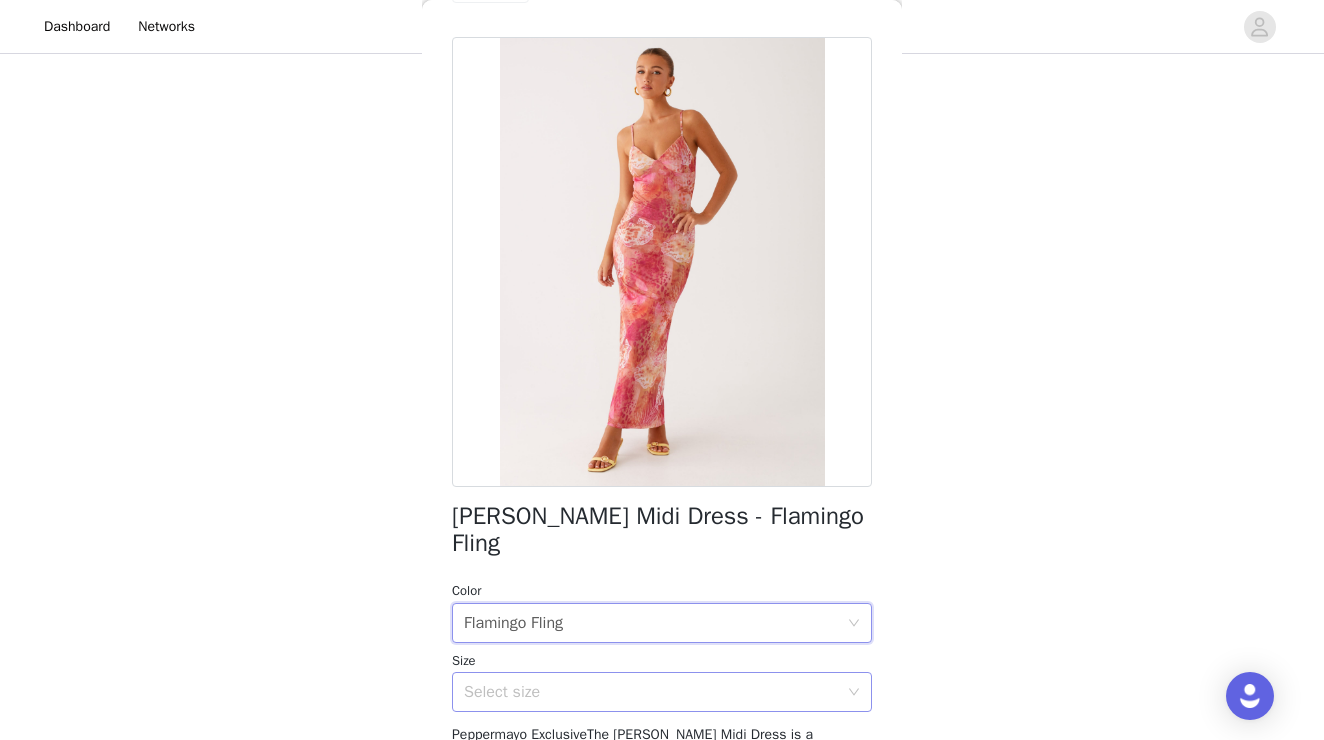 click on "Select size" at bounding box center [651, 692] 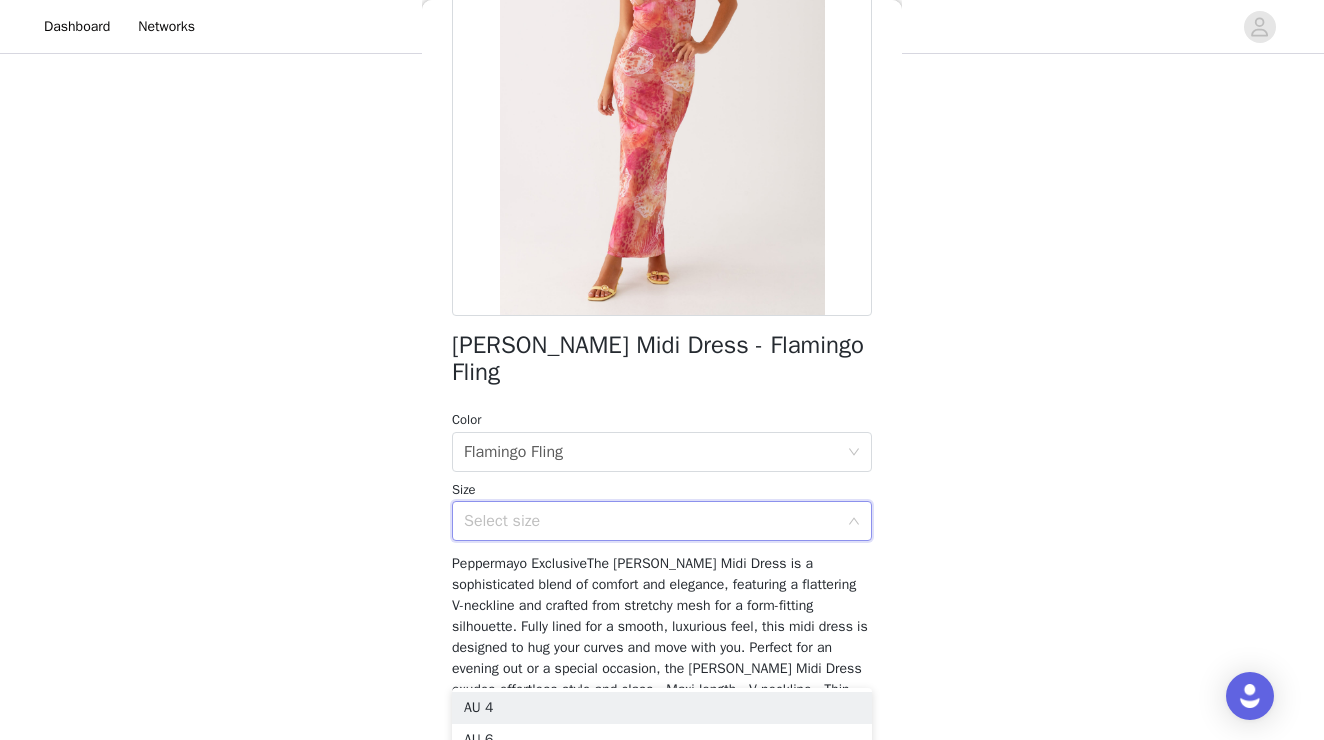 scroll, scrollTop: 248, scrollLeft: 0, axis: vertical 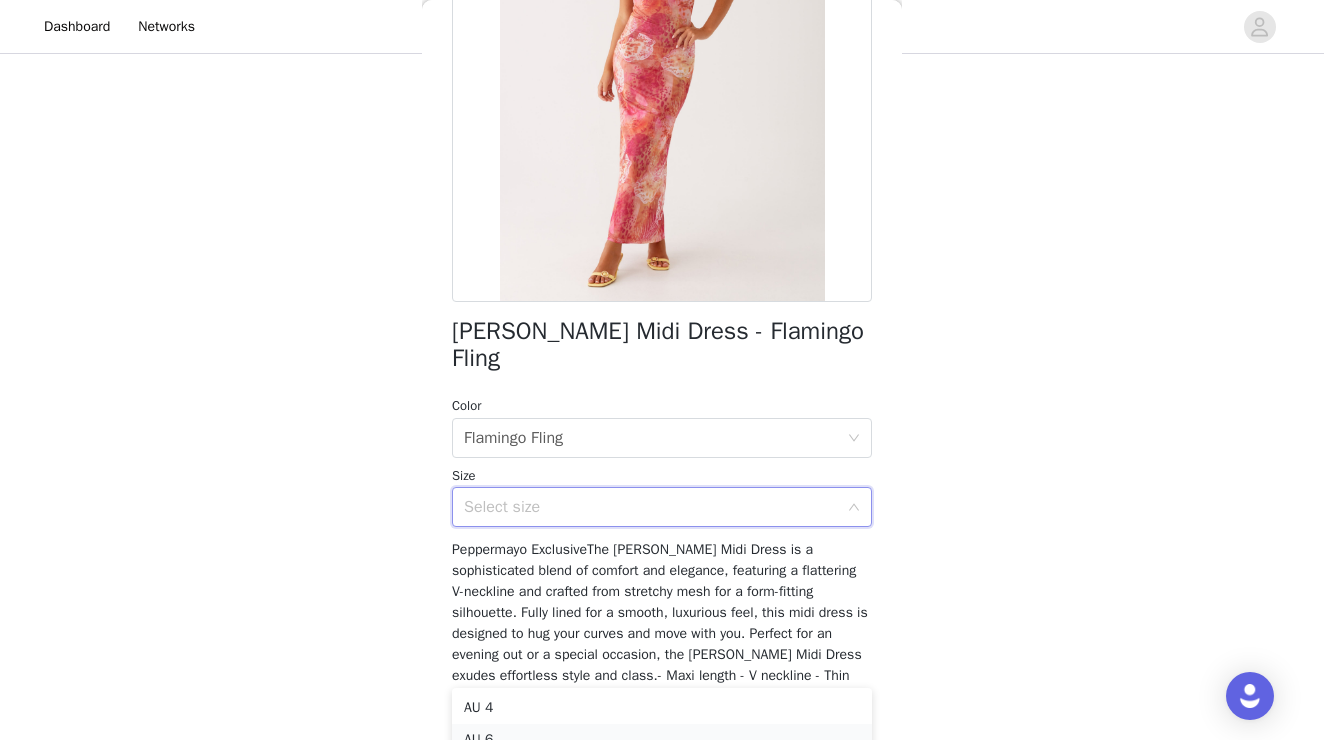 click on "AU 6" at bounding box center (662, 740) 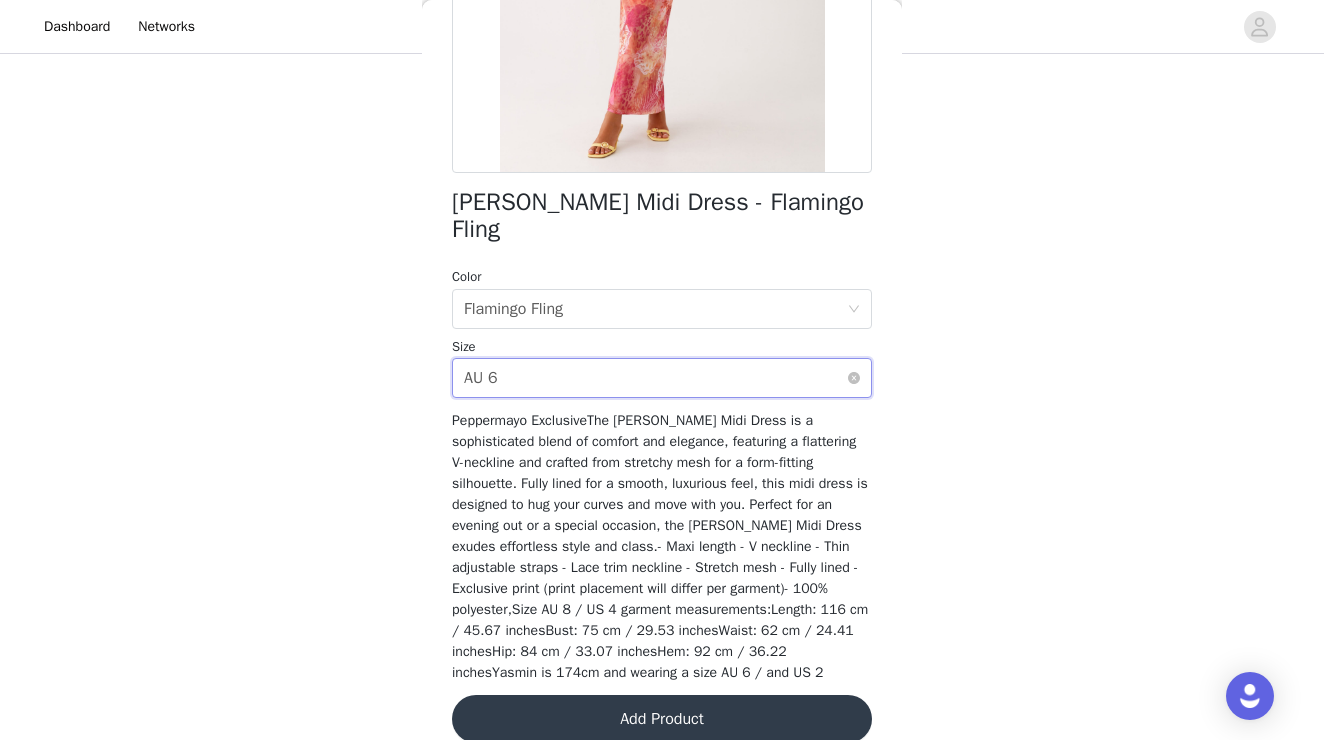 scroll, scrollTop: 376, scrollLeft: 0, axis: vertical 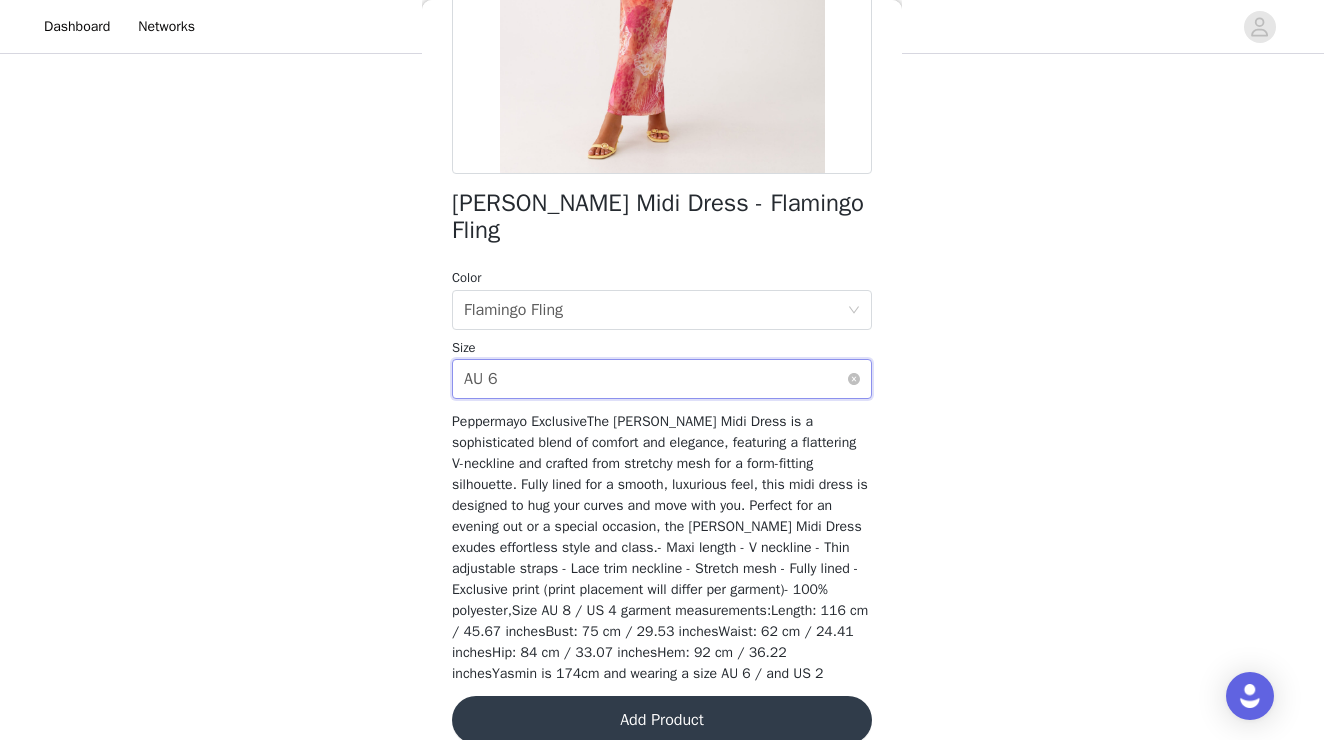 click on "Select size AU 6" at bounding box center [655, 379] 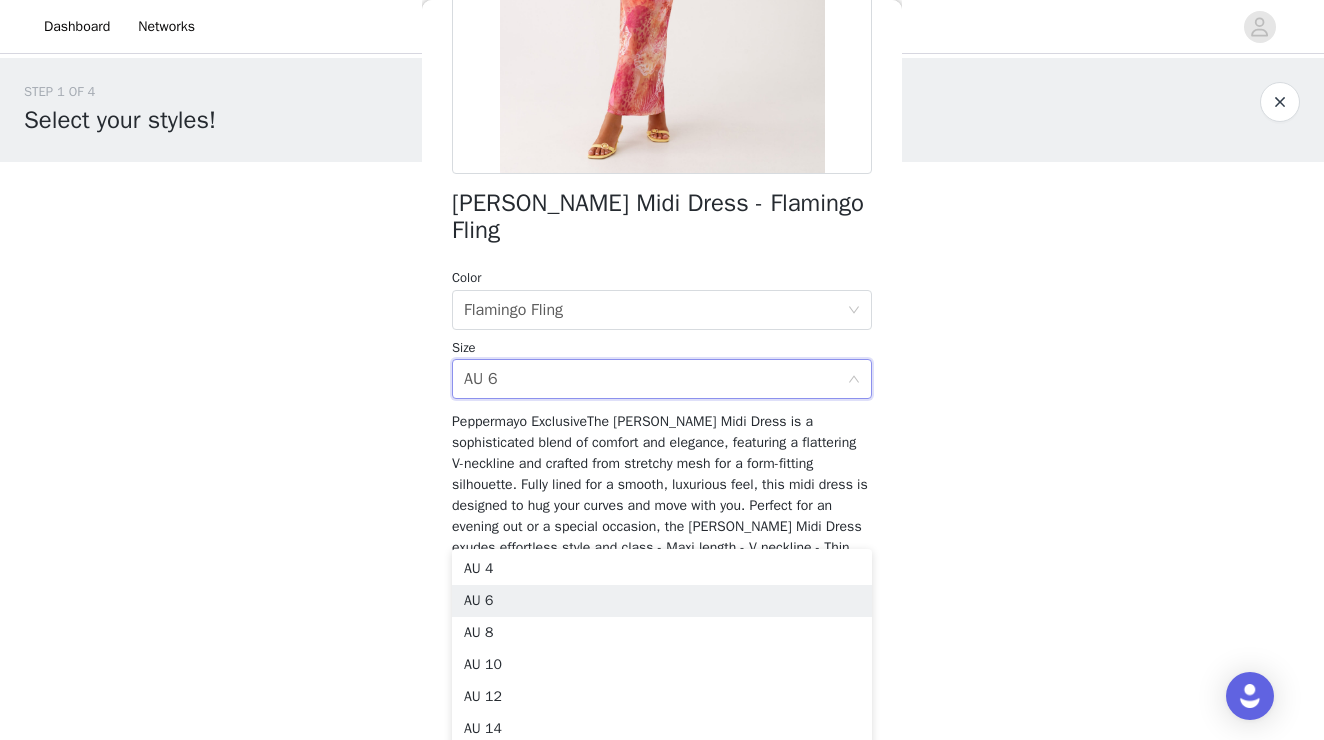 scroll, scrollTop: 0, scrollLeft: 0, axis: both 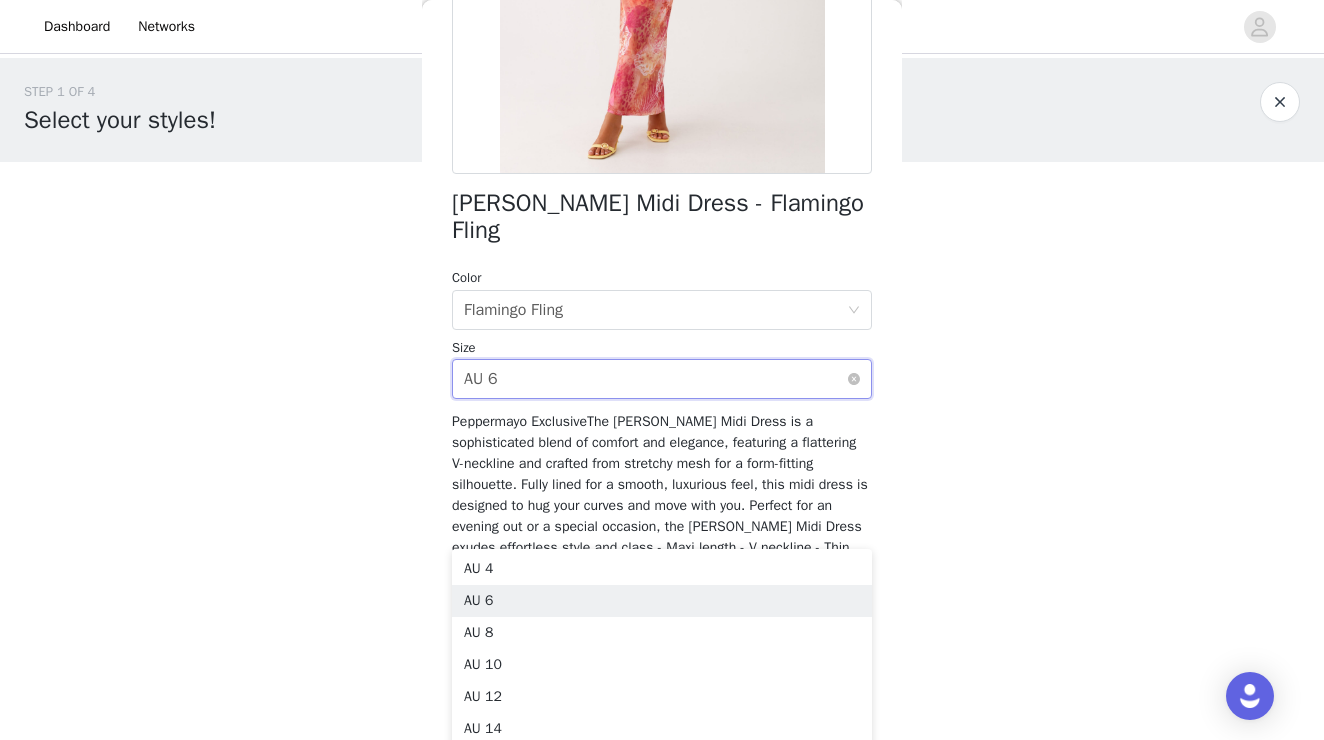 click on "Select size AU 6" at bounding box center [655, 379] 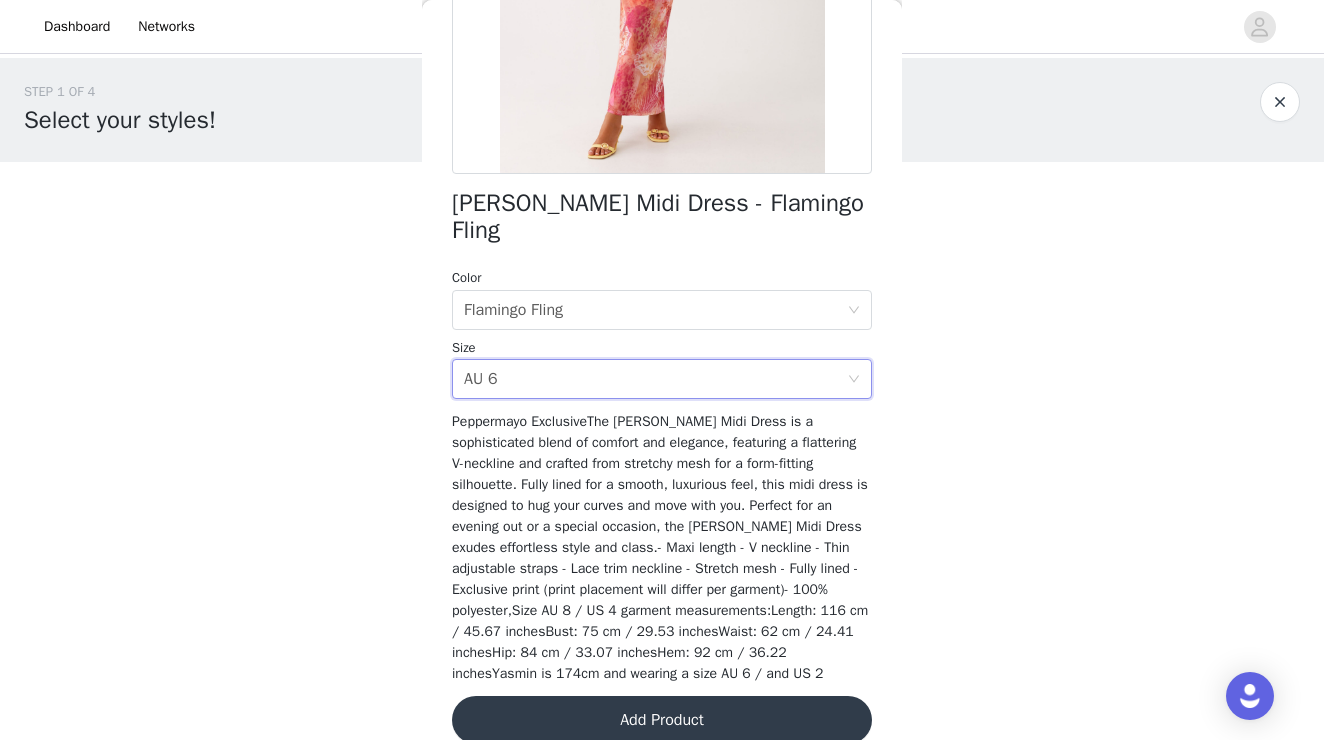 scroll, scrollTop: 14, scrollLeft: 0, axis: vertical 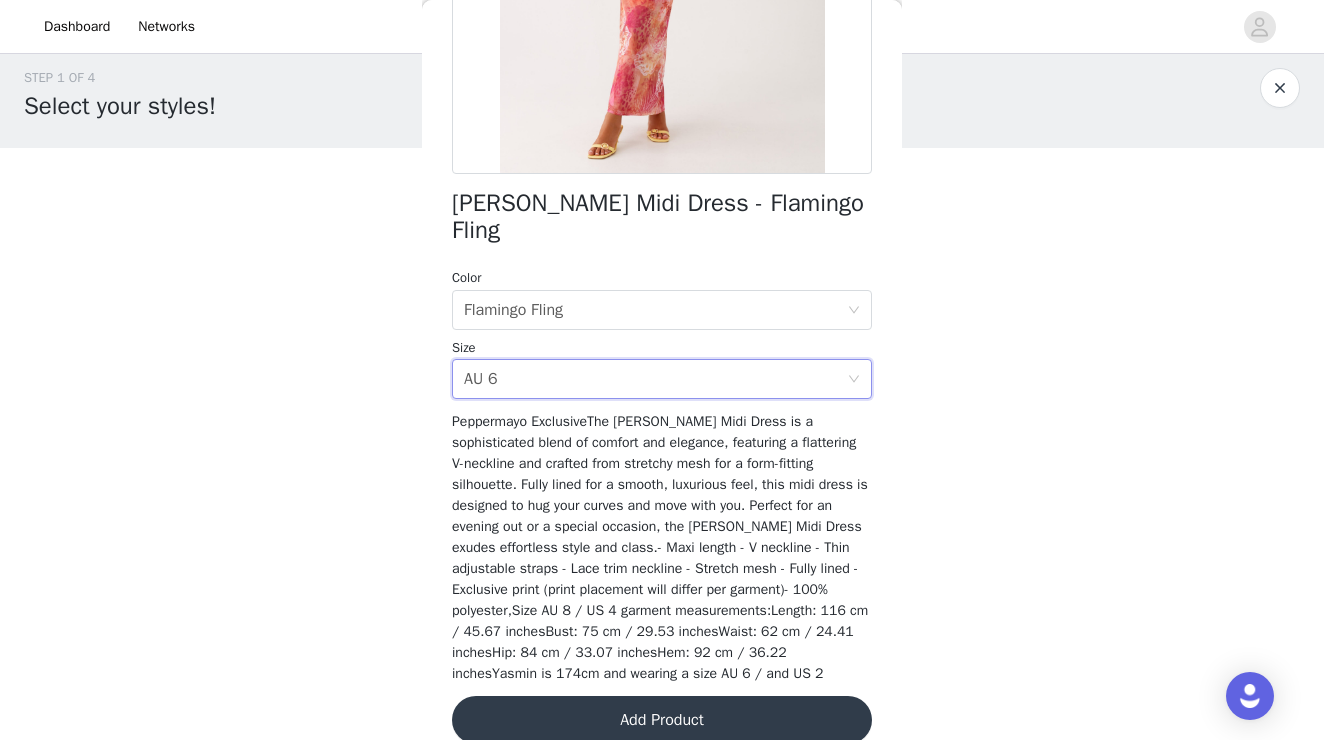 click on "Add Product" at bounding box center (662, 720) 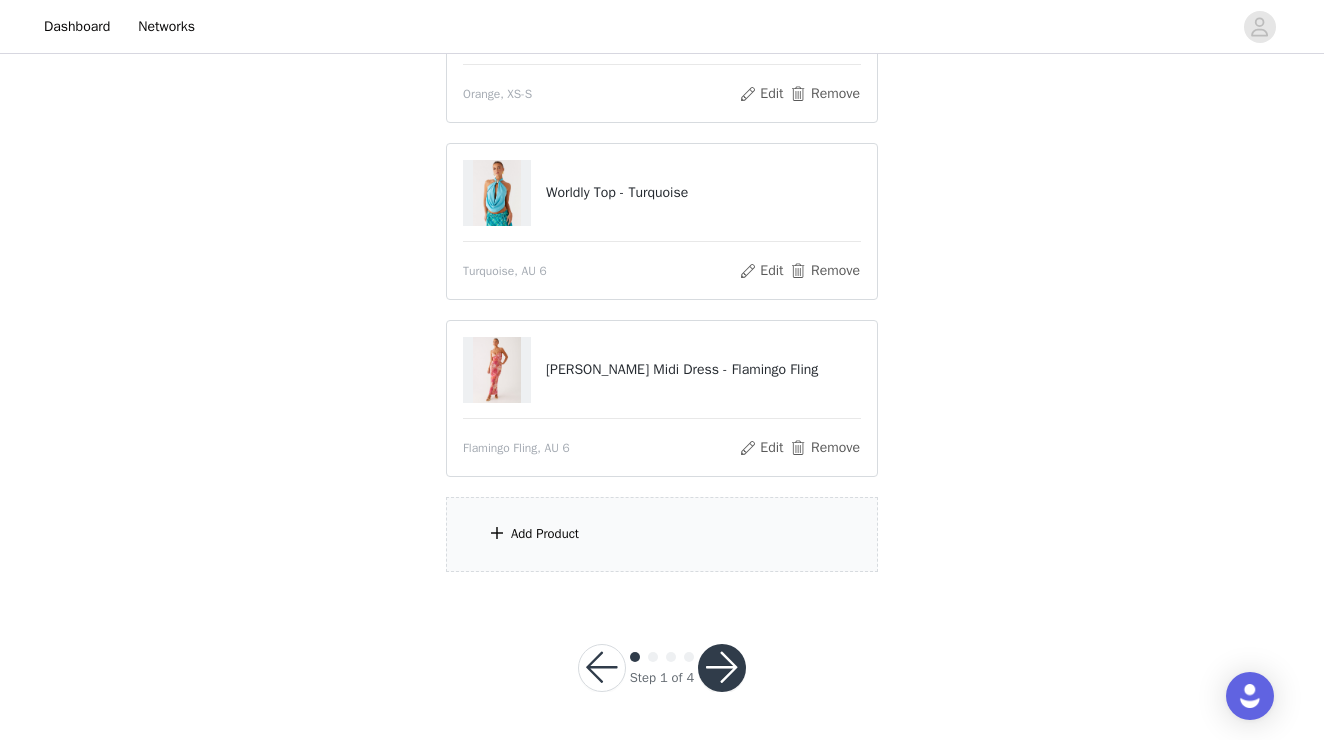 scroll, scrollTop: 351, scrollLeft: 0, axis: vertical 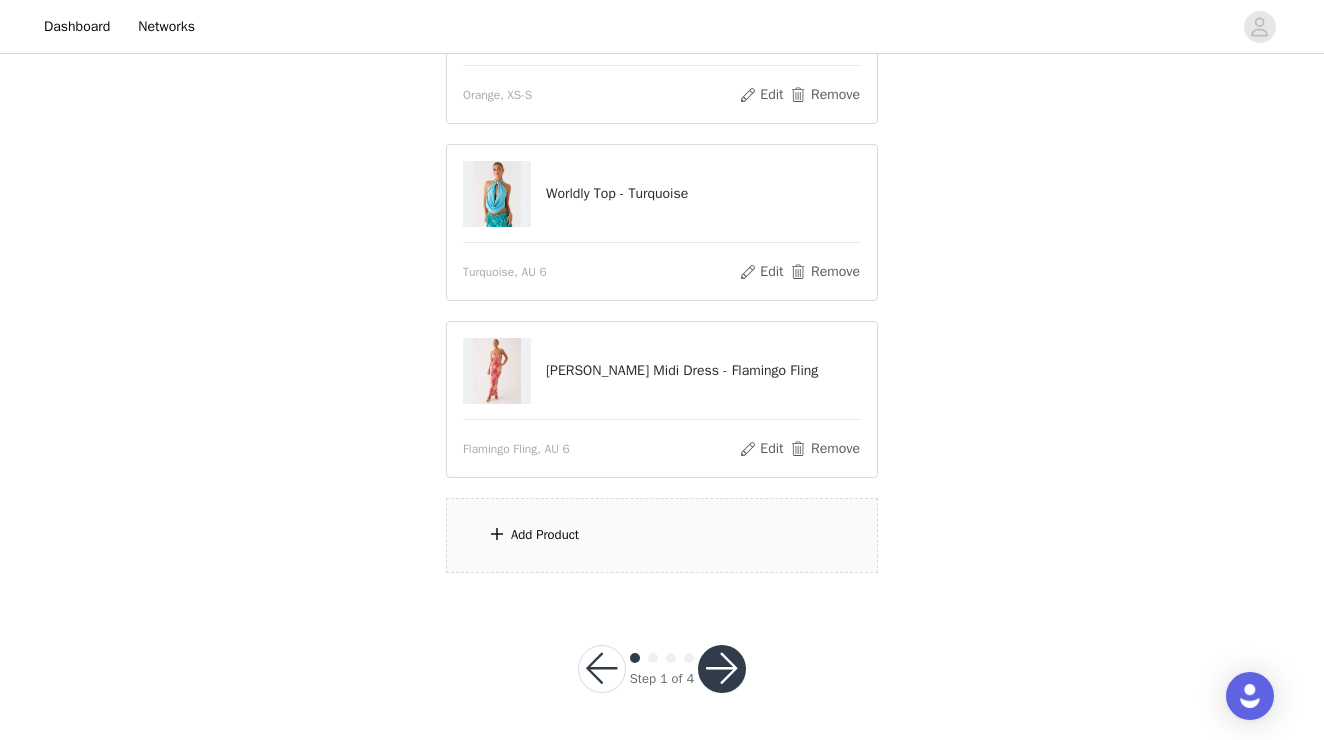 click on "Add Product" at bounding box center [662, 535] 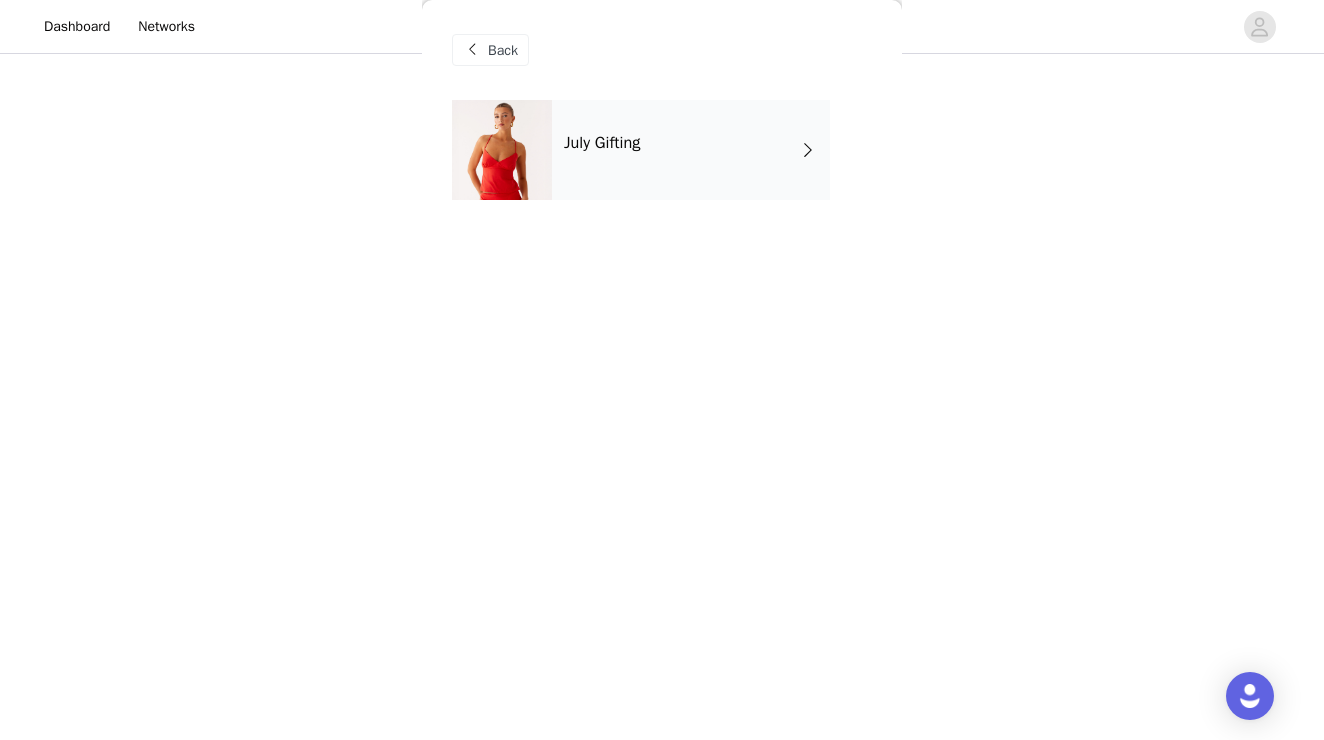 click on "July Gifting" at bounding box center [691, 150] 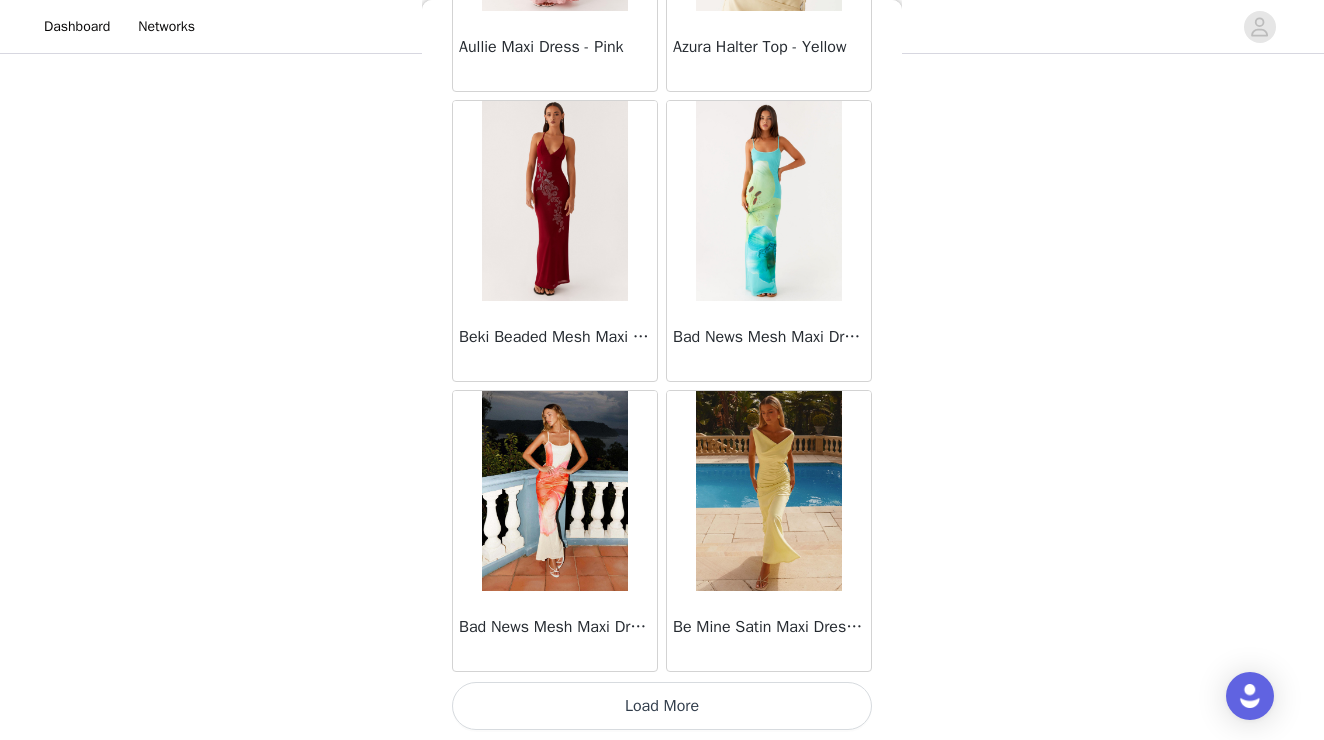 scroll, scrollTop: 2320, scrollLeft: 0, axis: vertical 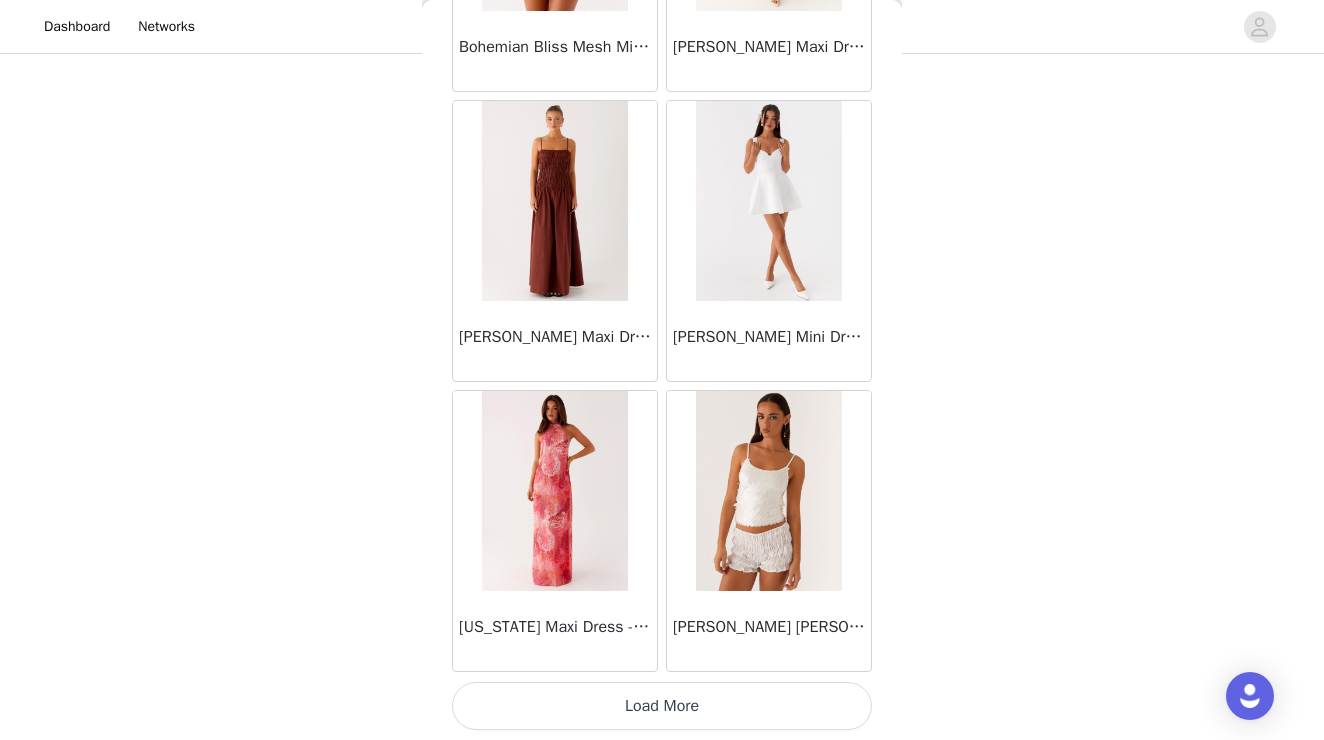 click on "Load More" at bounding box center [662, 706] 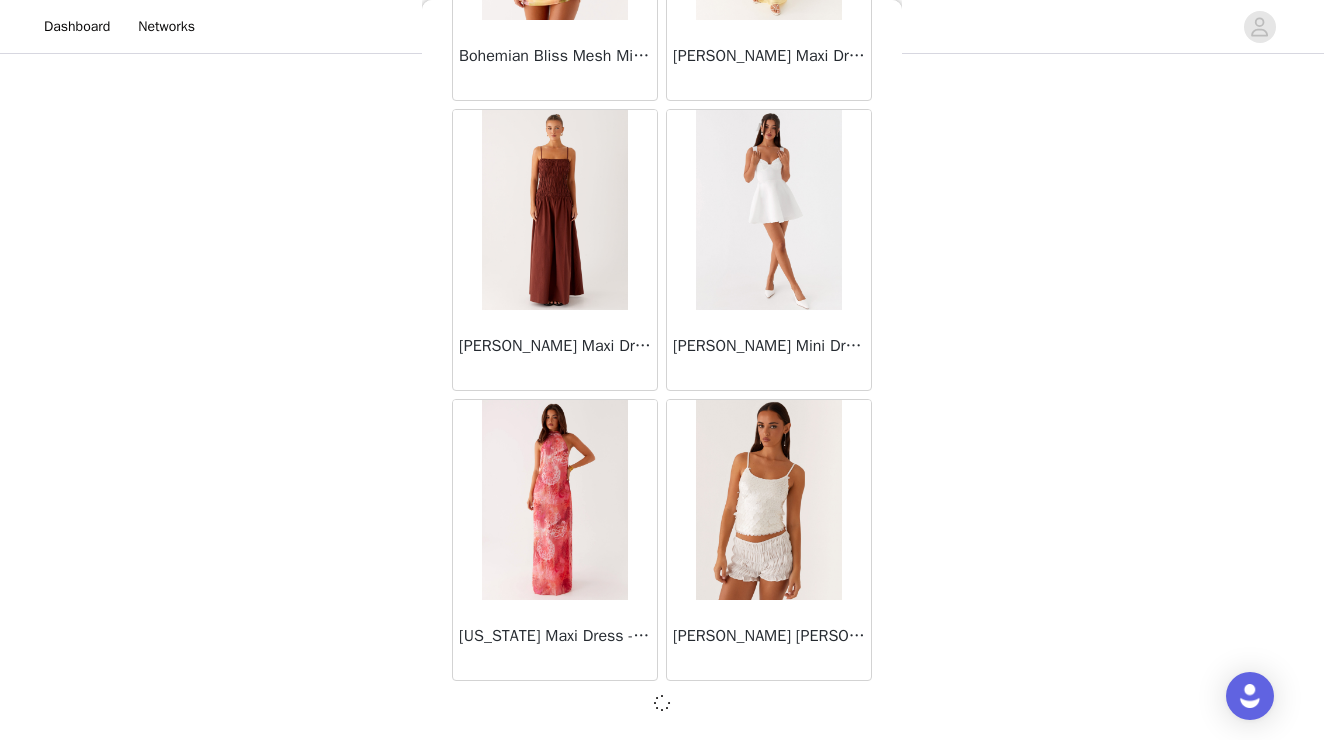 scroll, scrollTop: 5211, scrollLeft: 0, axis: vertical 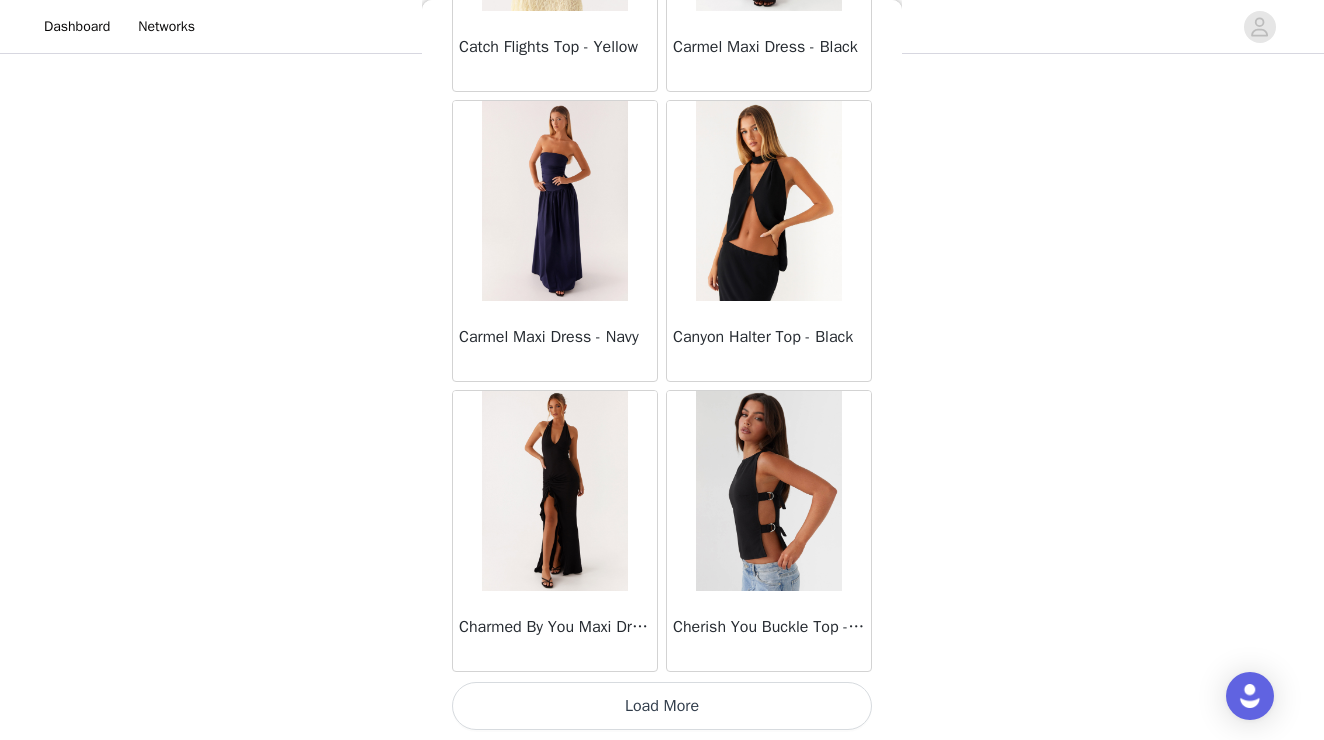 click on "Load More" at bounding box center [662, 706] 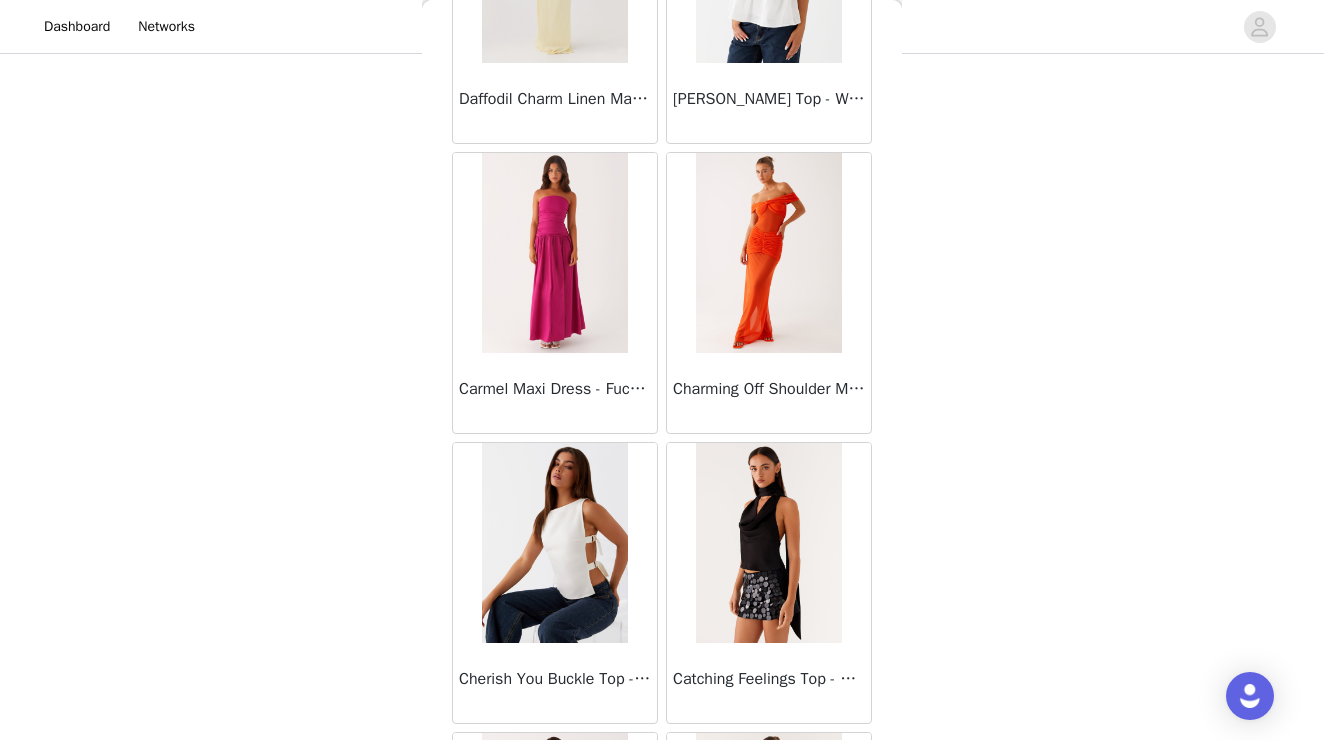 scroll, scrollTop: 9259, scrollLeft: 0, axis: vertical 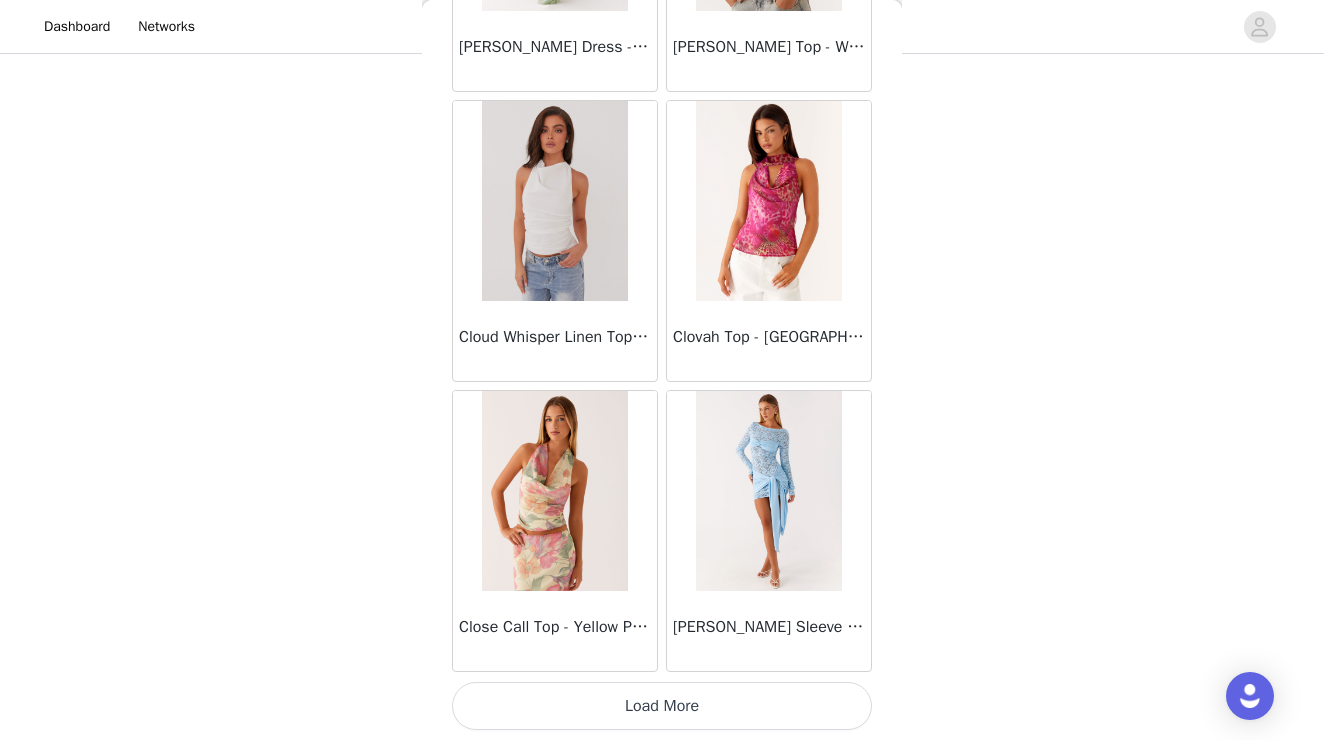 click on "Load More" at bounding box center (662, 706) 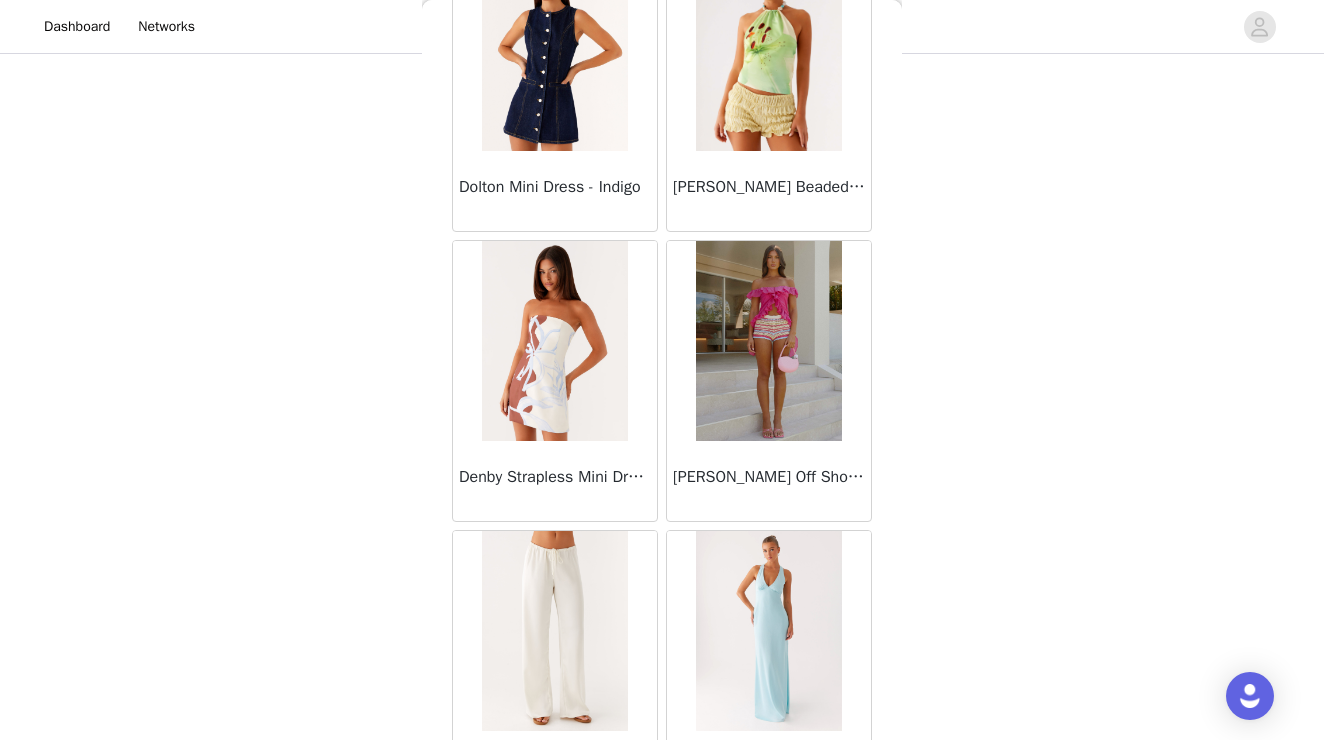 scroll, scrollTop: 13701, scrollLeft: 0, axis: vertical 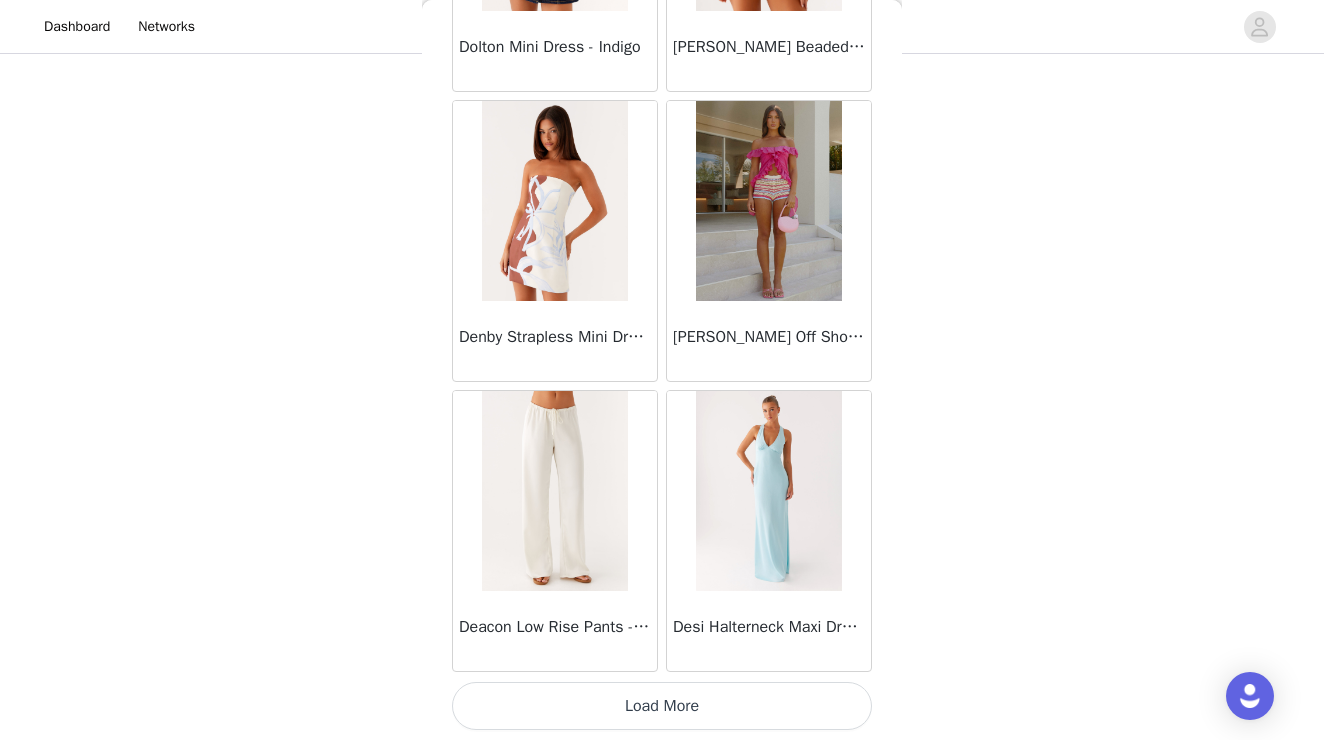 click on "Load More" at bounding box center [662, 706] 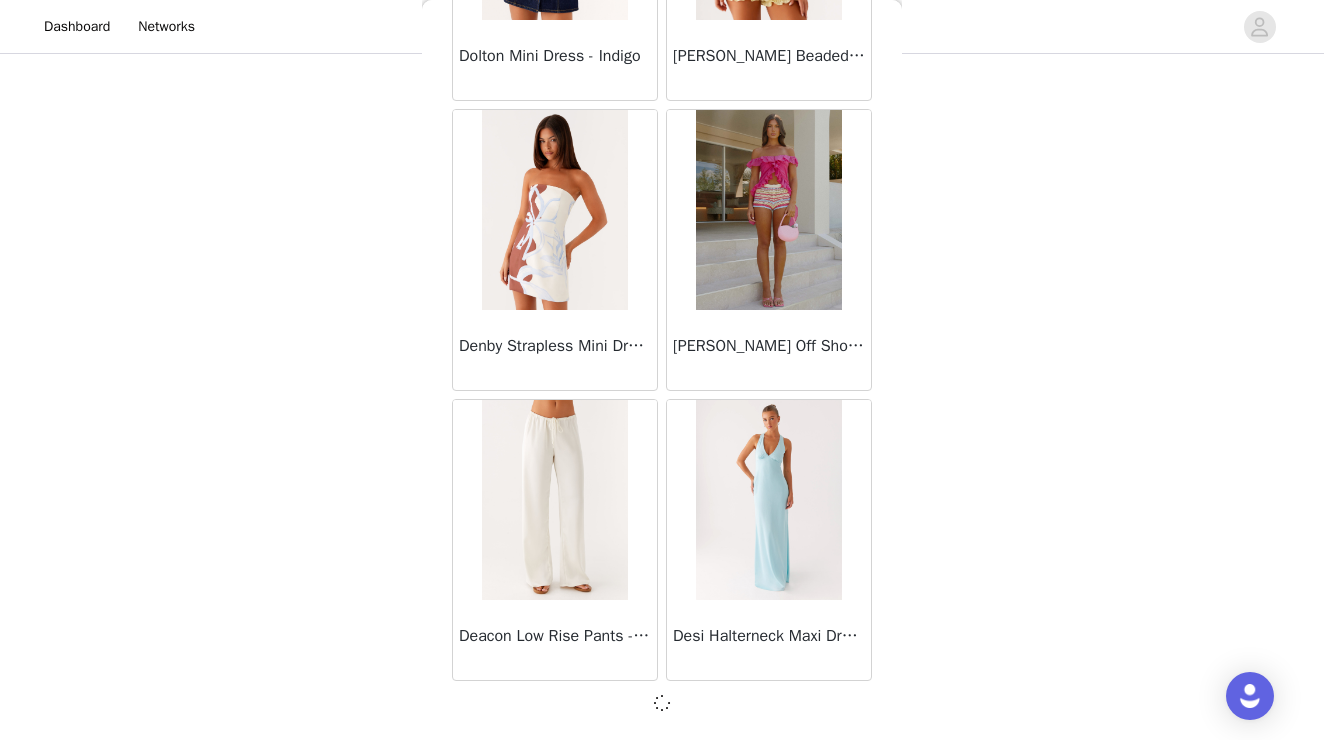 scroll, scrollTop: 13911, scrollLeft: 0, axis: vertical 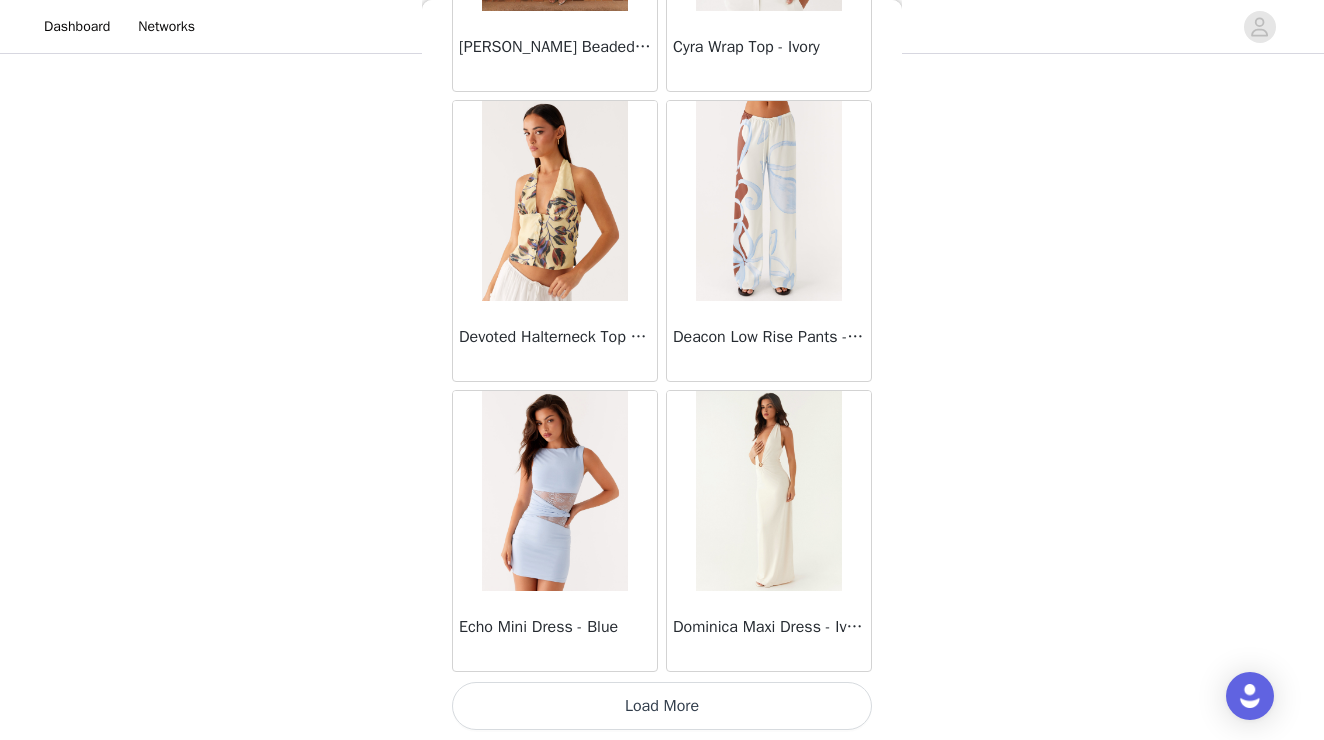 click on "Load More" at bounding box center [662, 706] 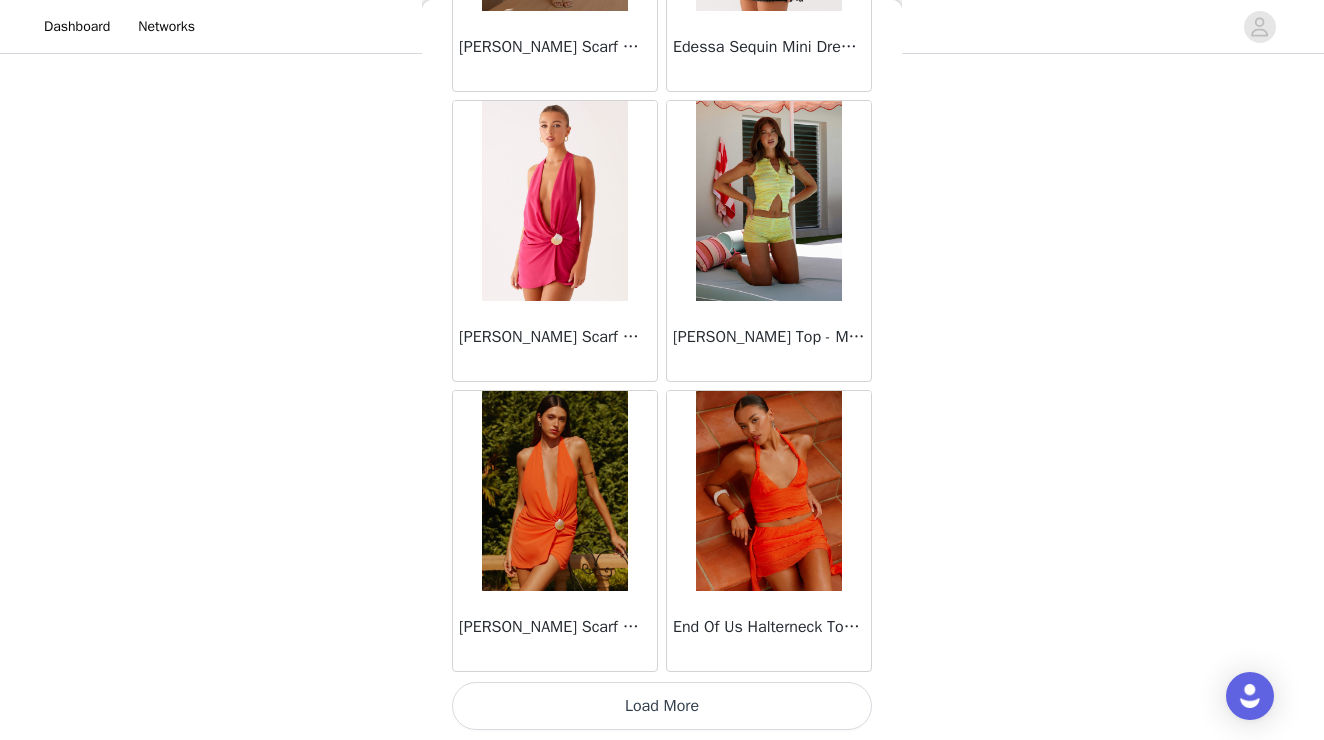 scroll, scrollTop: 19720, scrollLeft: 0, axis: vertical 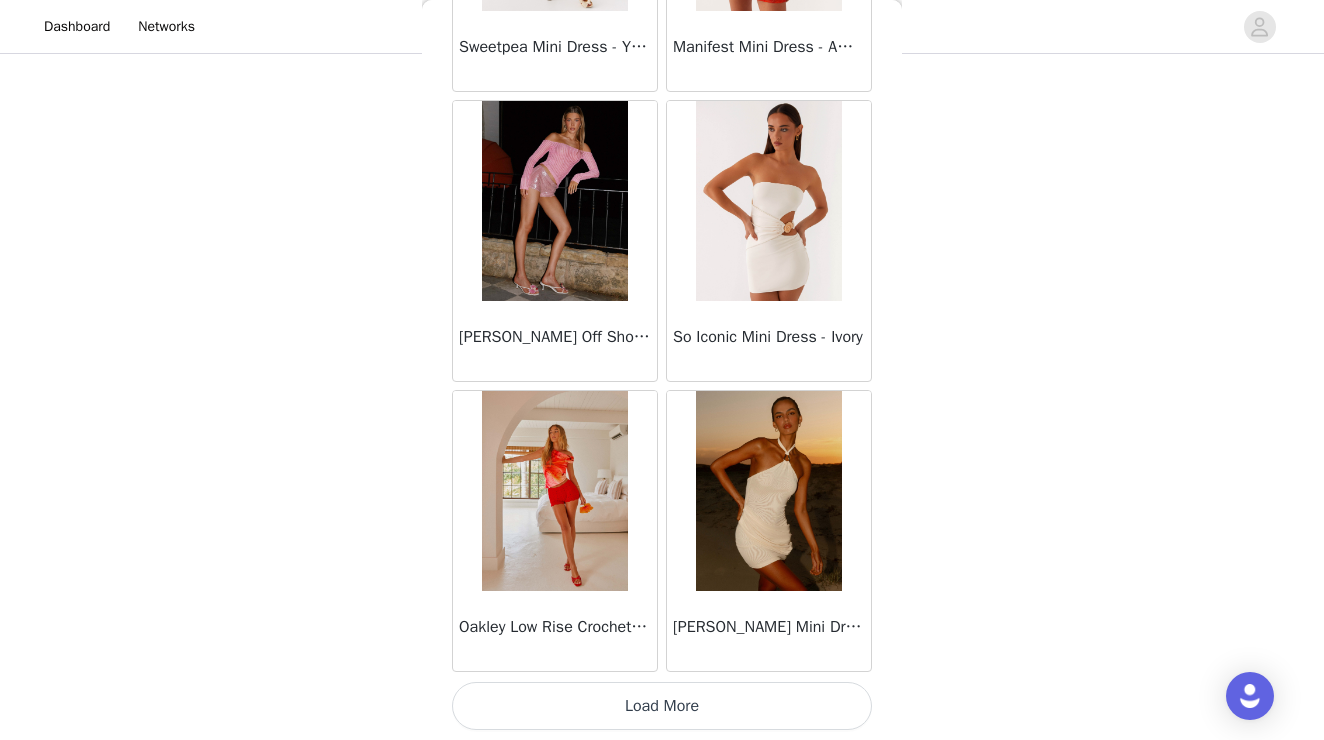 click on "Load More" at bounding box center (662, 706) 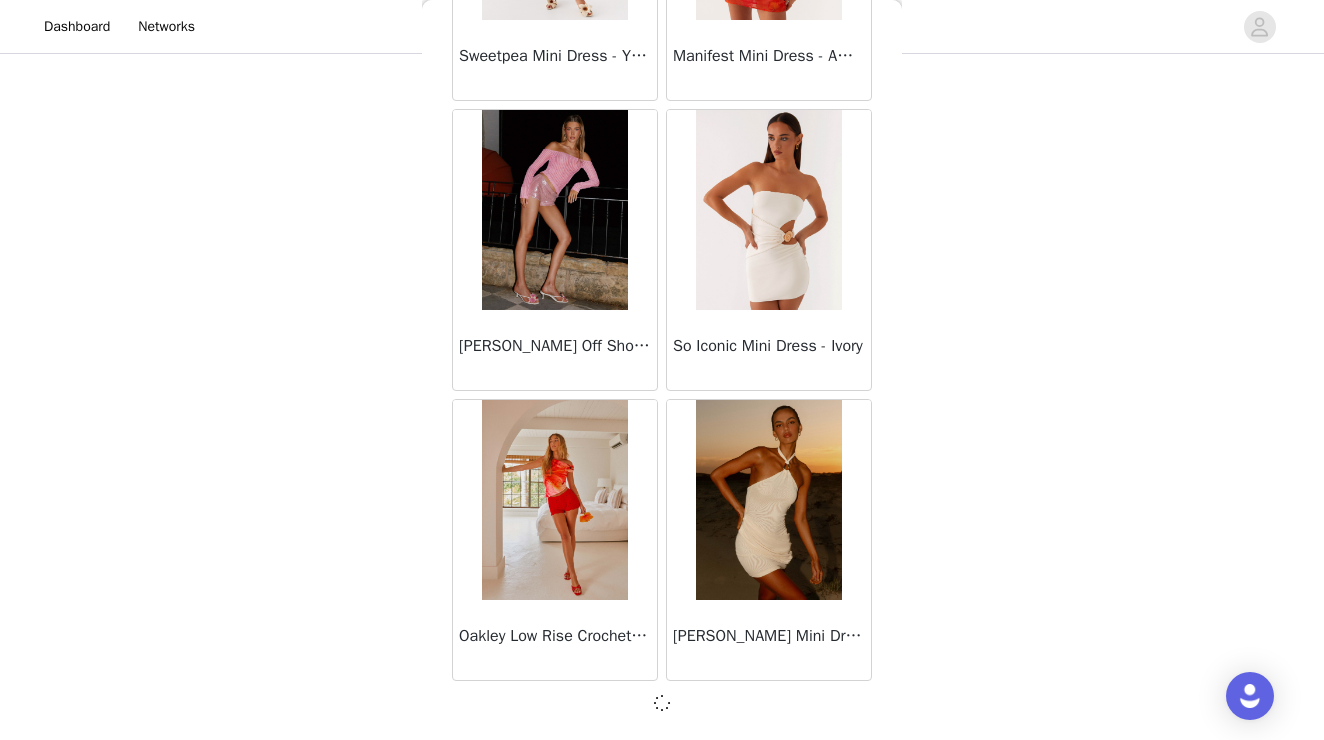 scroll, scrollTop: 22611, scrollLeft: 0, axis: vertical 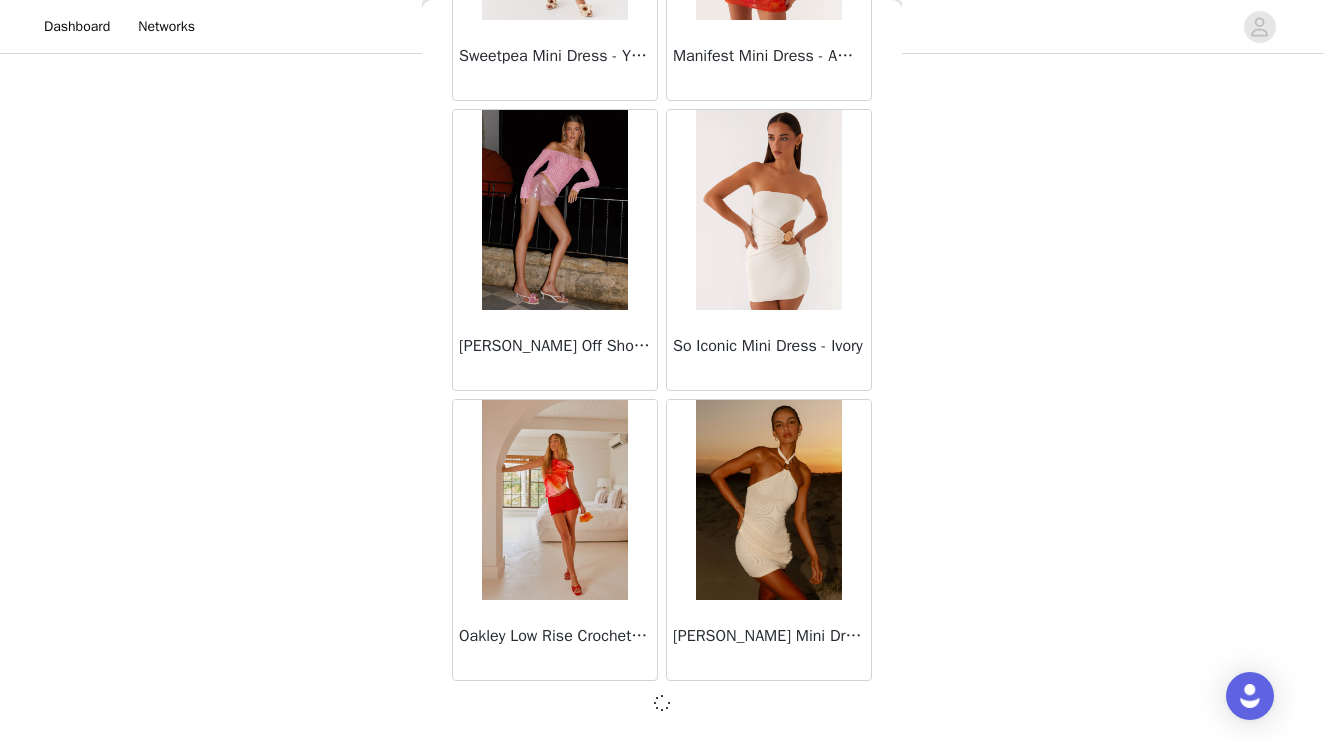click at bounding box center [662, 703] 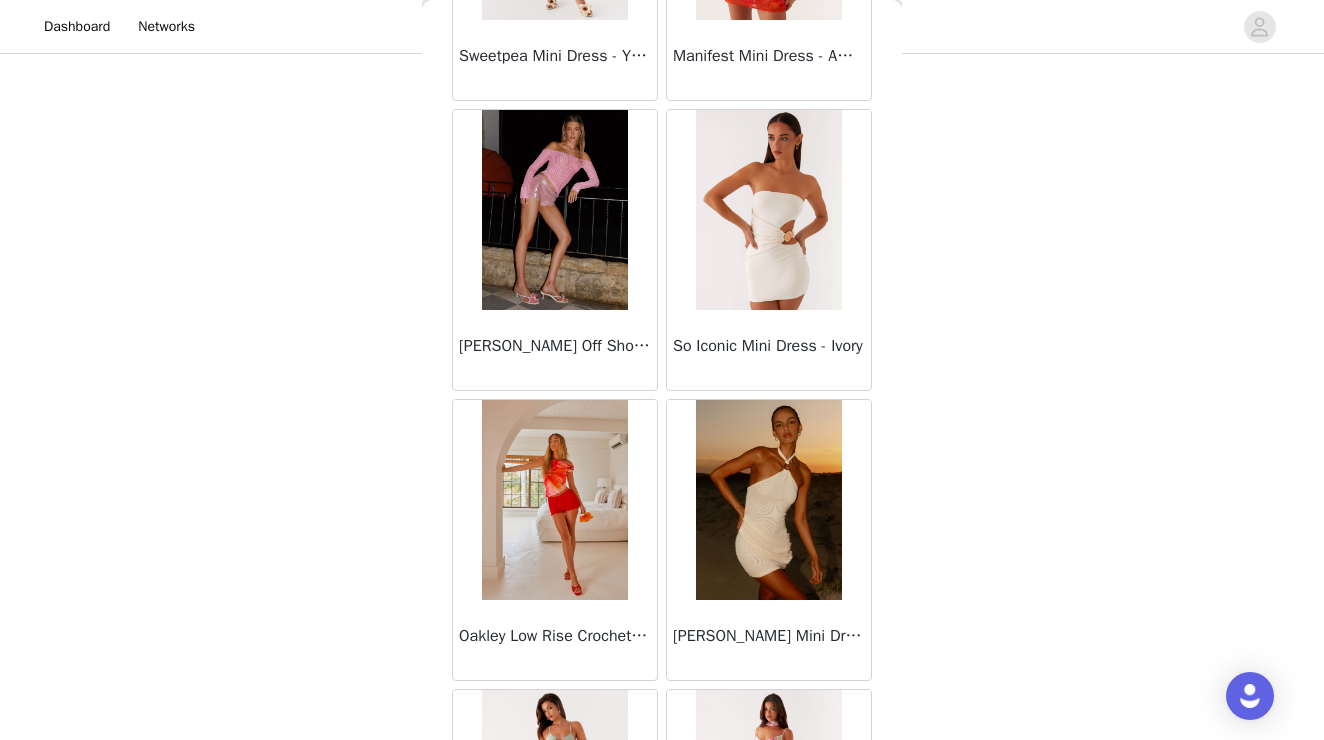 scroll, scrollTop: 351, scrollLeft: 0, axis: vertical 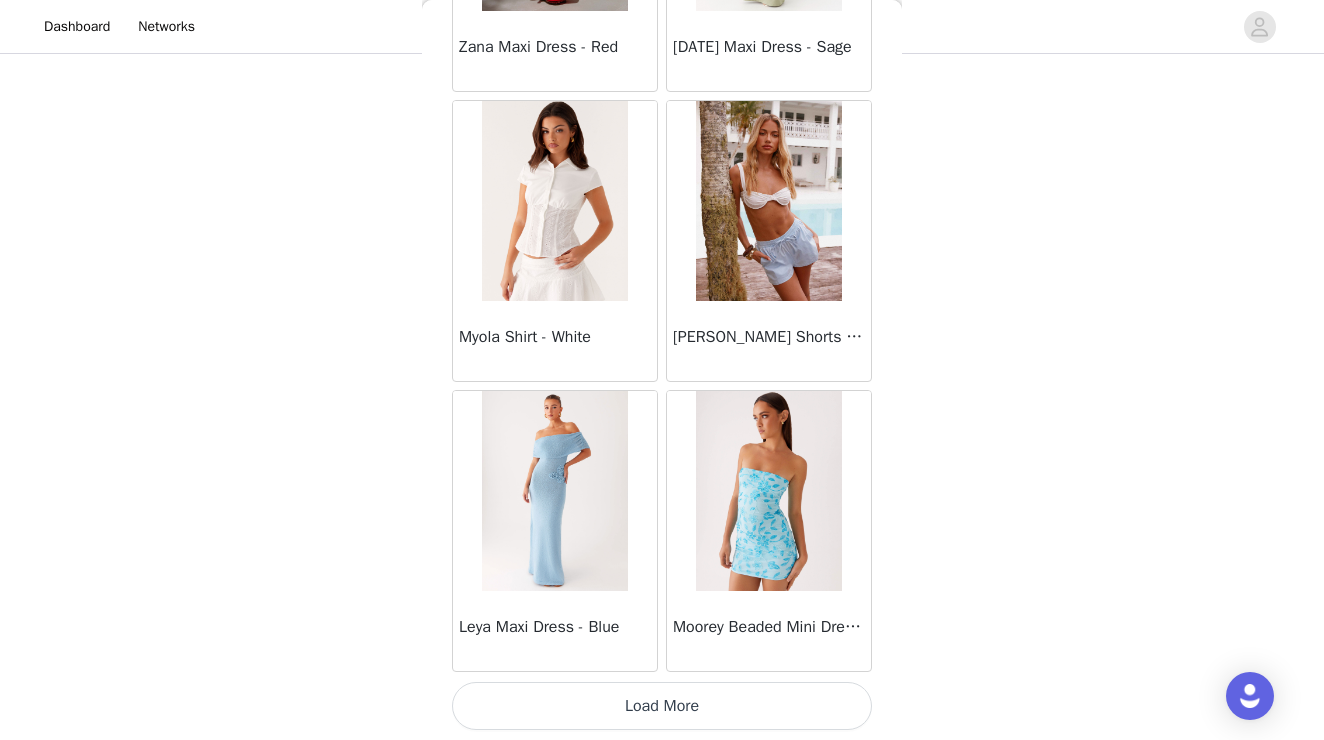 click on "Load More" at bounding box center [662, 706] 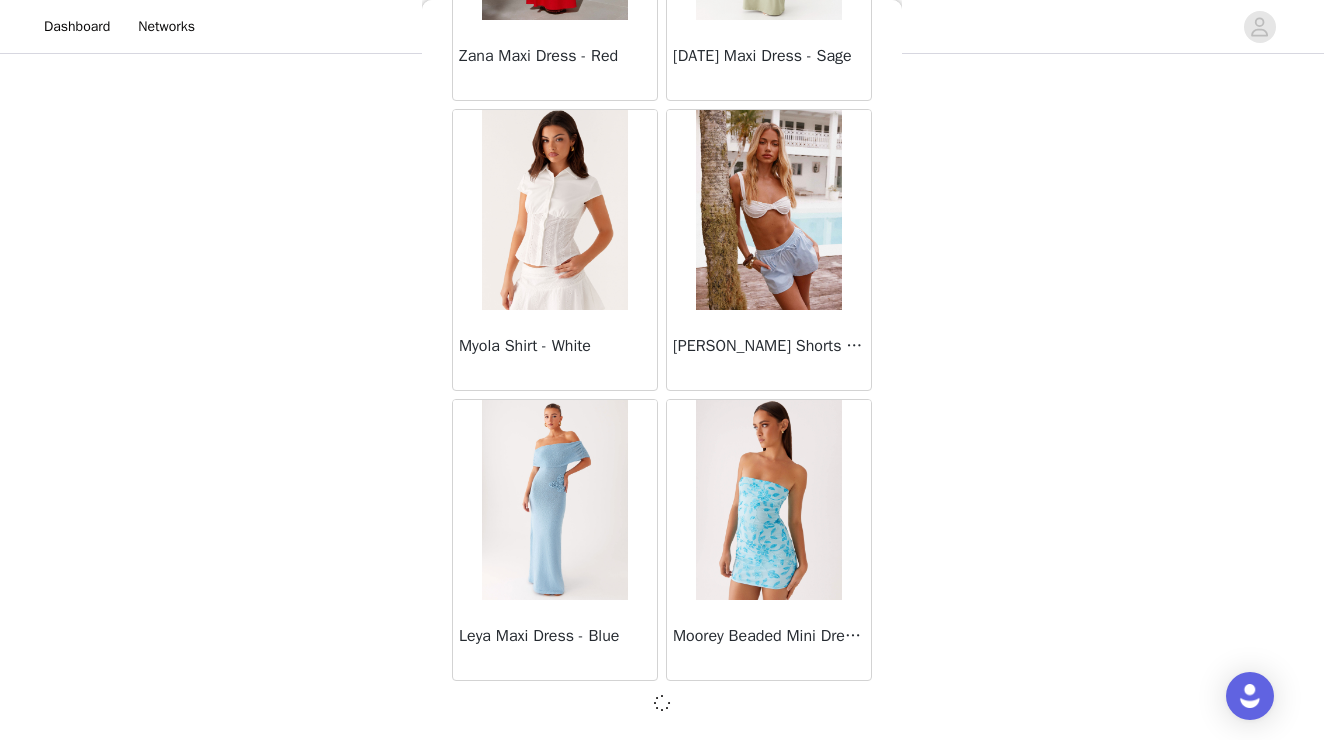 scroll, scrollTop: 25511, scrollLeft: 0, axis: vertical 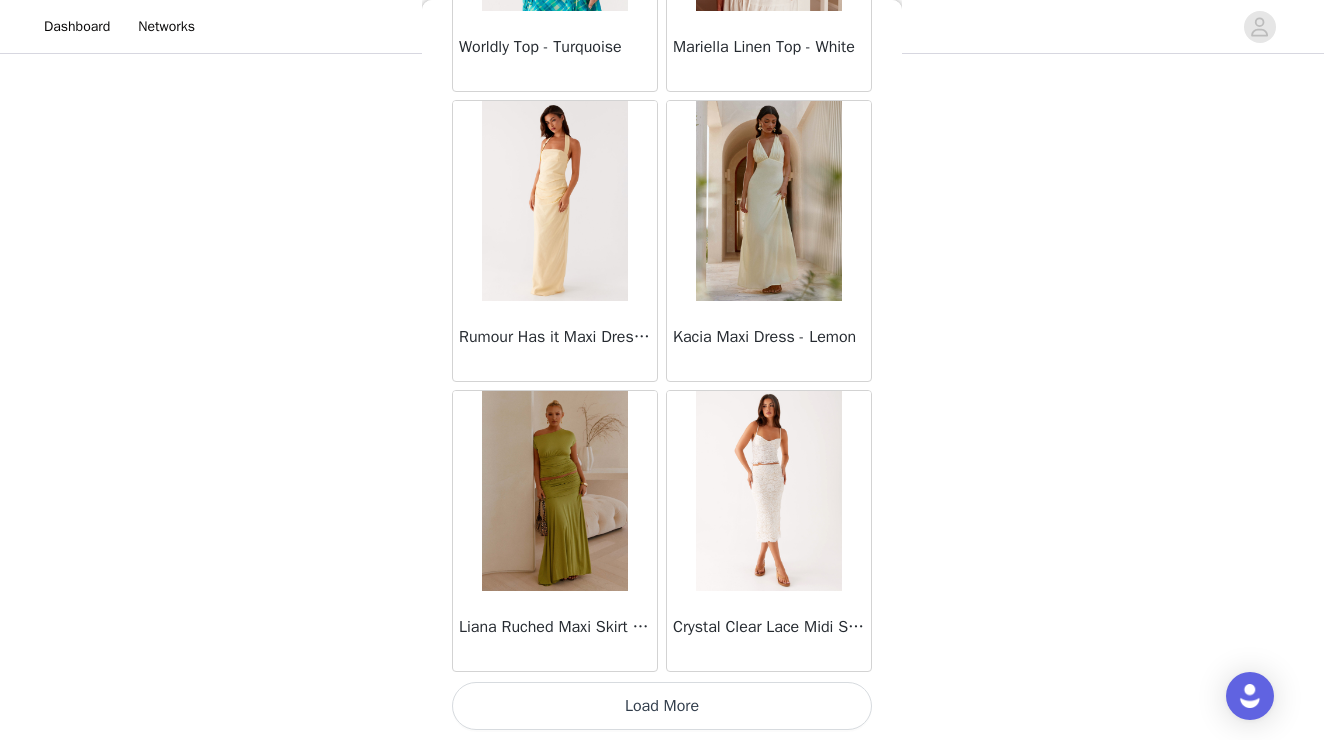 click on "Load More" at bounding box center (662, 706) 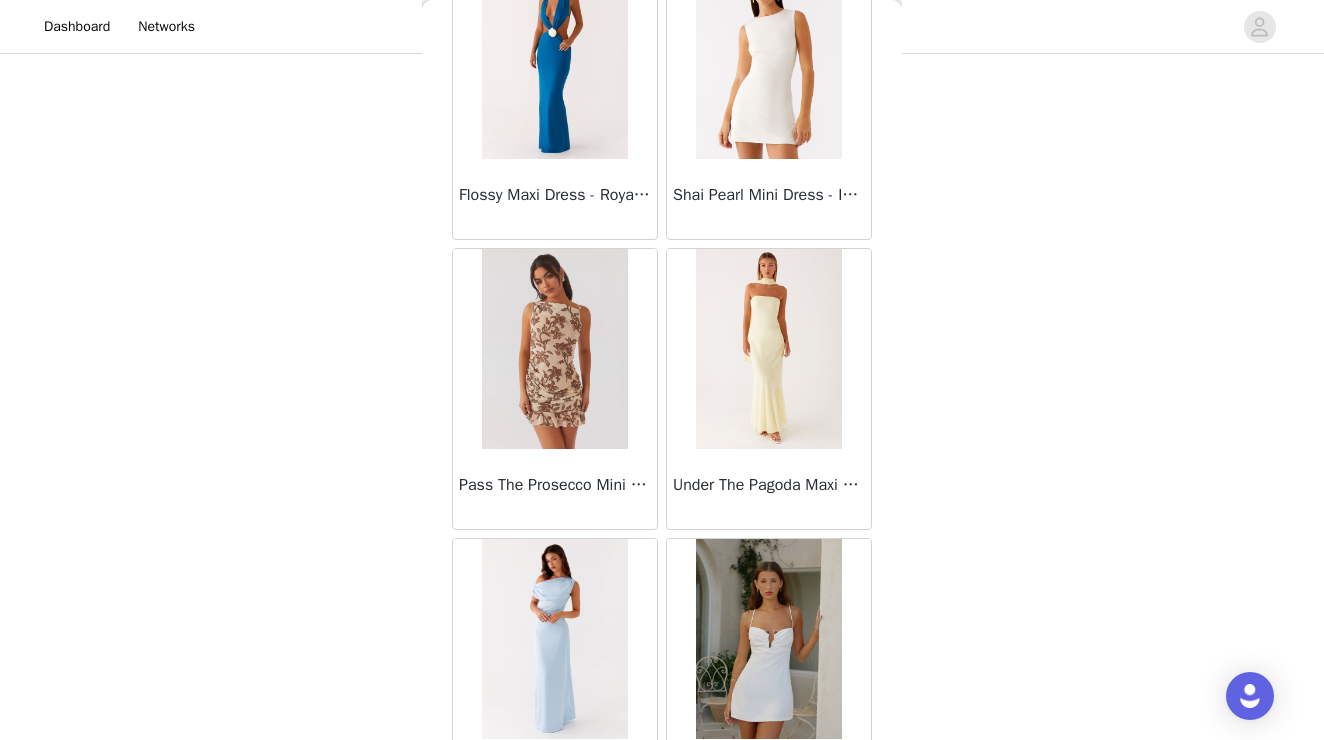 scroll, scrollTop: 31320, scrollLeft: 0, axis: vertical 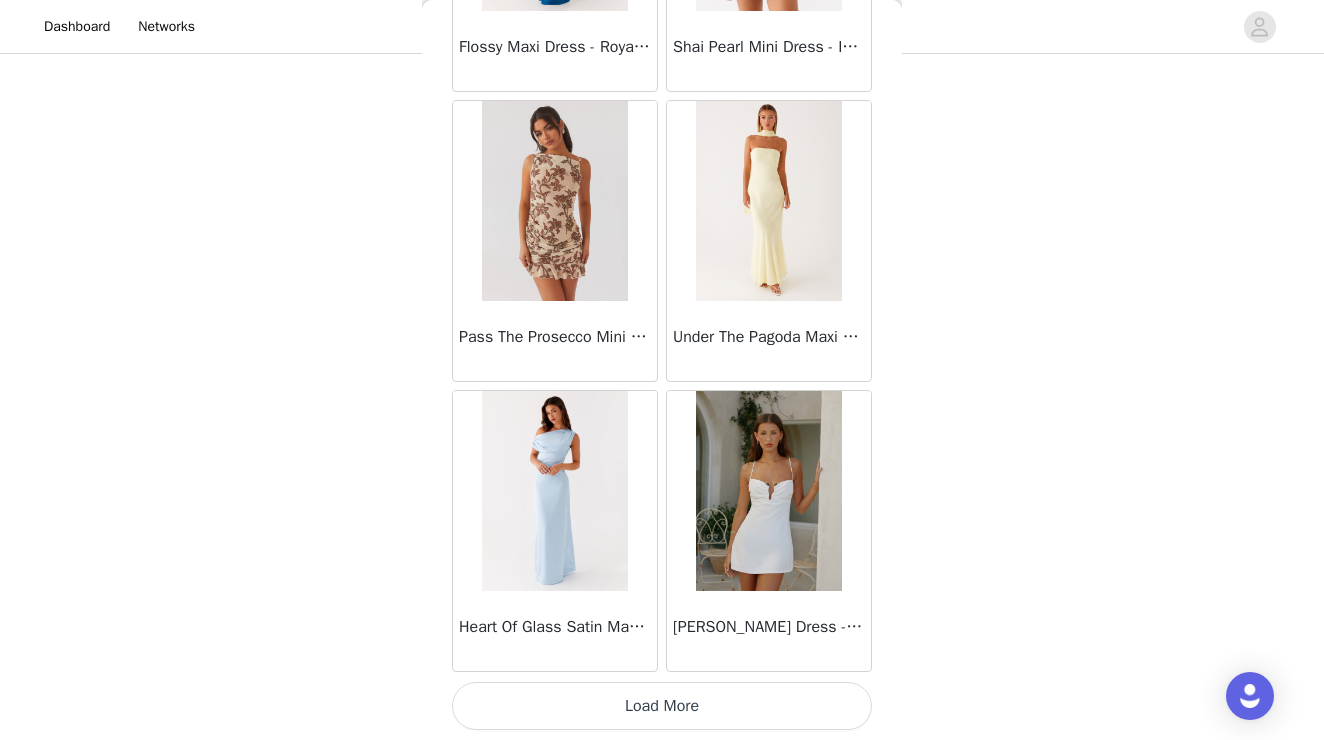 click on "Load More" at bounding box center [662, 706] 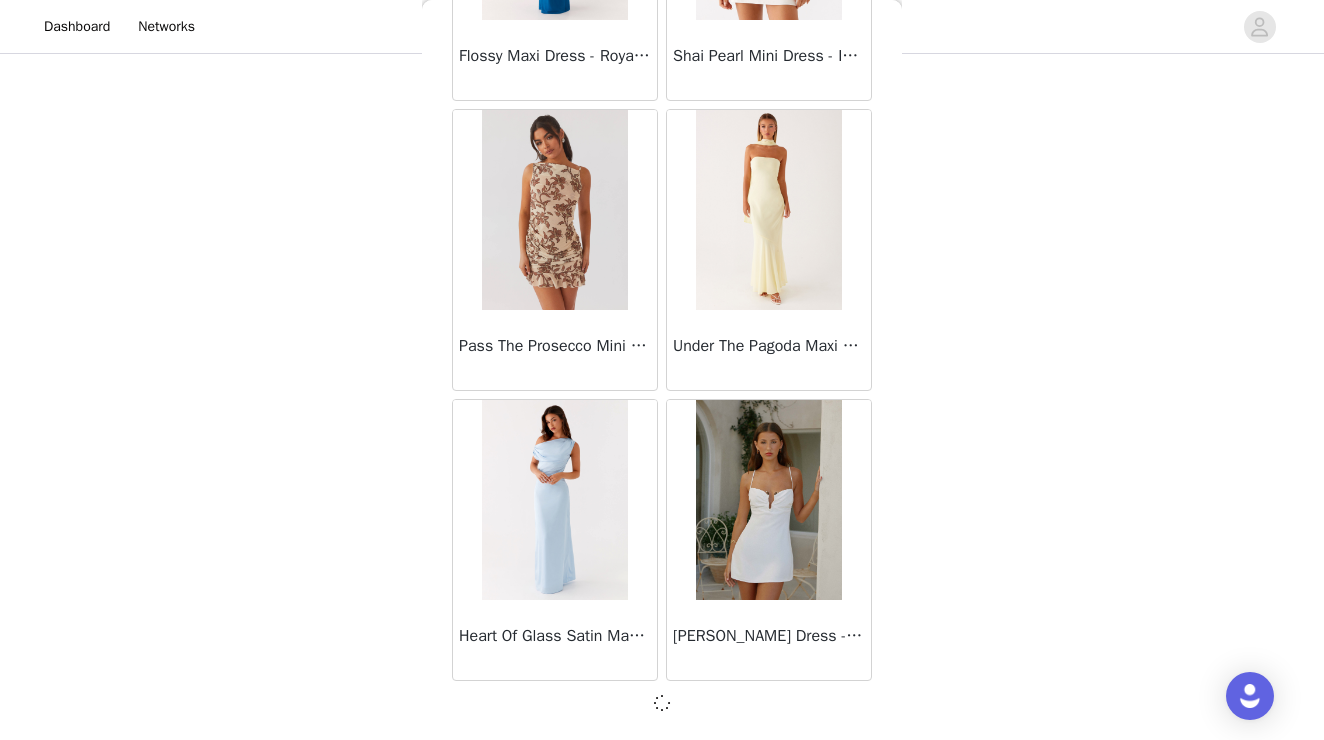 scroll, scrollTop: 31311, scrollLeft: 0, axis: vertical 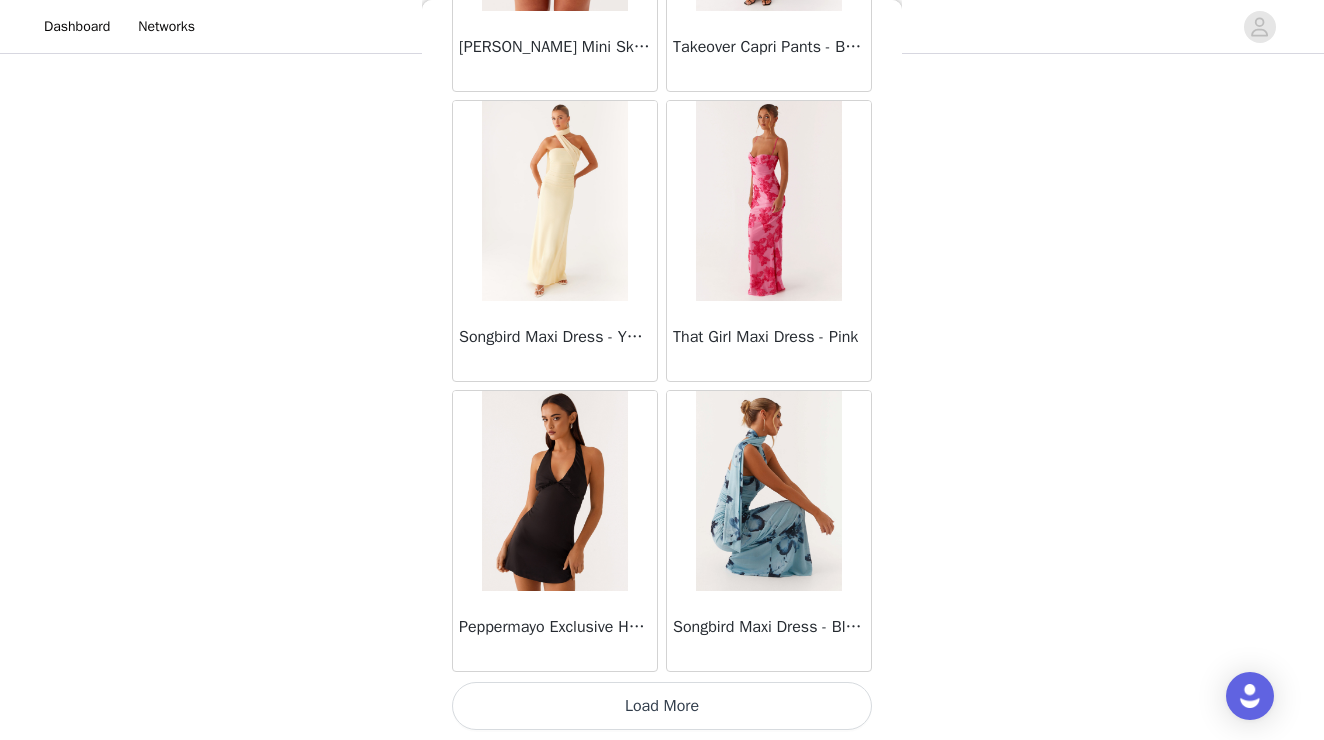 click on "Load More" at bounding box center [662, 706] 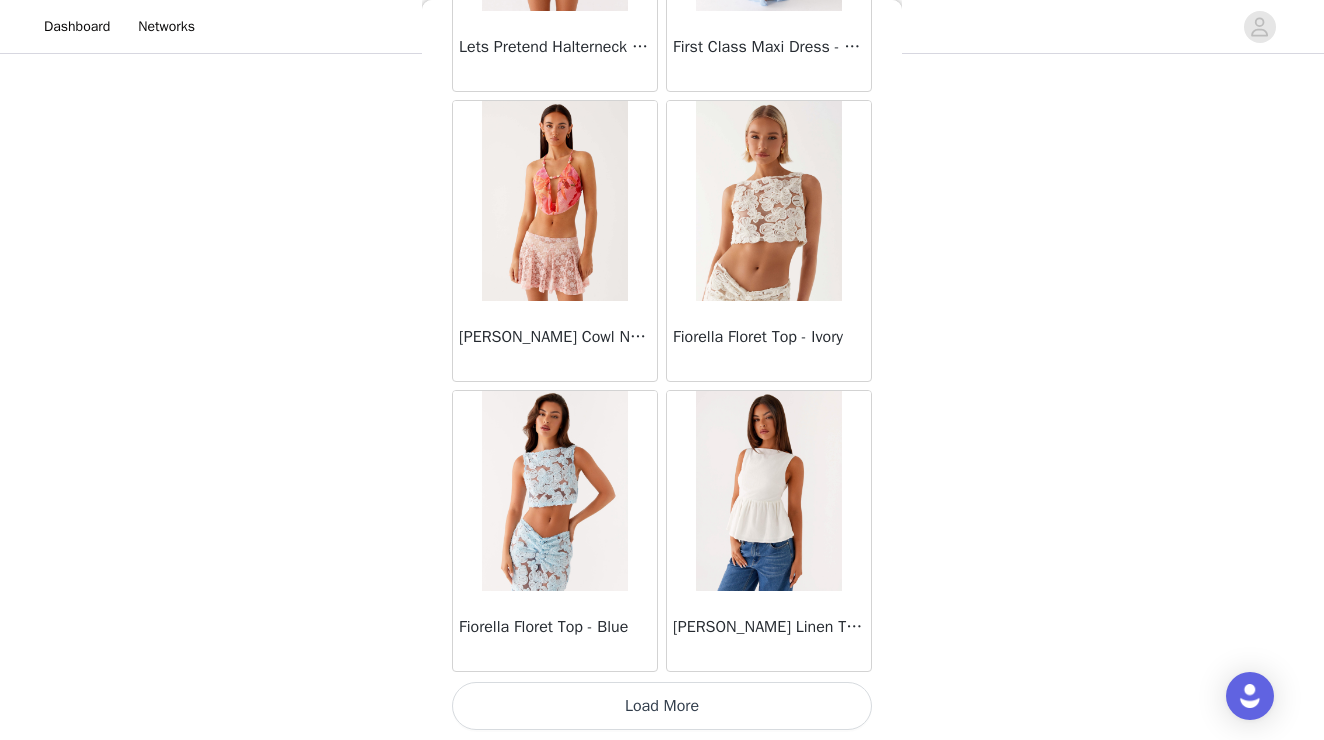scroll, scrollTop: 37120, scrollLeft: 0, axis: vertical 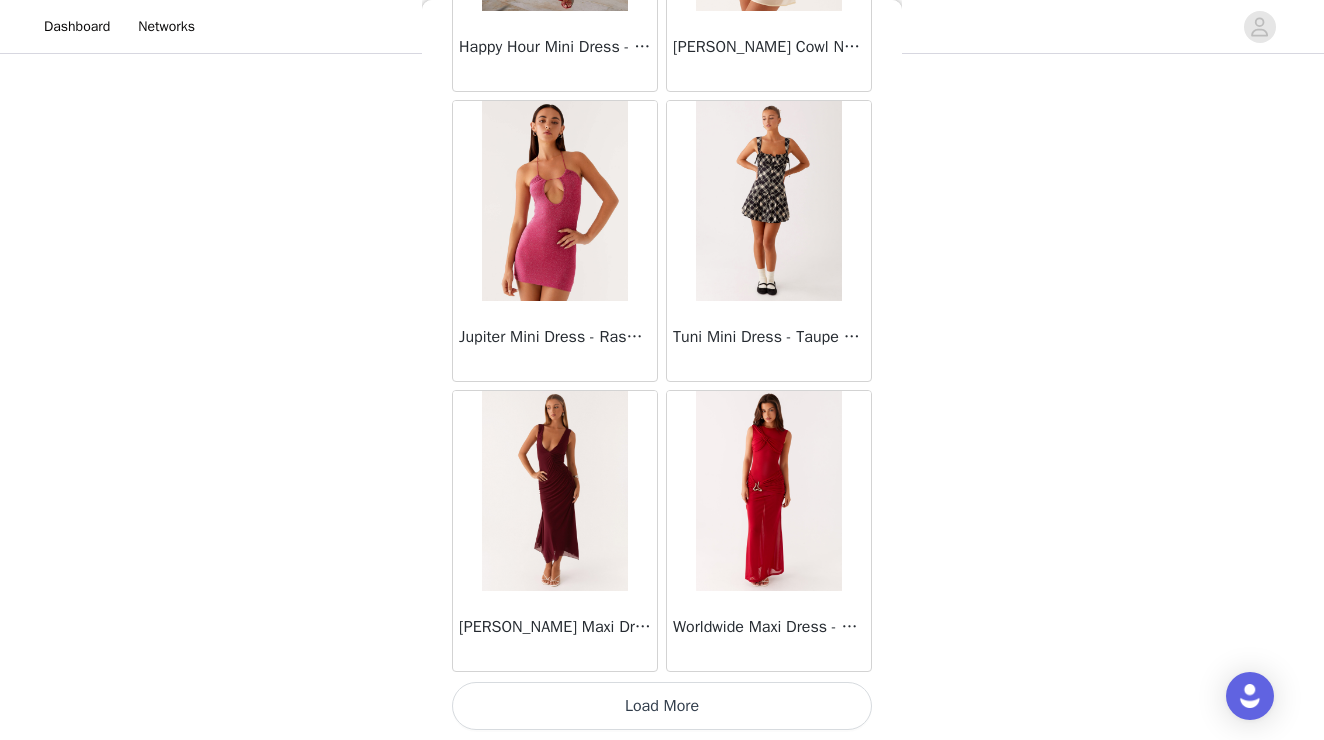 click on "Load More" at bounding box center (662, 706) 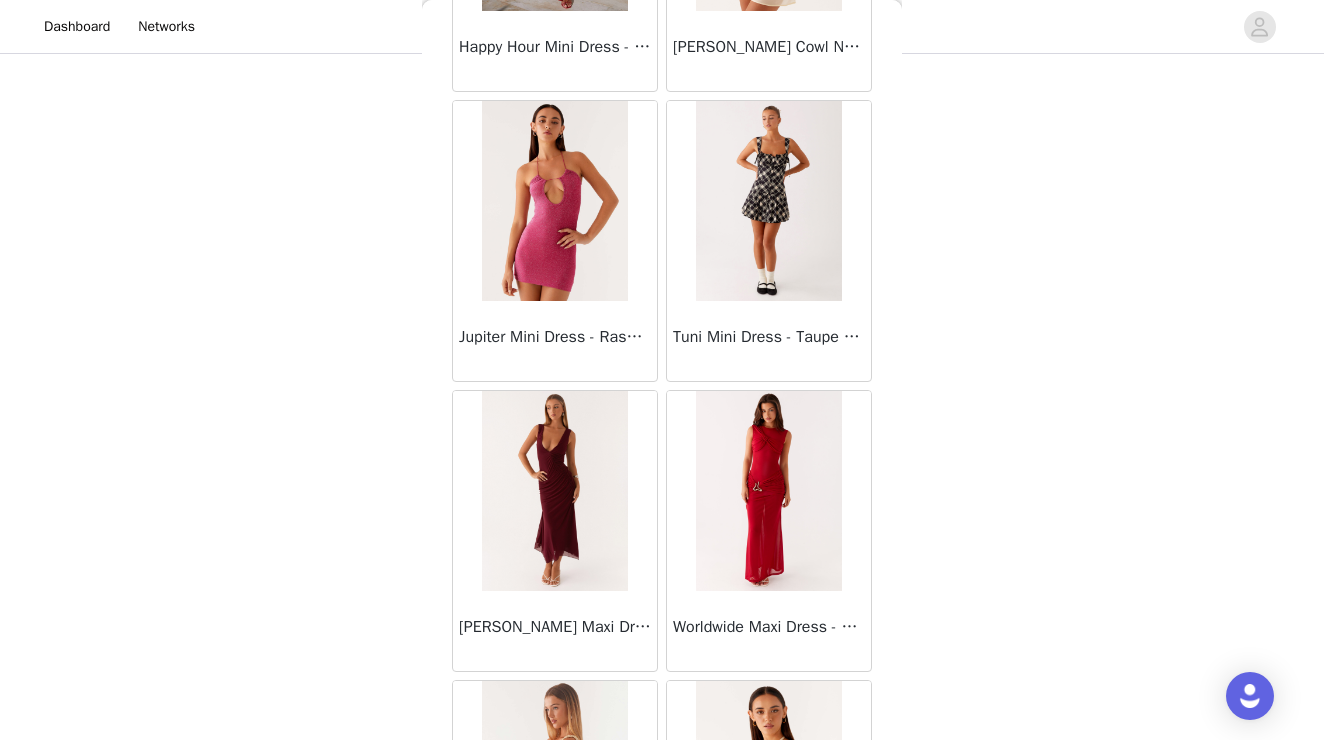 scroll, scrollTop: 351, scrollLeft: 0, axis: vertical 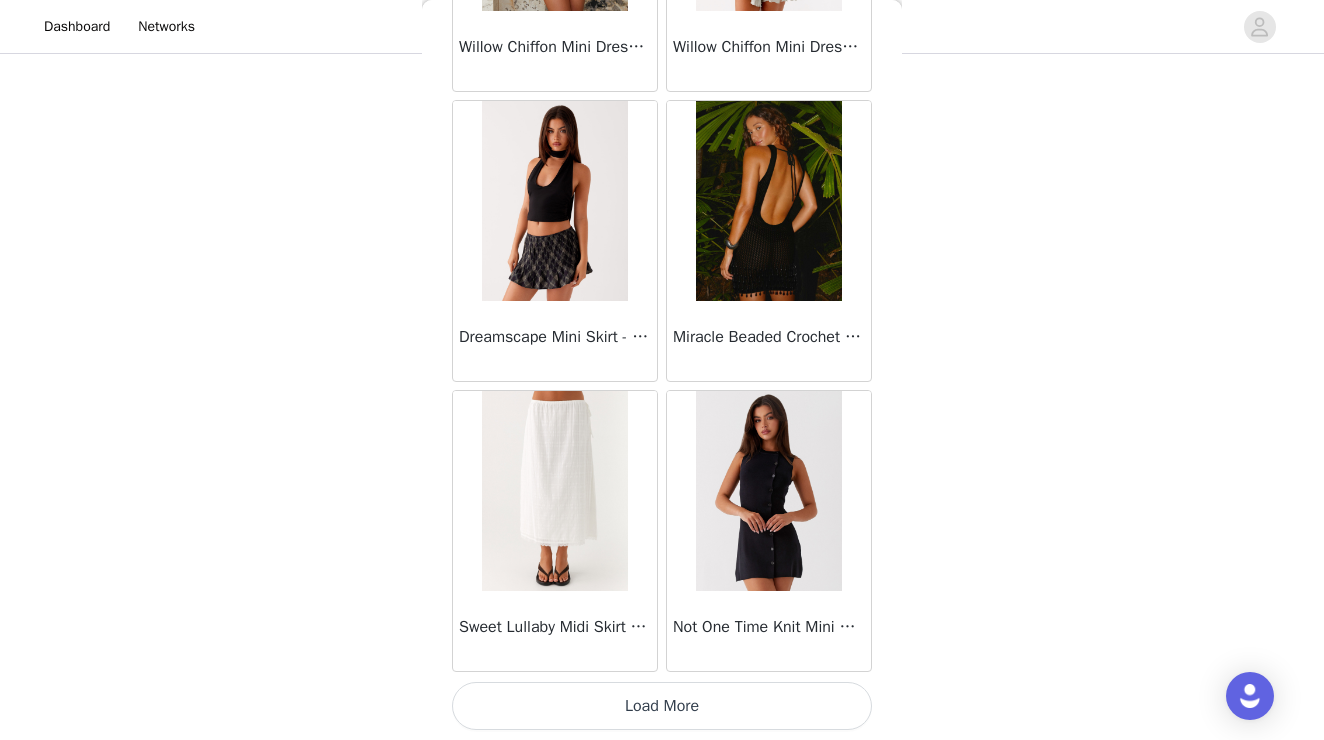 click on "Load More" at bounding box center [662, 706] 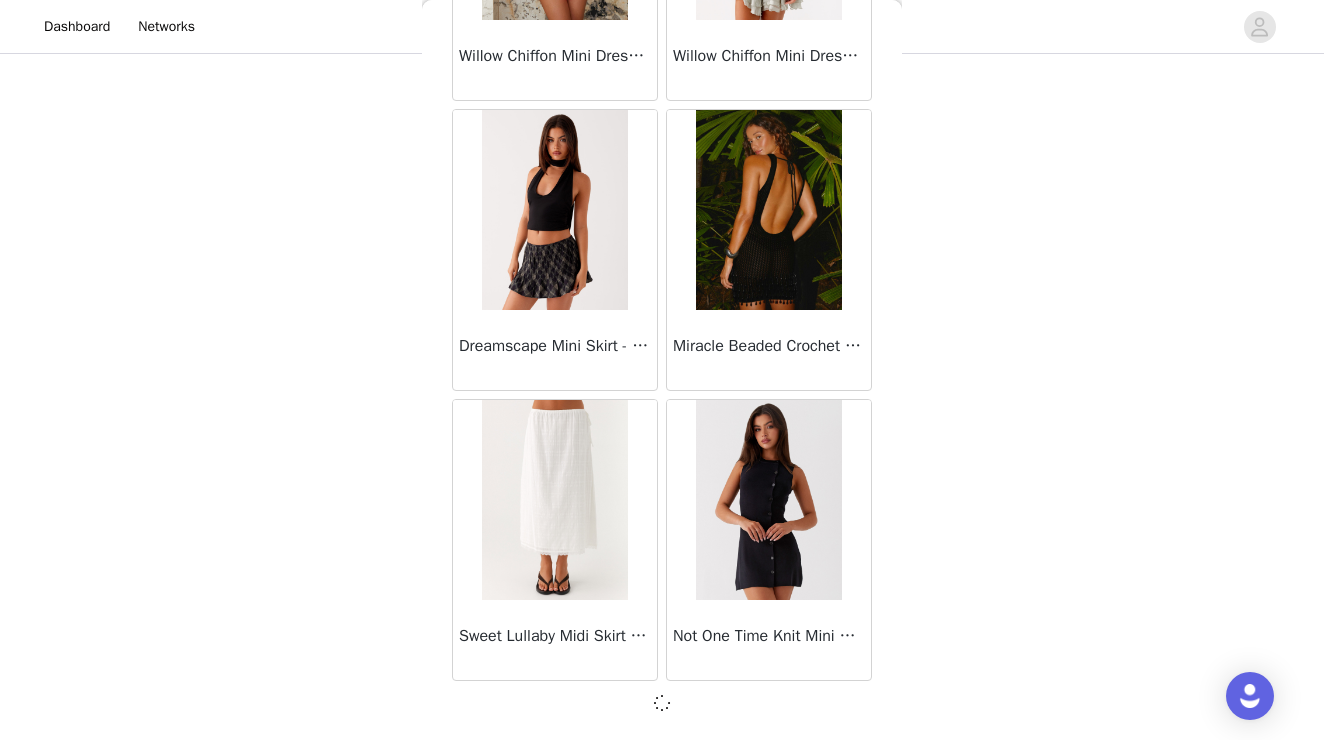scroll, scrollTop: 42911, scrollLeft: 0, axis: vertical 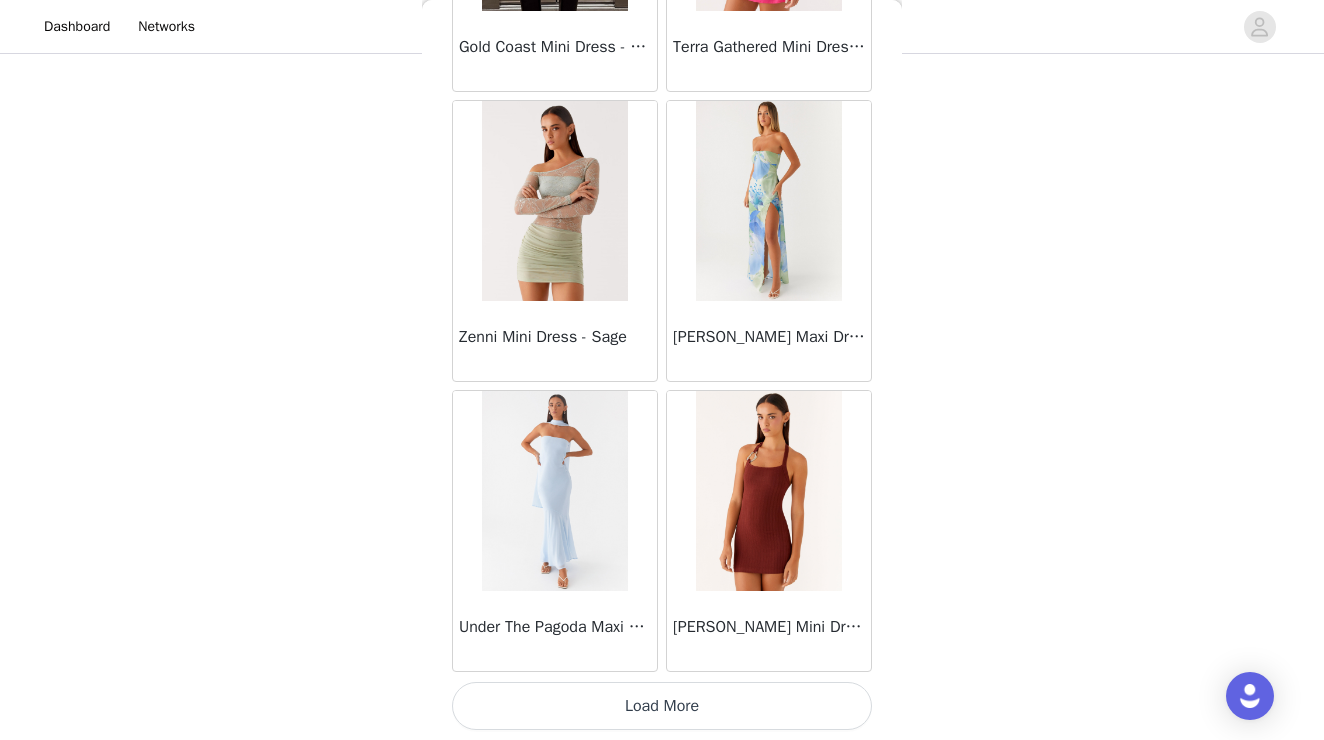 click on "Load More" at bounding box center [662, 706] 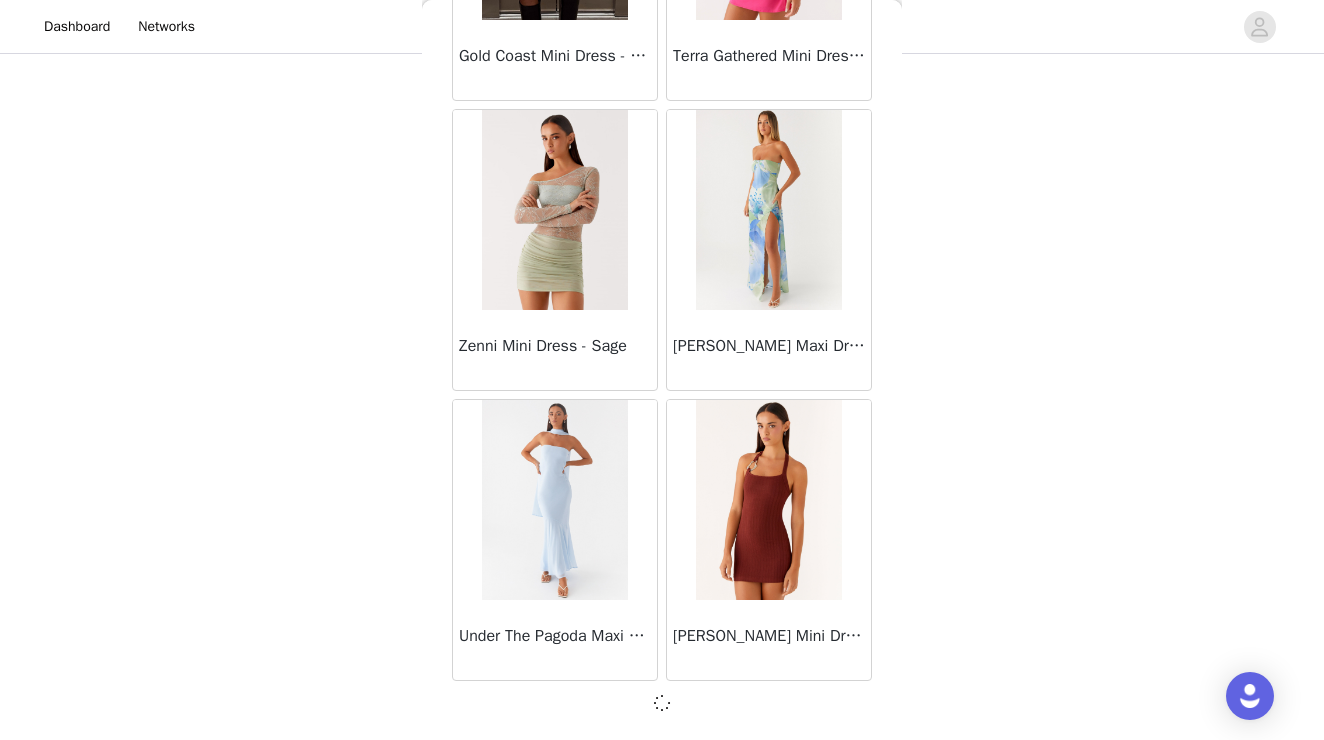 scroll, scrollTop: 45811, scrollLeft: 0, axis: vertical 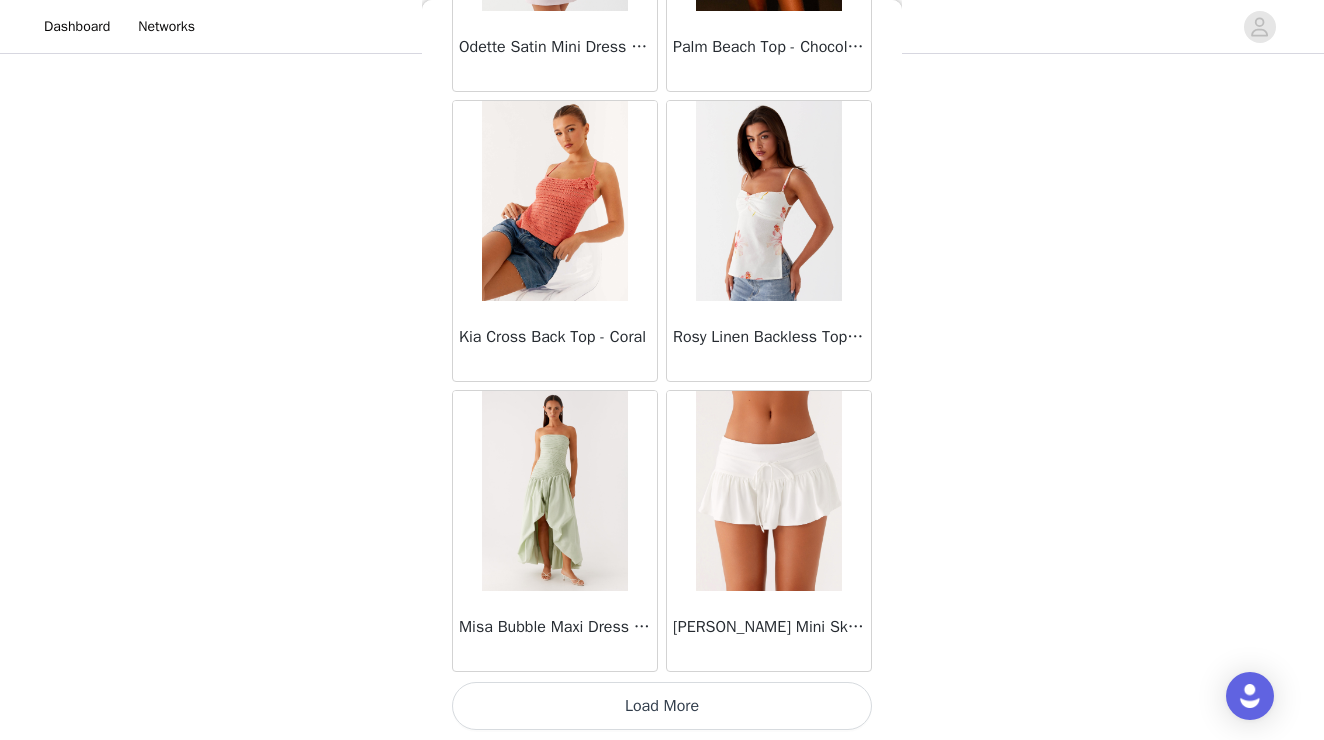 click on "Load More" at bounding box center [662, 706] 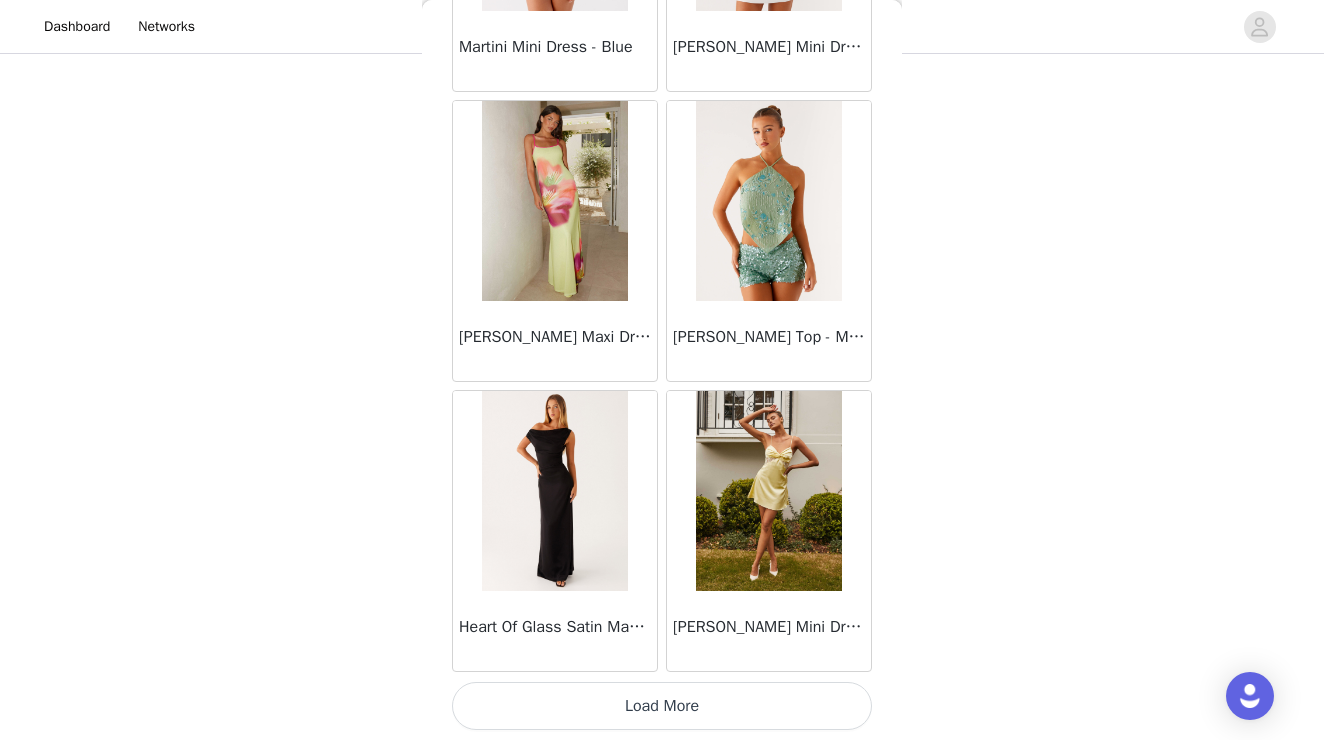scroll, scrollTop: 51620, scrollLeft: 0, axis: vertical 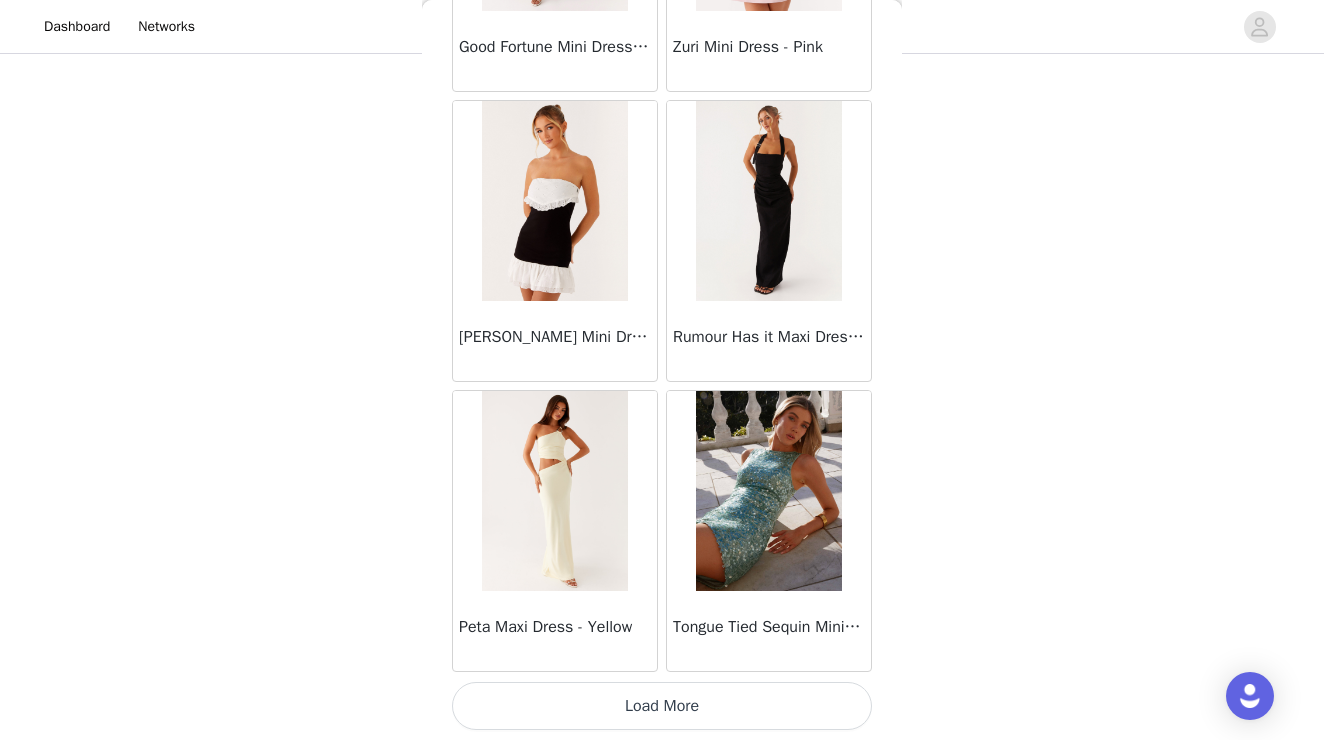 click on "Load More" at bounding box center [662, 706] 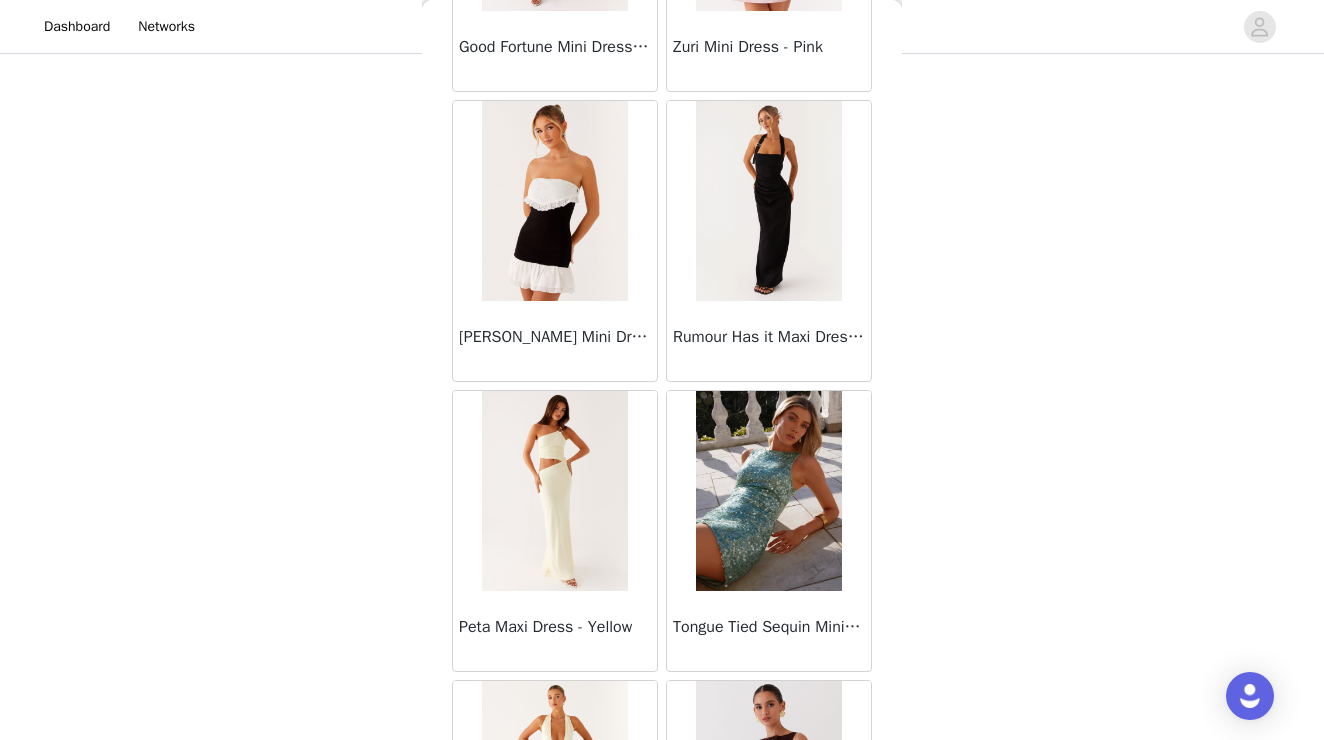 scroll, scrollTop: 351, scrollLeft: 0, axis: vertical 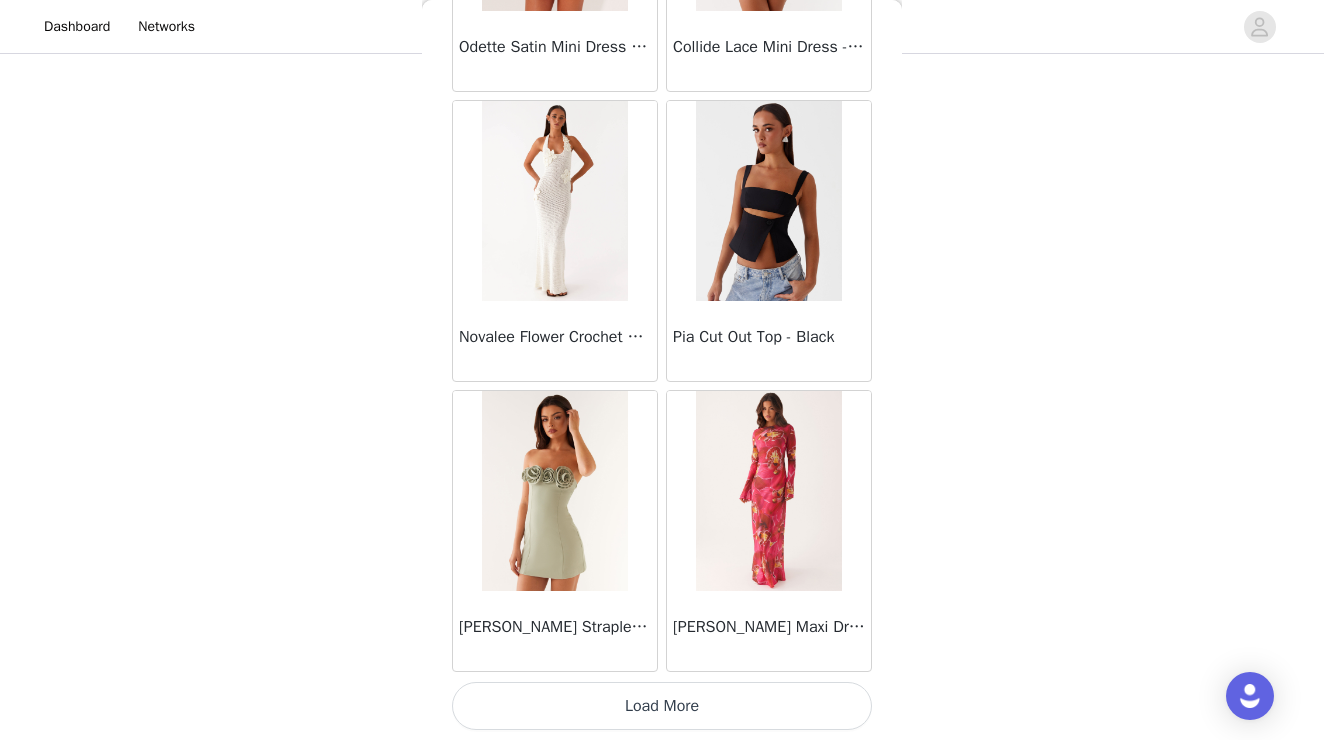 click on "Load More" at bounding box center [662, 706] 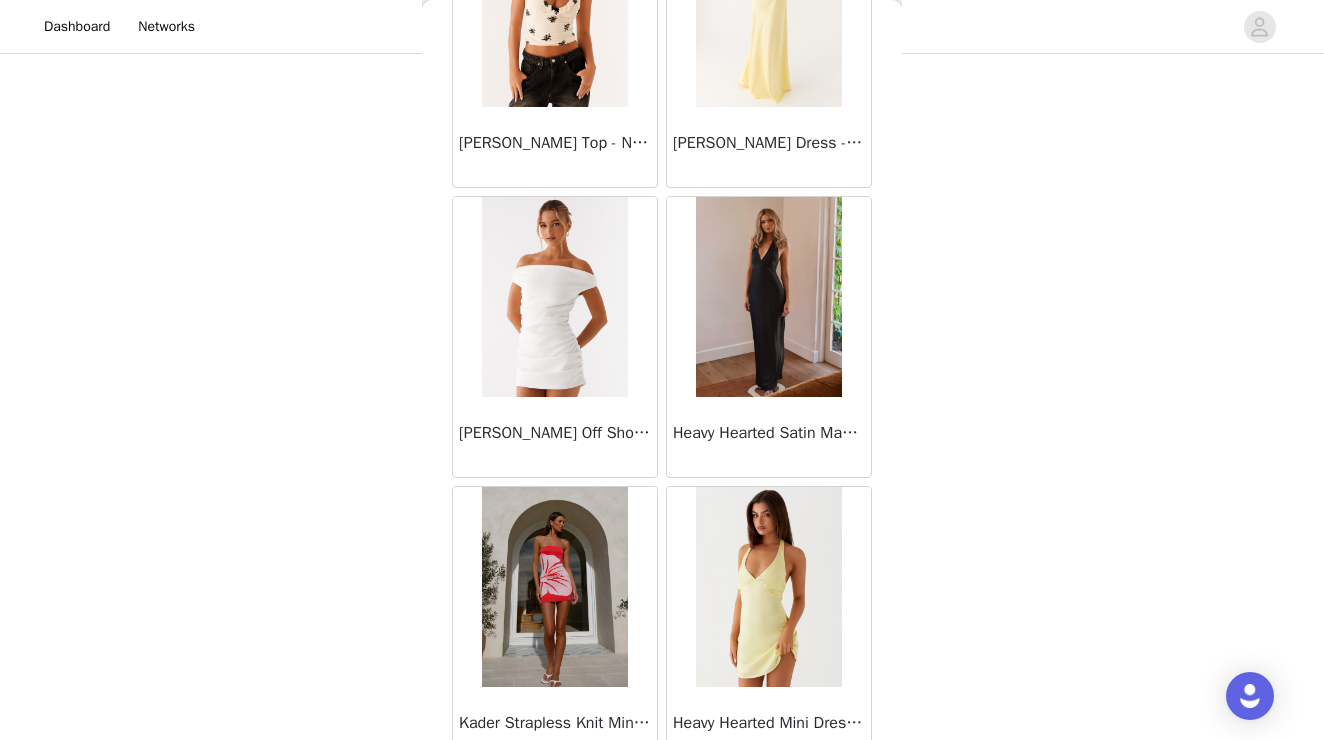 scroll, scrollTop: 59061, scrollLeft: 0, axis: vertical 